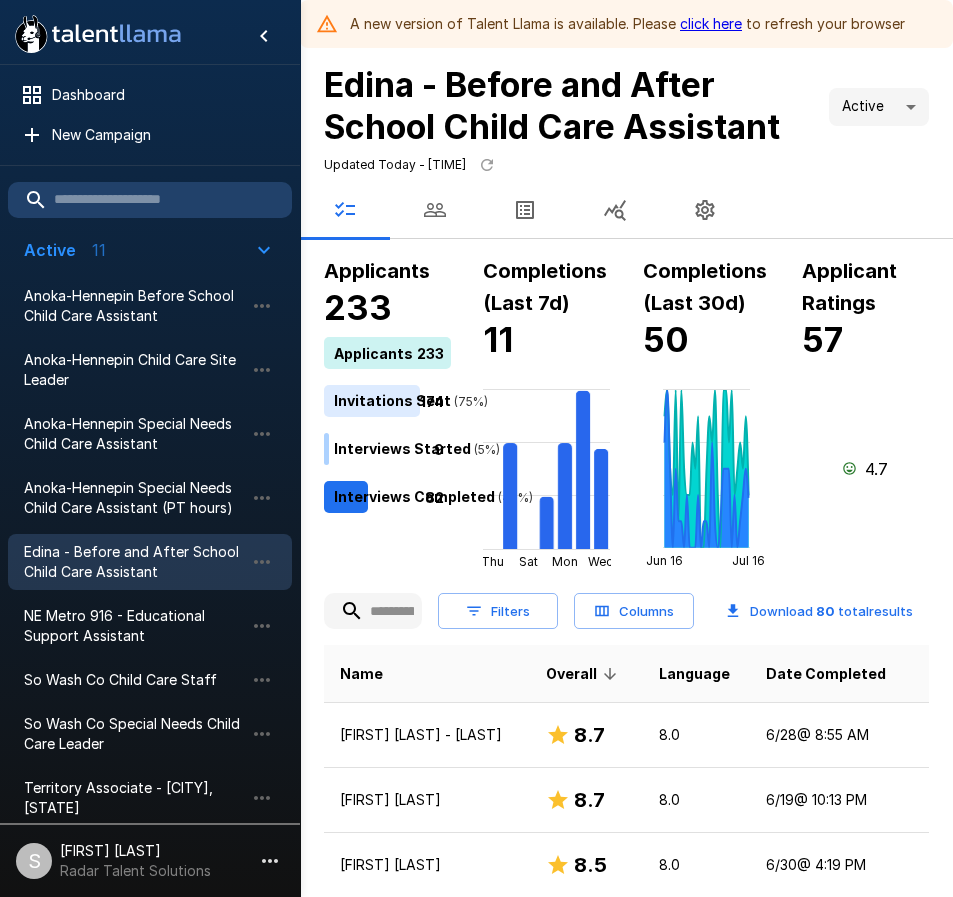 scroll, scrollTop: 0, scrollLeft: 0, axis: both 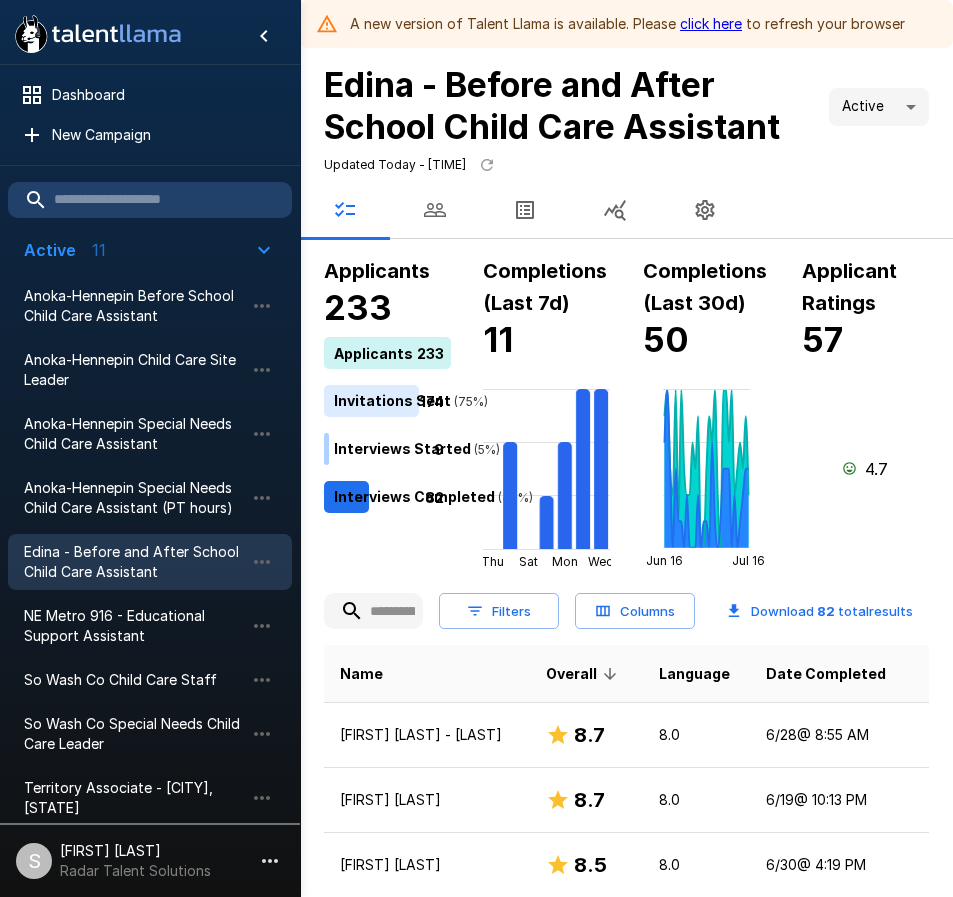 click on "click here" at bounding box center (711, 23) 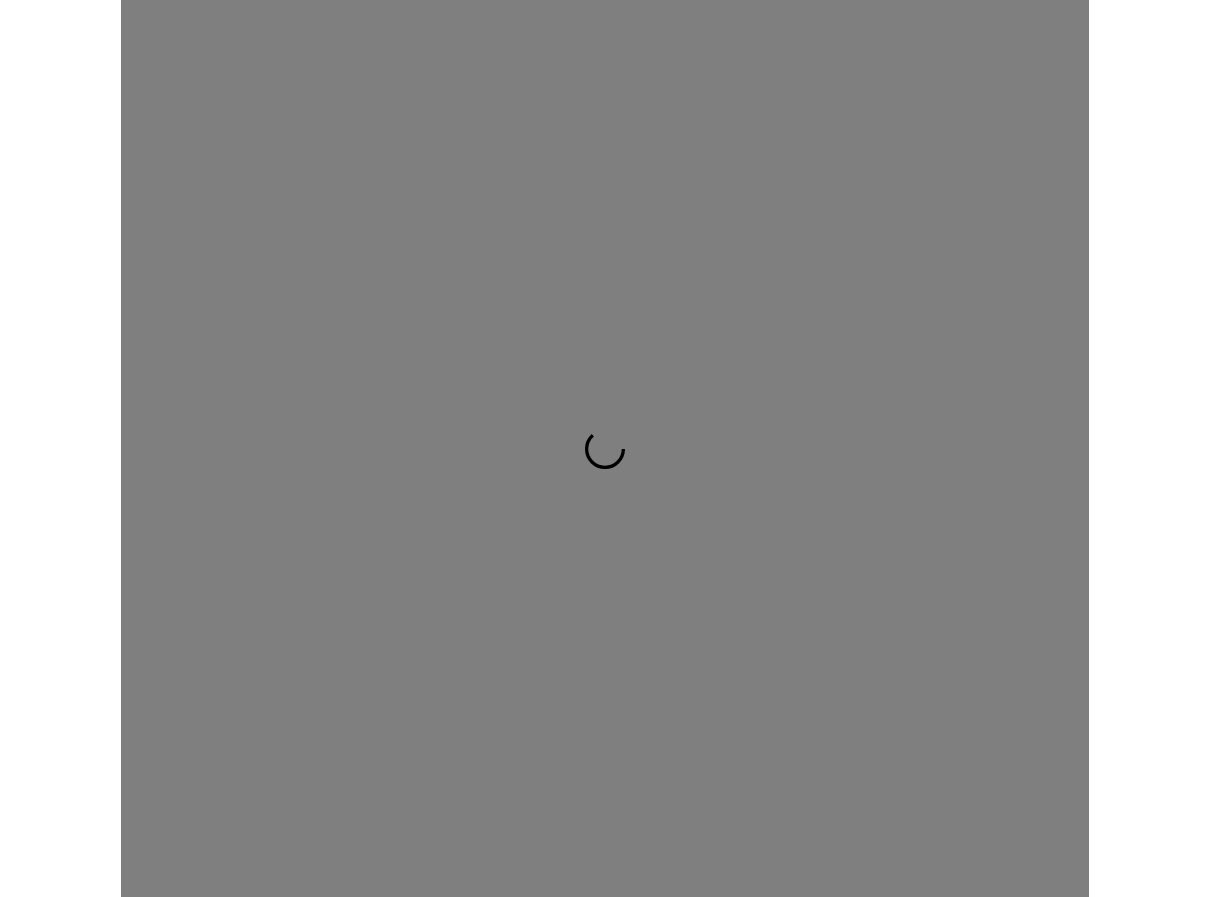 scroll, scrollTop: 0, scrollLeft: 0, axis: both 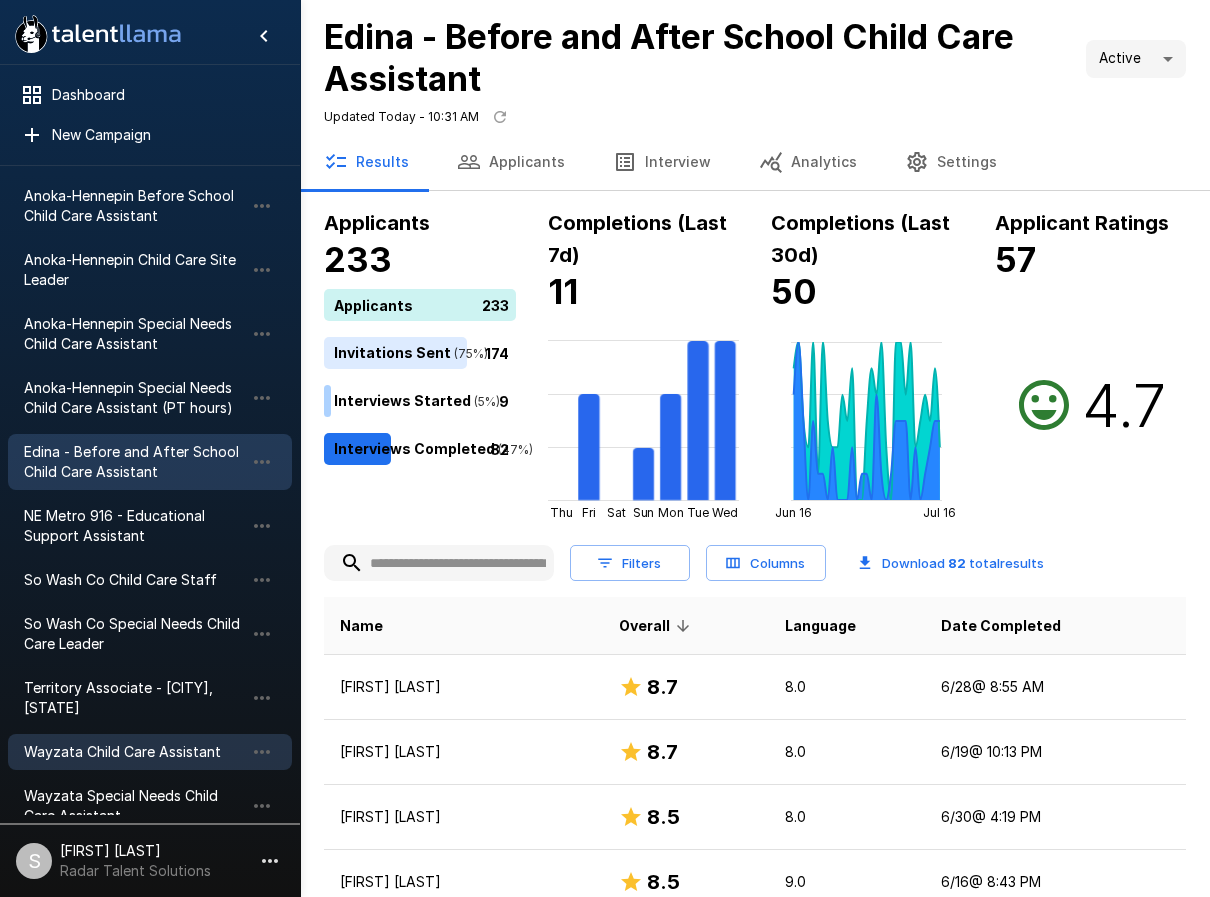 click on "Wayzata Child Care Assistant" at bounding box center (134, 752) 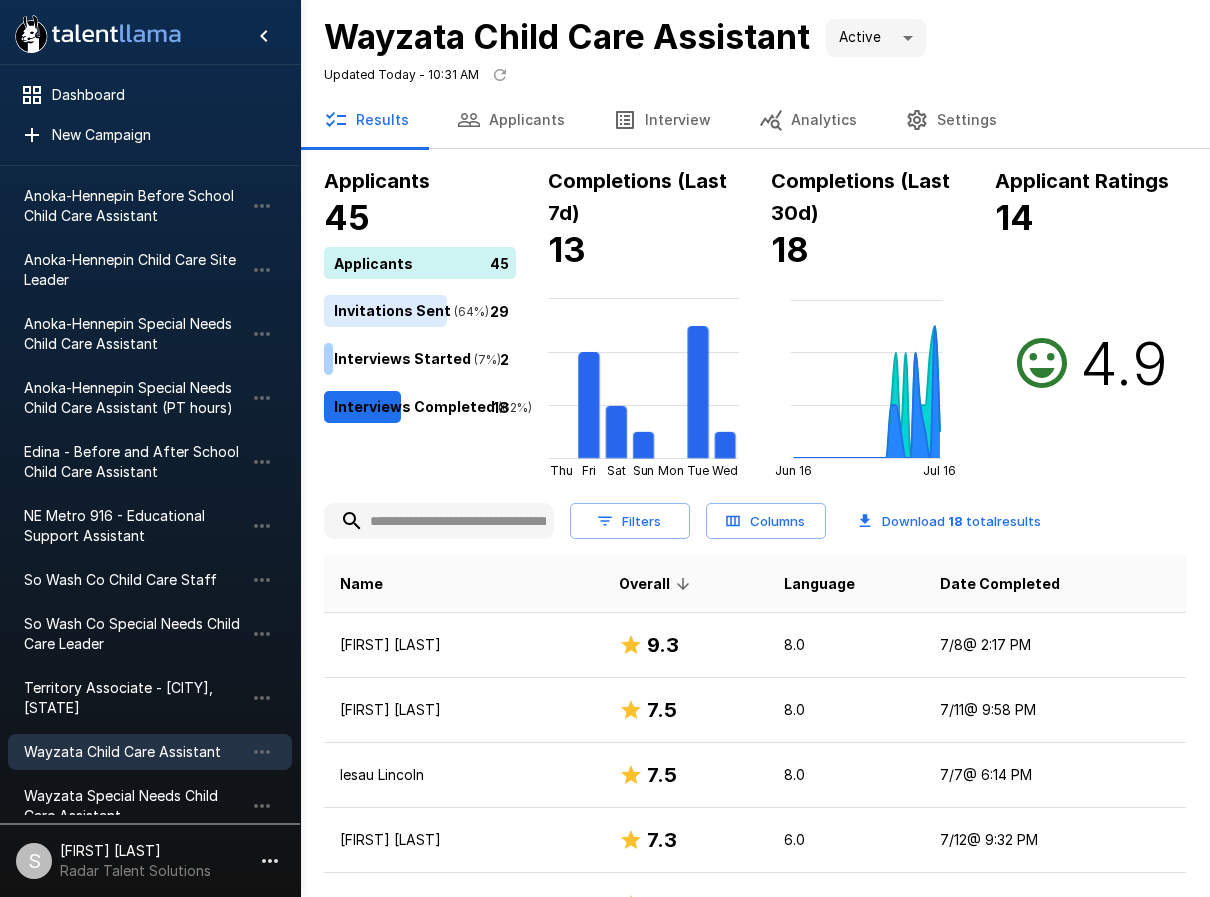 click at bounding box center (439, 521) 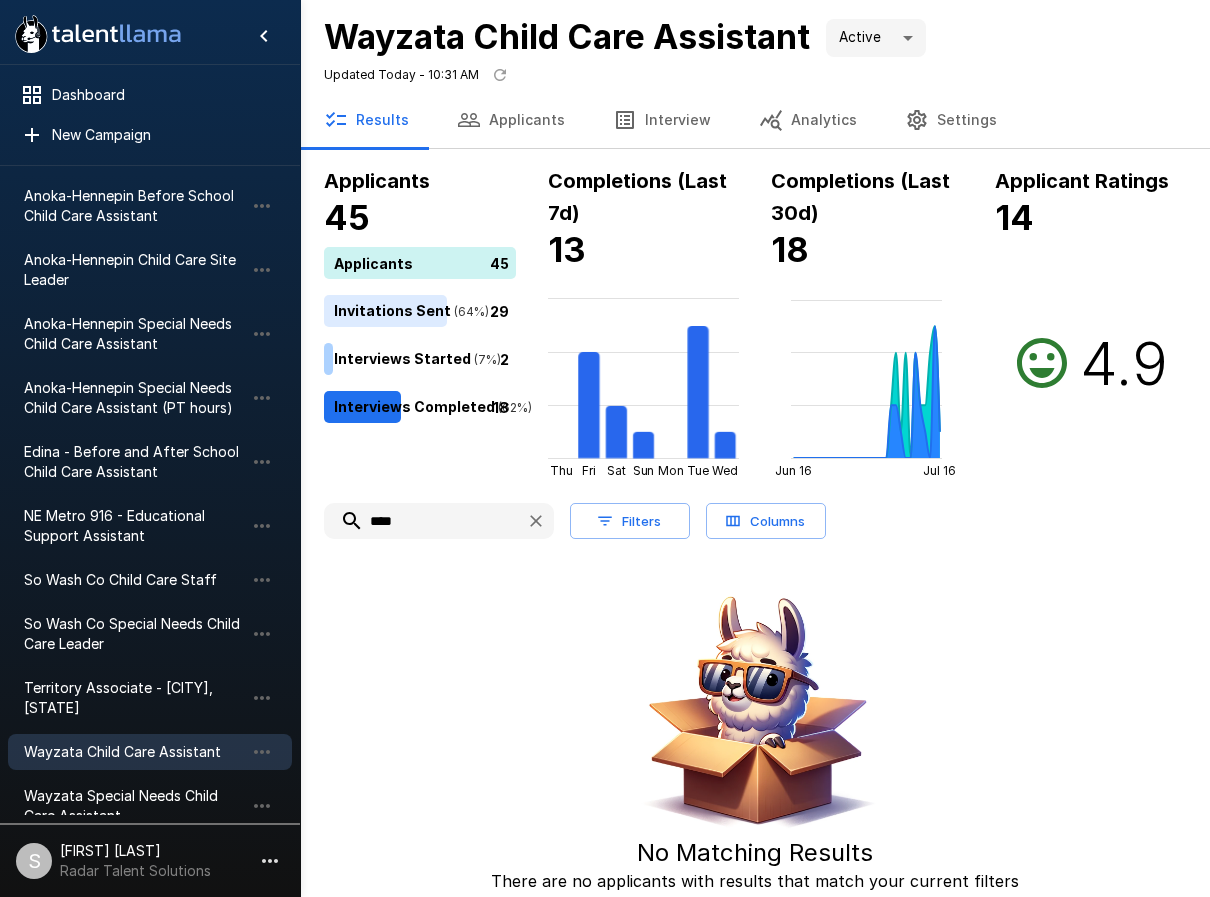 type on "****" 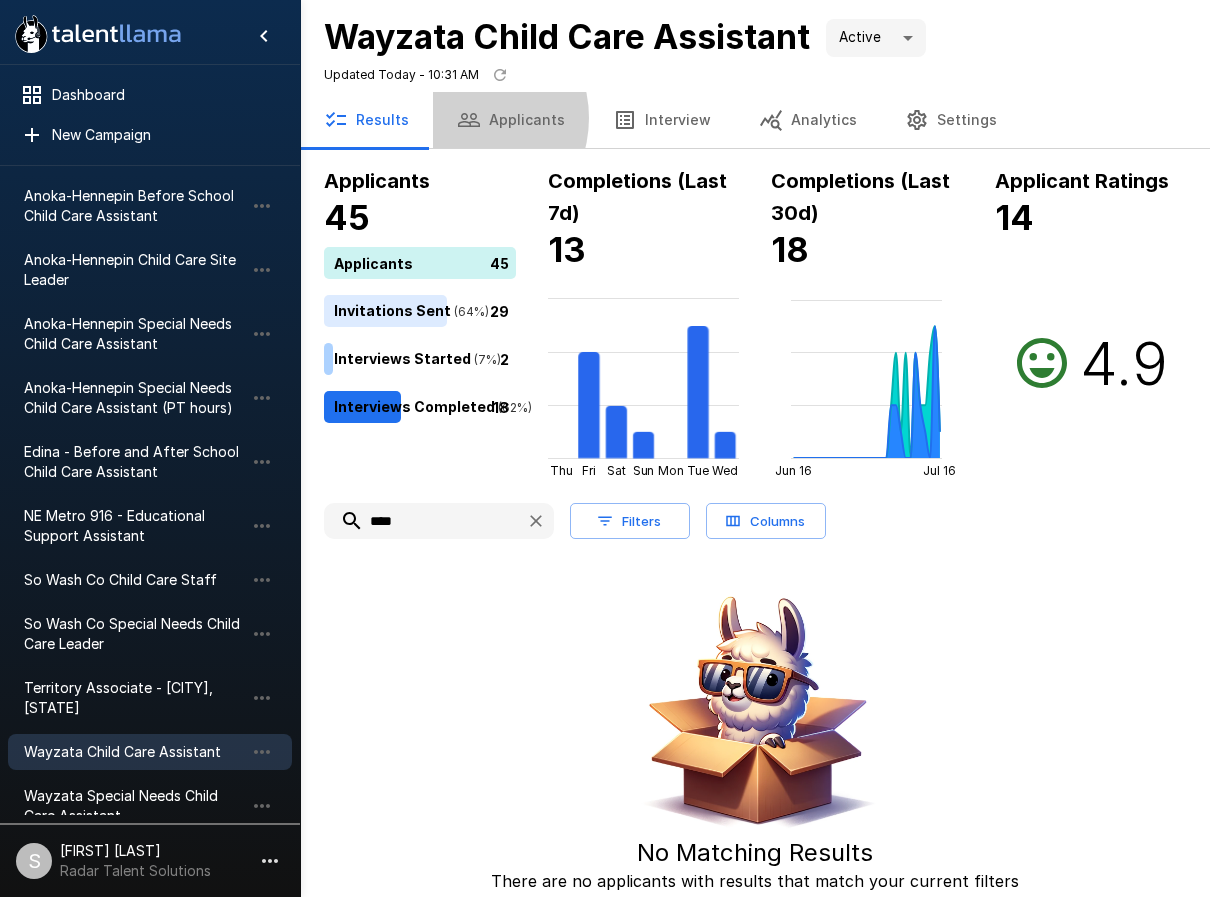 click 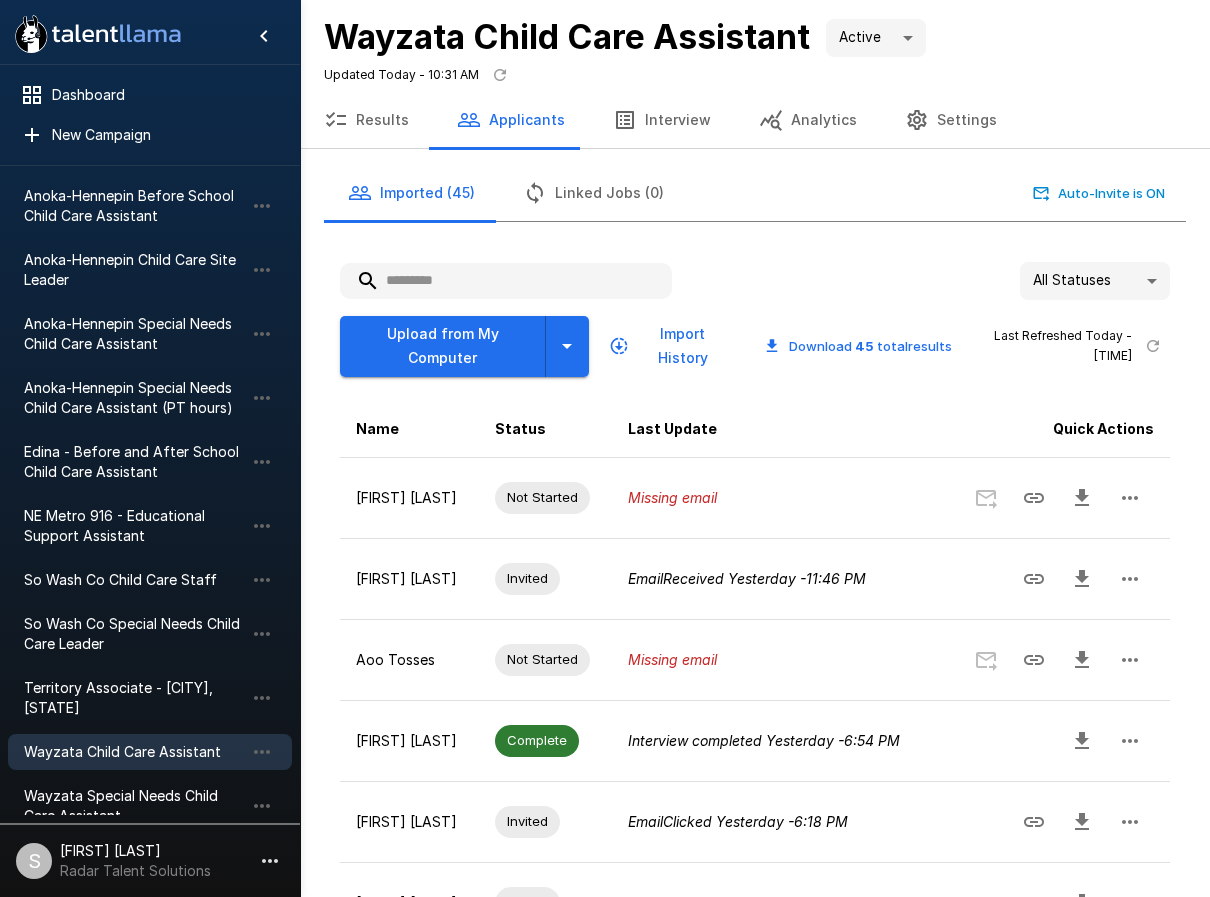click at bounding box center [506, 281] 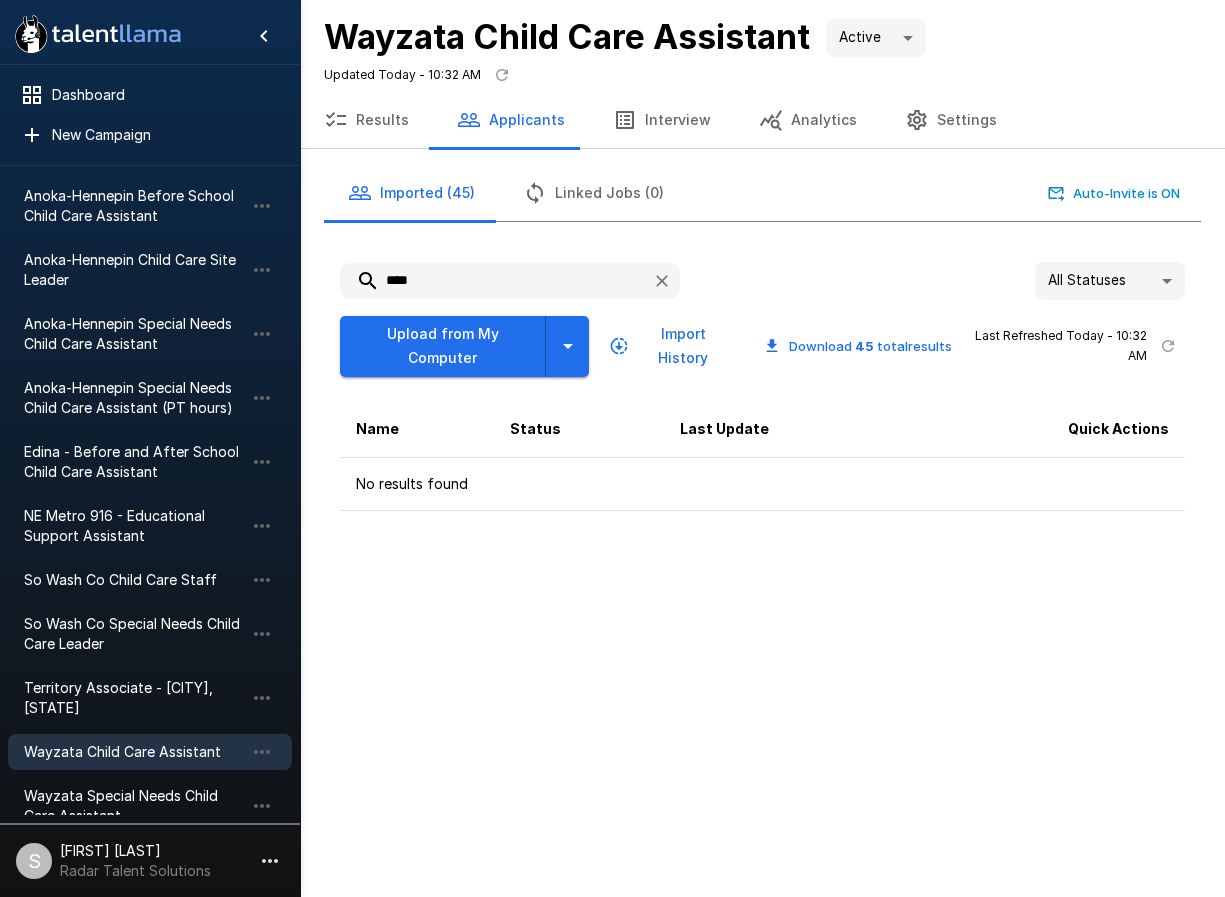 drag, startPoint x: 438, startPoint y: 292, endPoint x: 318, endPoint y: 291, distance: 120.004166 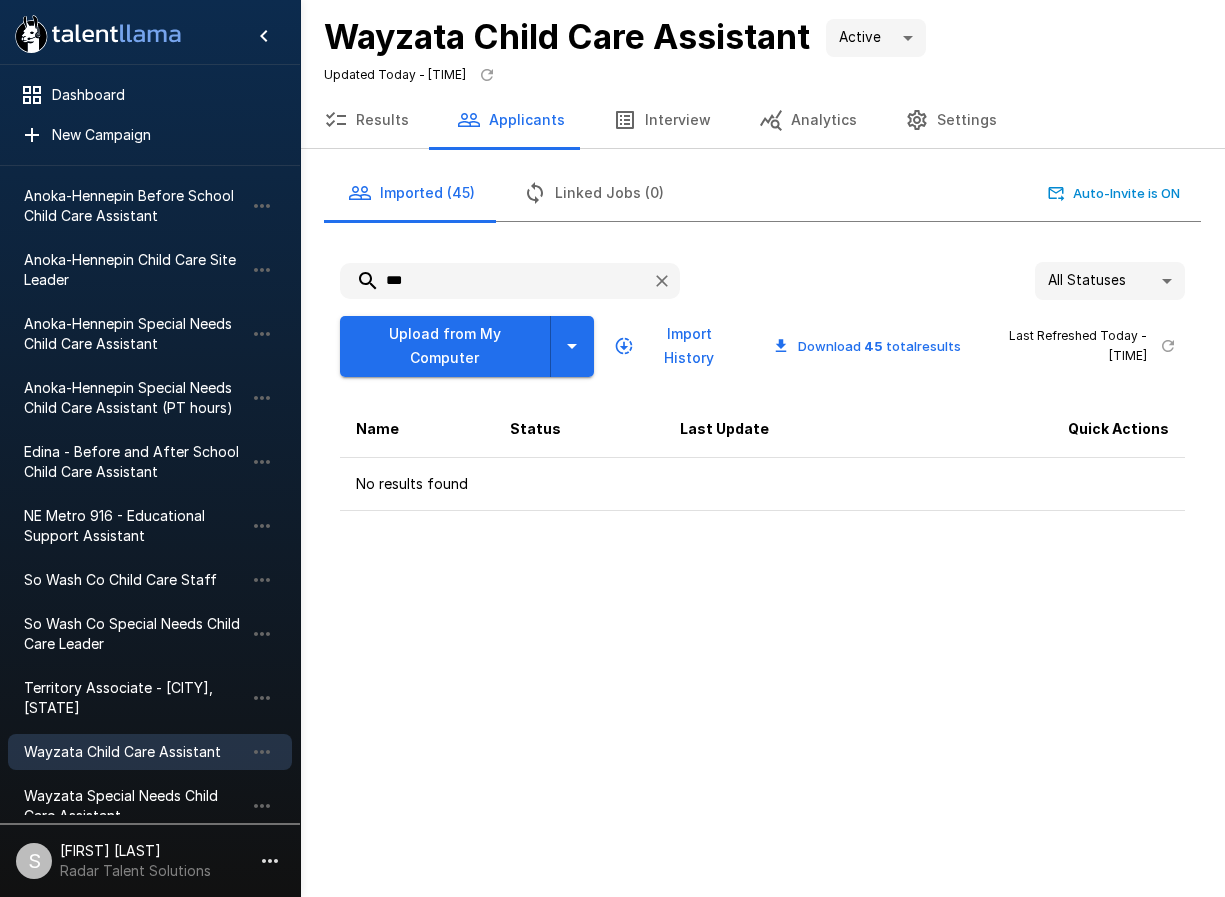 drag, startPoint x: 446, startPoint y: 277, endPoint x: 379, endPoint y: 282, distance: 67.18631 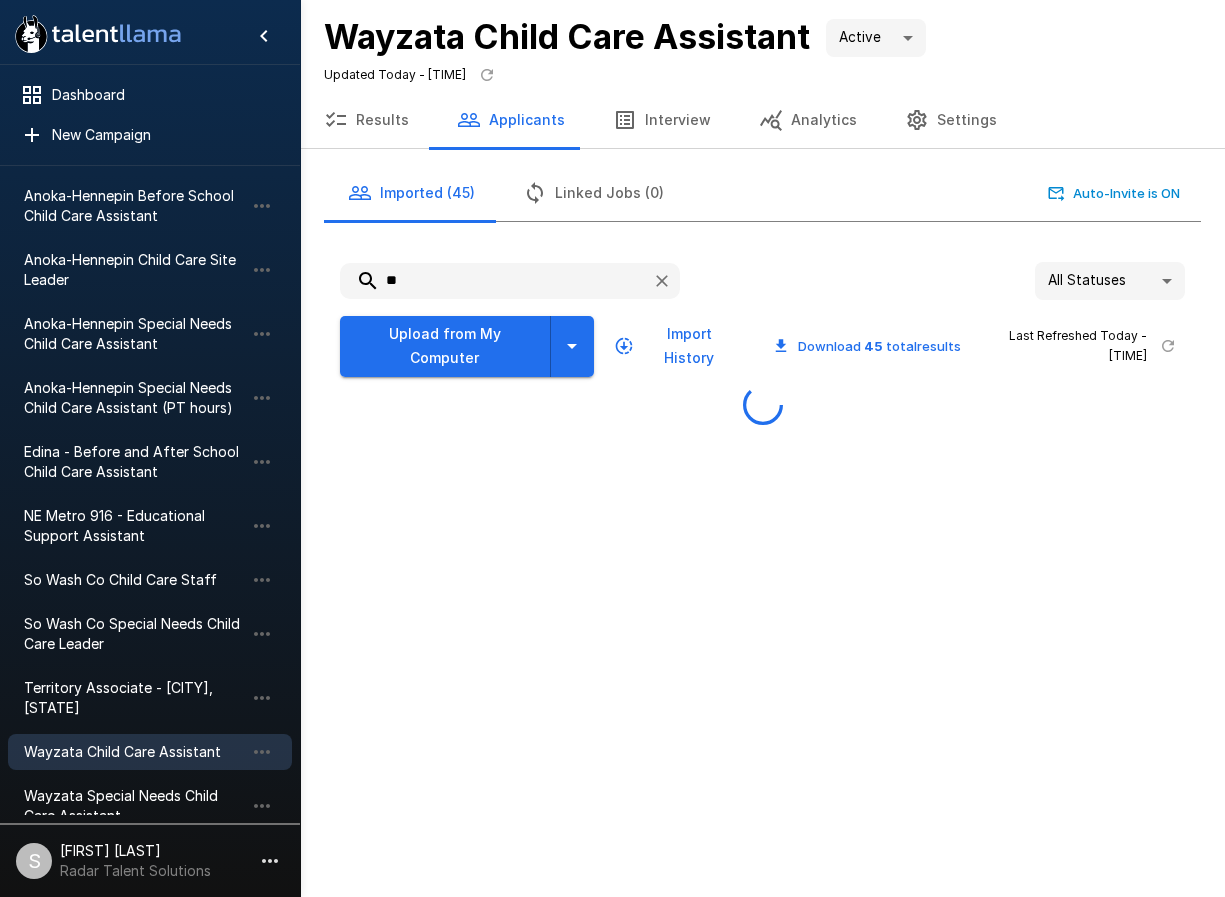 type on "*" 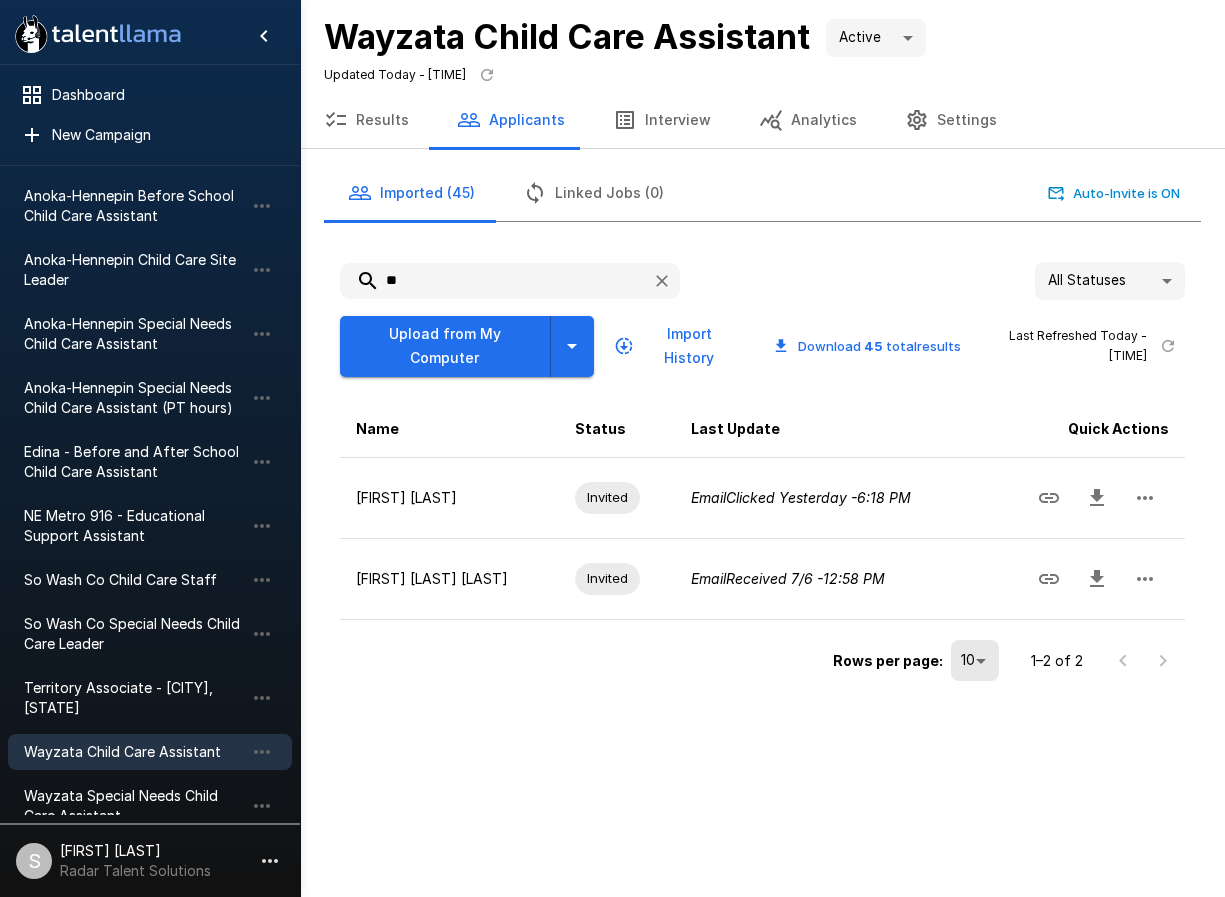 type on "*" 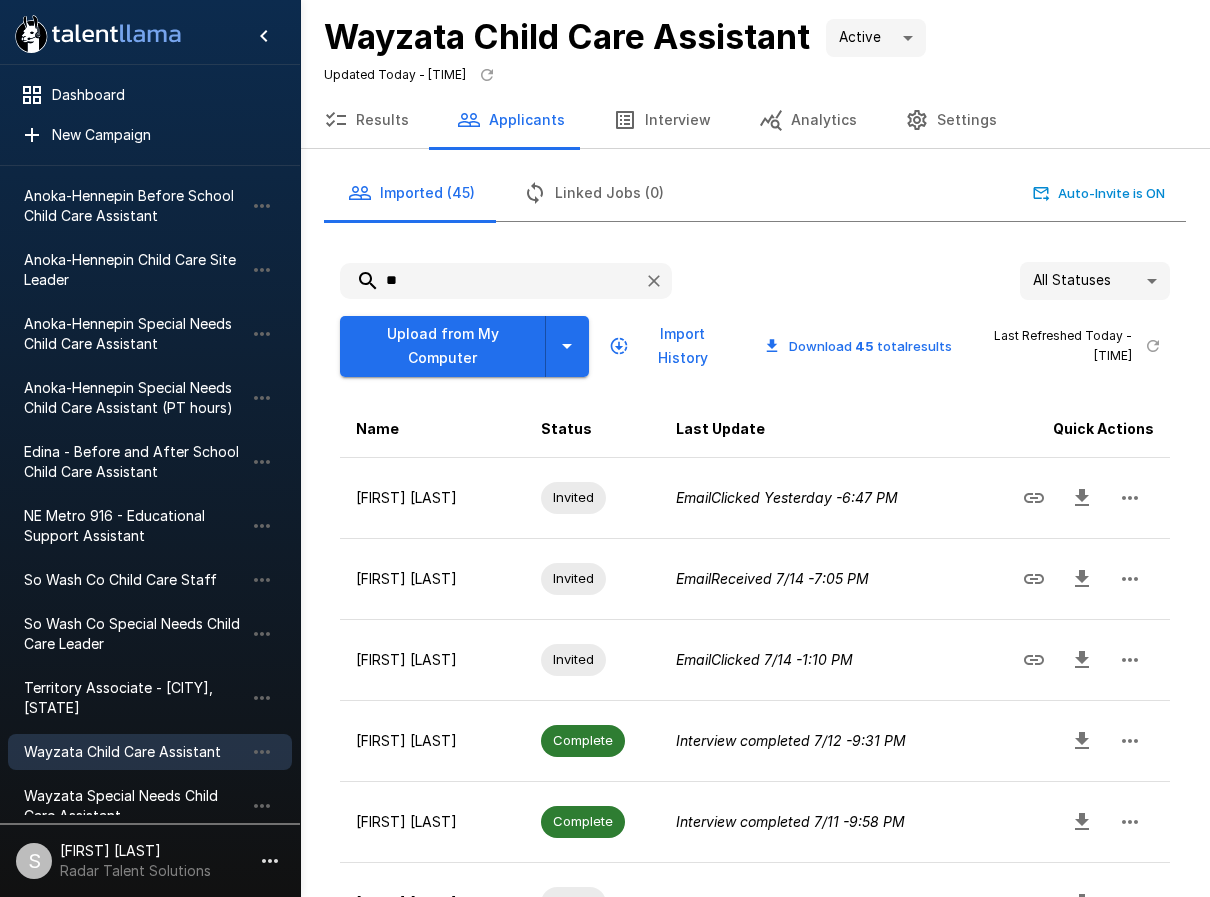 type on "*" 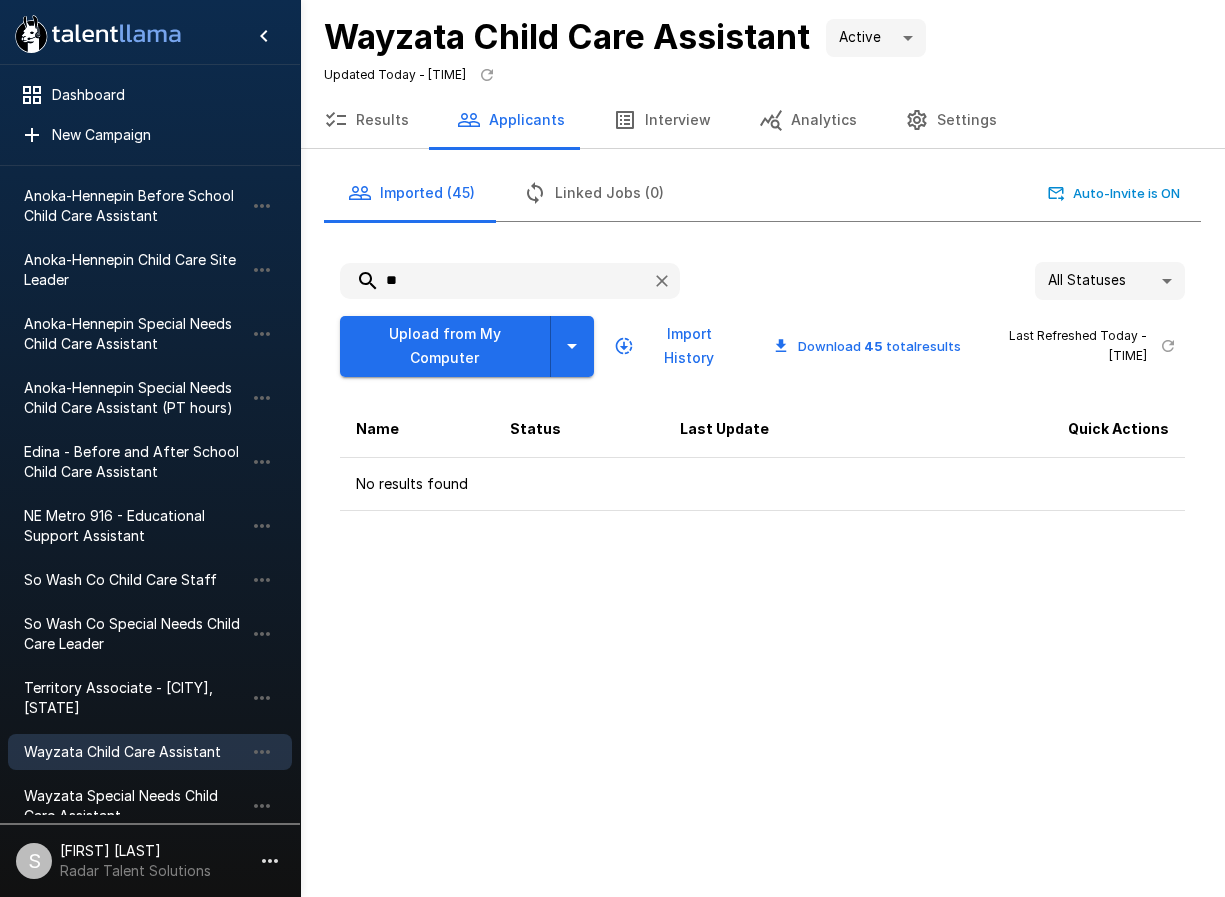 type on "*" 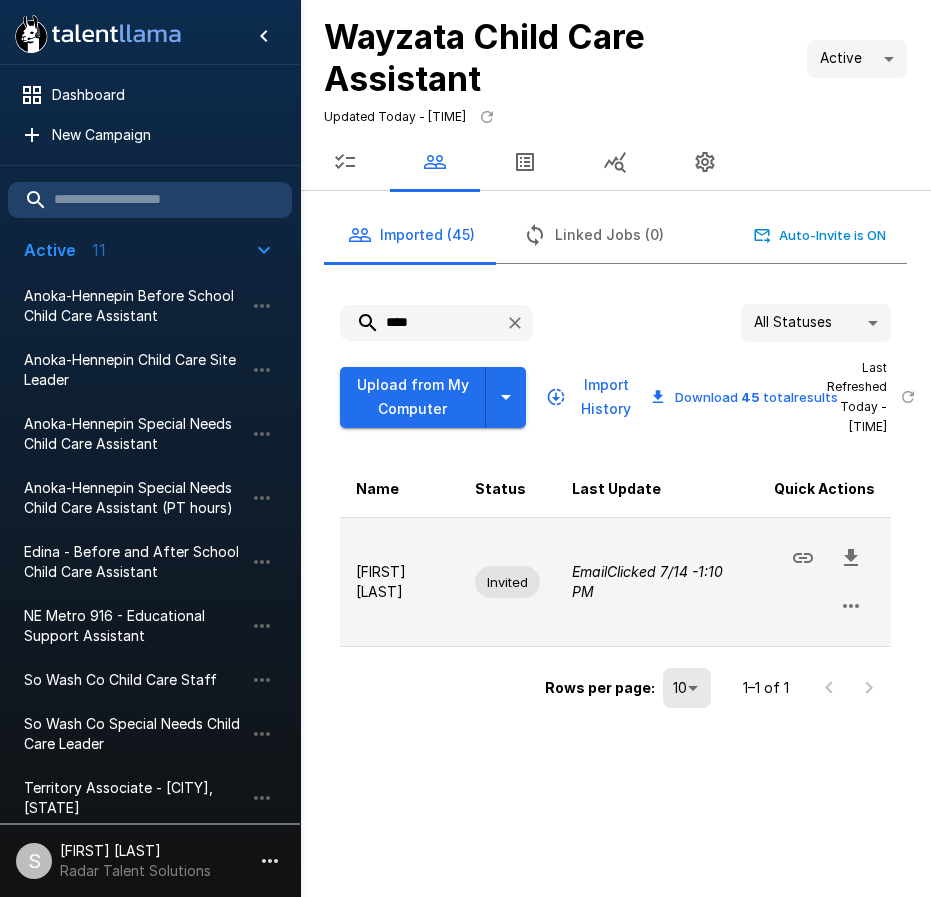 click at bounding box center [851, 606] 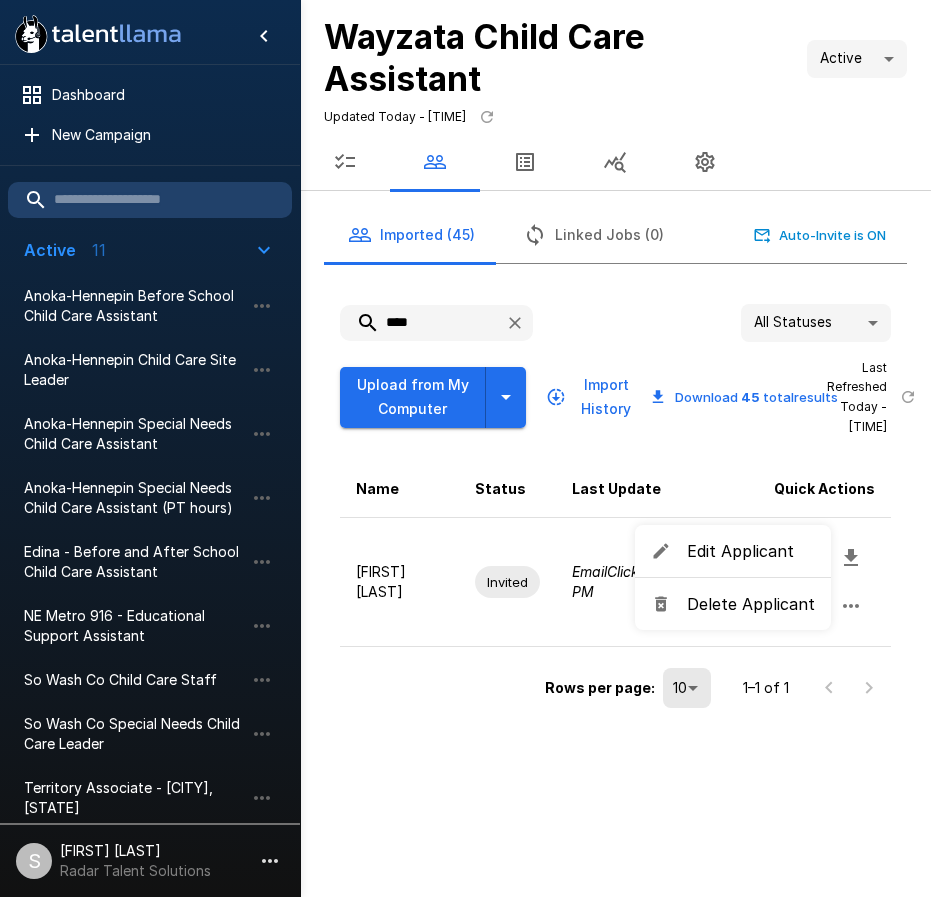 click on "Delete Applicant" at bounding box center (751, 604) 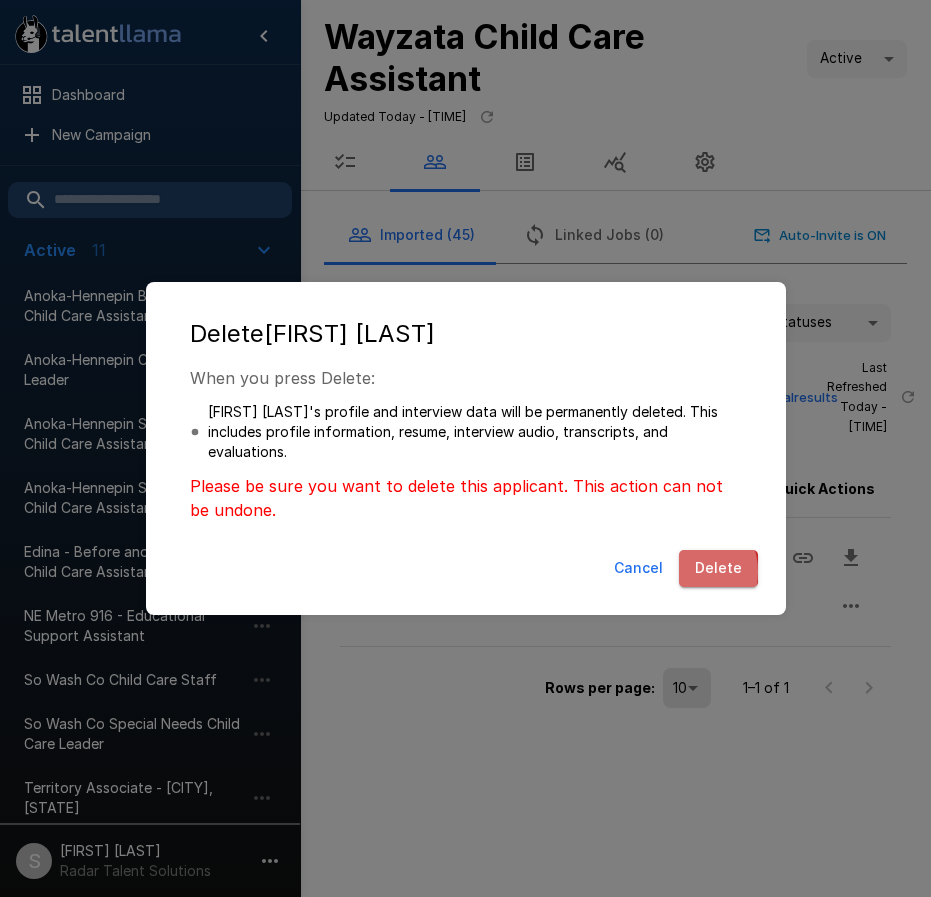 click on "Delete" at bounding box center (718, 568) 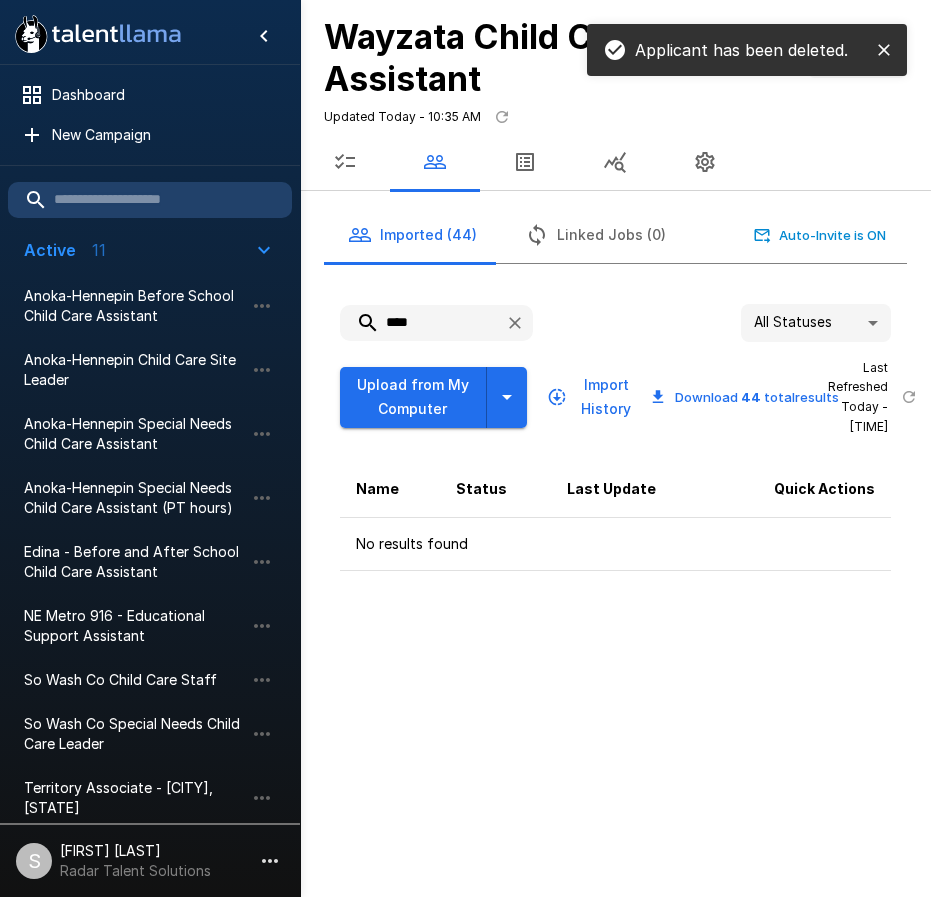 drag, startPoint x: 388, startPoint y: 325, endPoint x: 332, endPoint y: 325, distance: 56 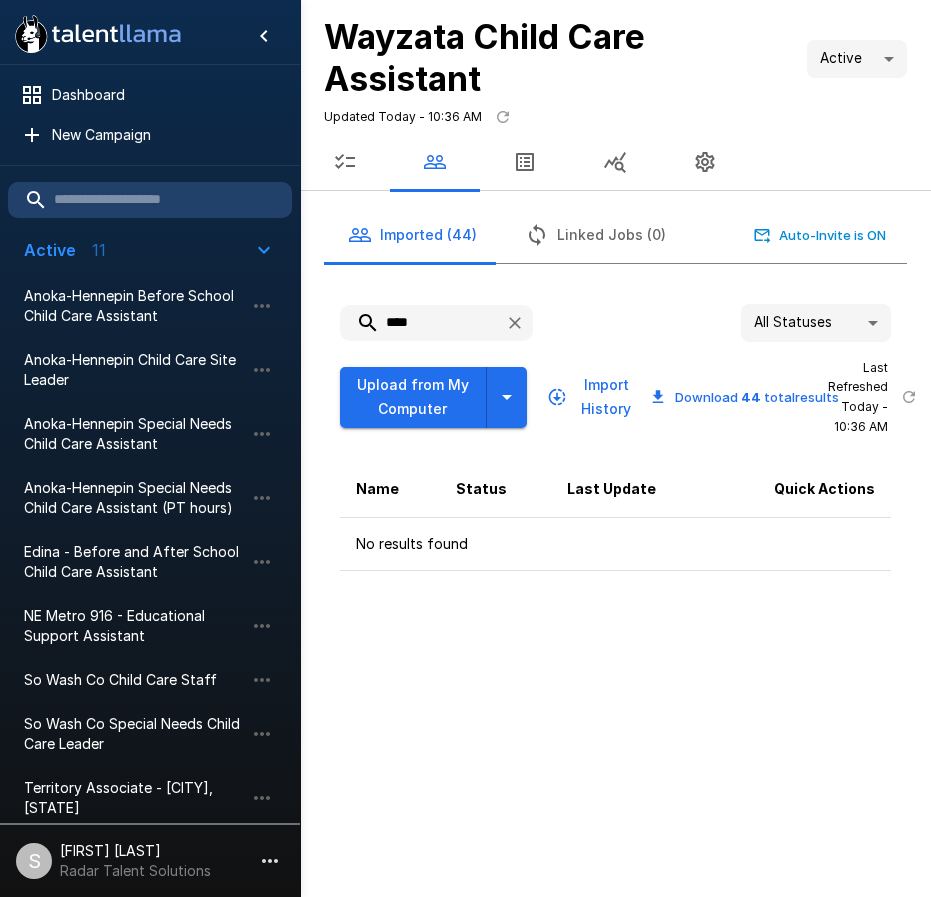 drag, startPoint x: 426, startPoint y: 324, endPoint x: 317, endPoint y: 311, distance: 109.77249 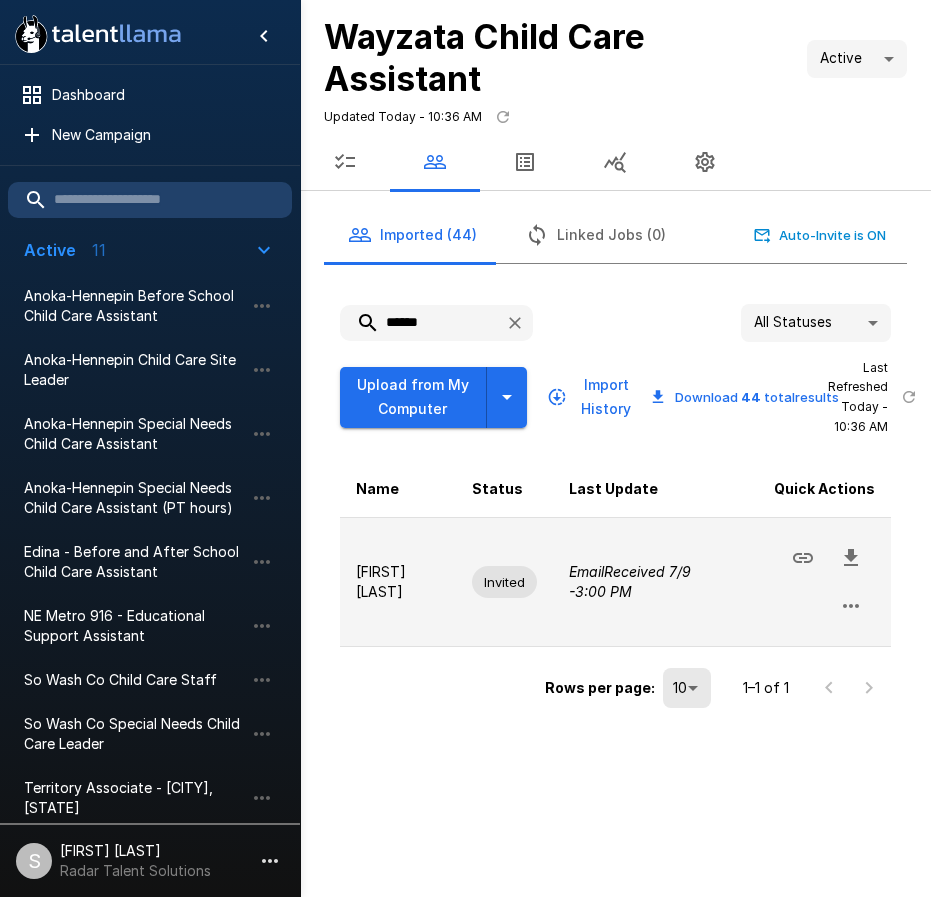 click 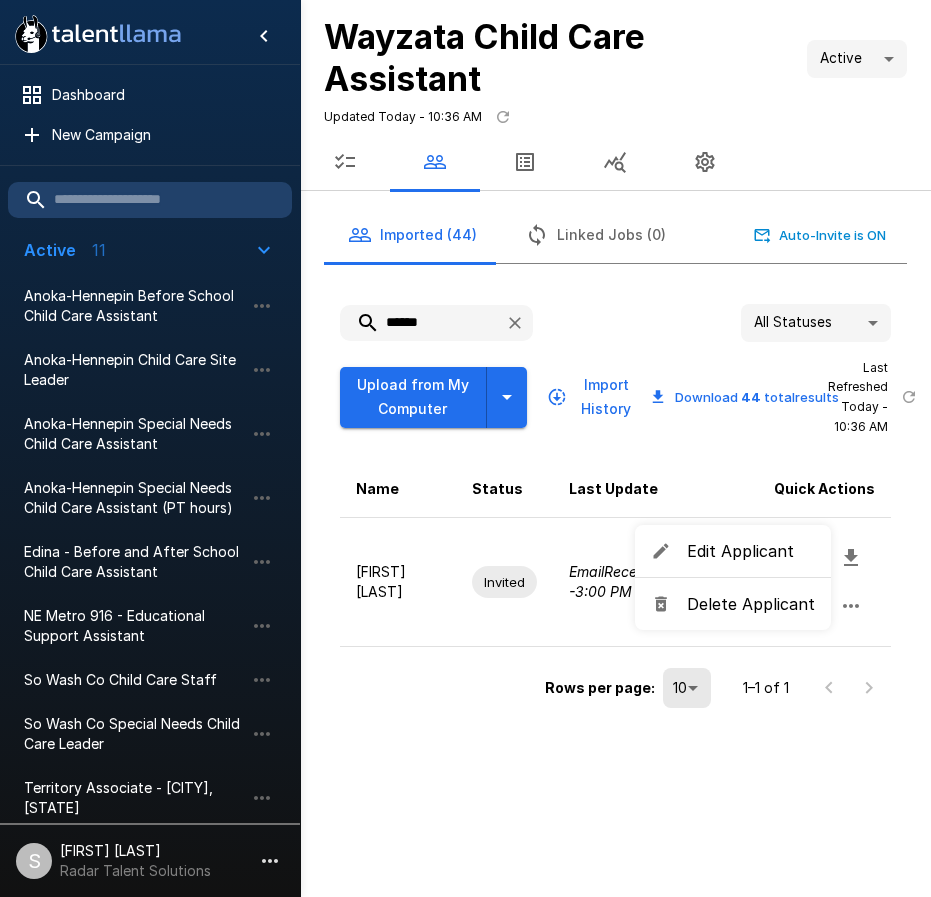 click on "Delete Applicant" at bounding box center [751, 604] 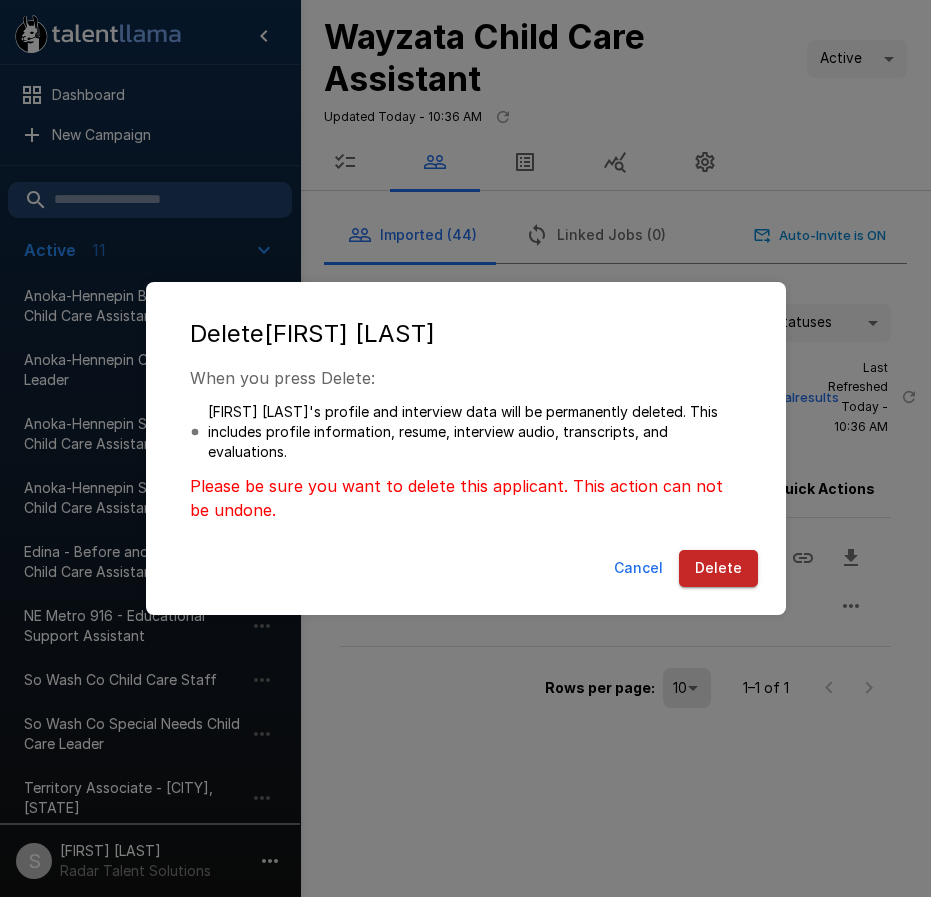click on "Delete" at bounding box center (718, 568) 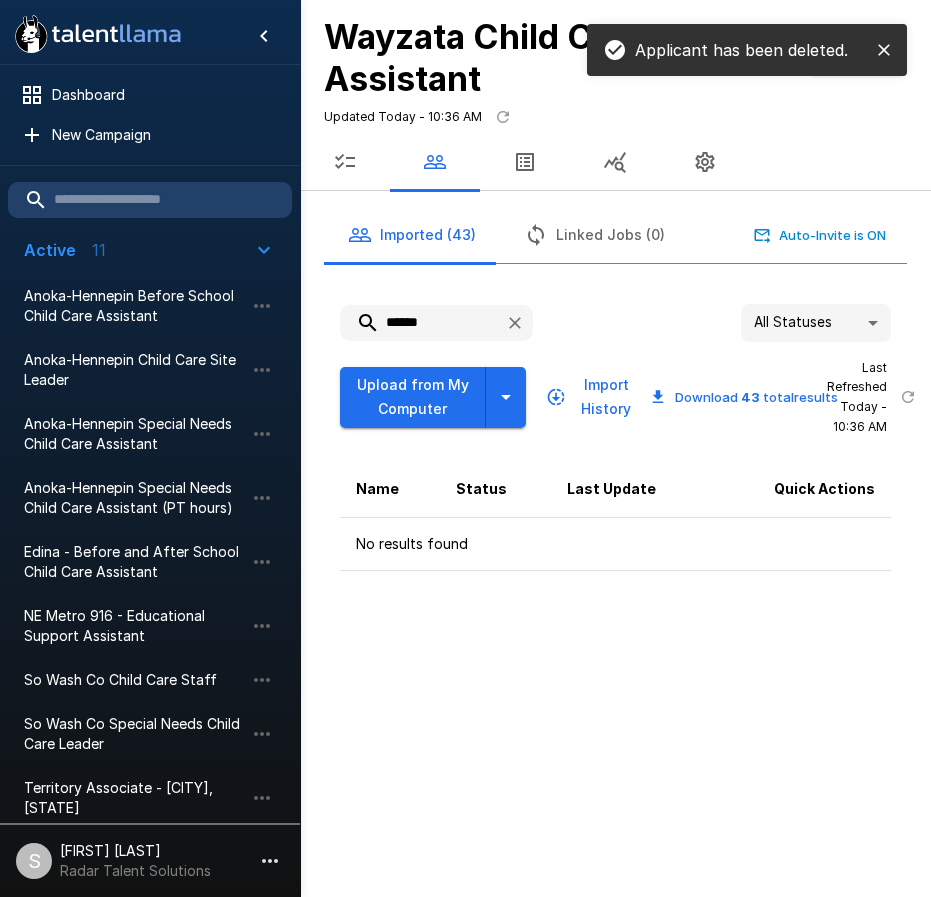 drag, startPoint x: 413, startPoint y: 314, endPoint x: 343, endPoint y: 318, distance: 70.11419 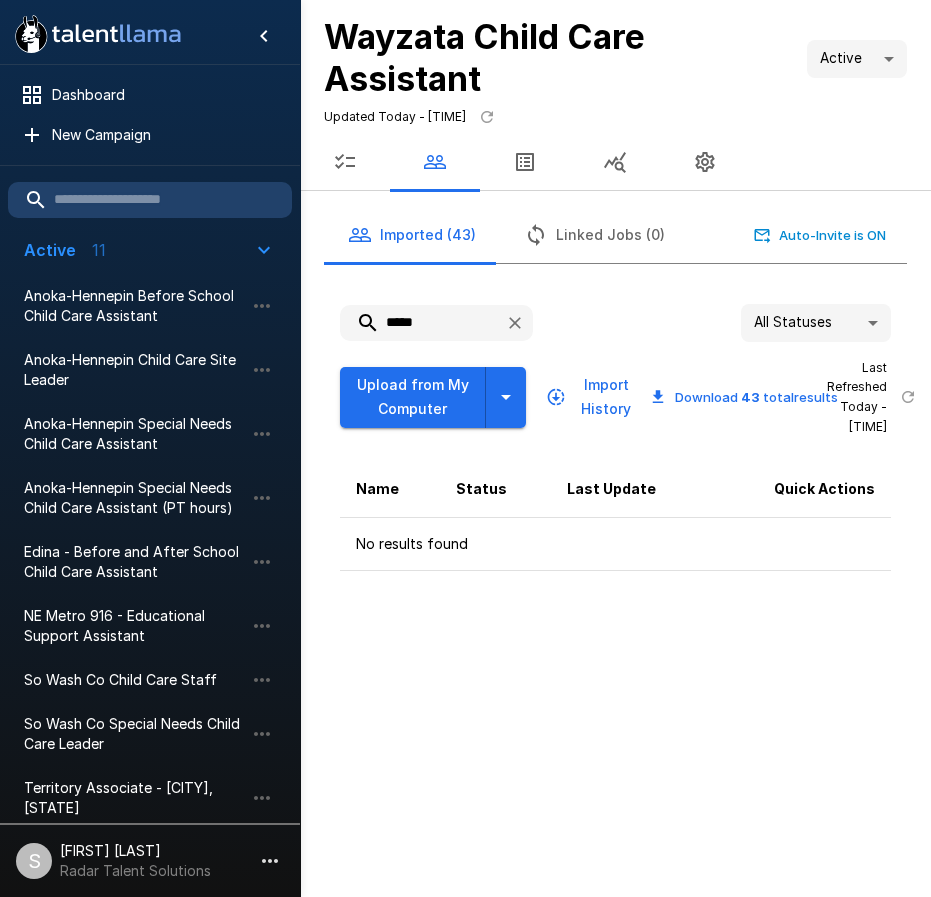 drag, startPoint x: 453, startPoint y: 326, endPoint x: 326, endPoint y: 323, distance: 127.03543 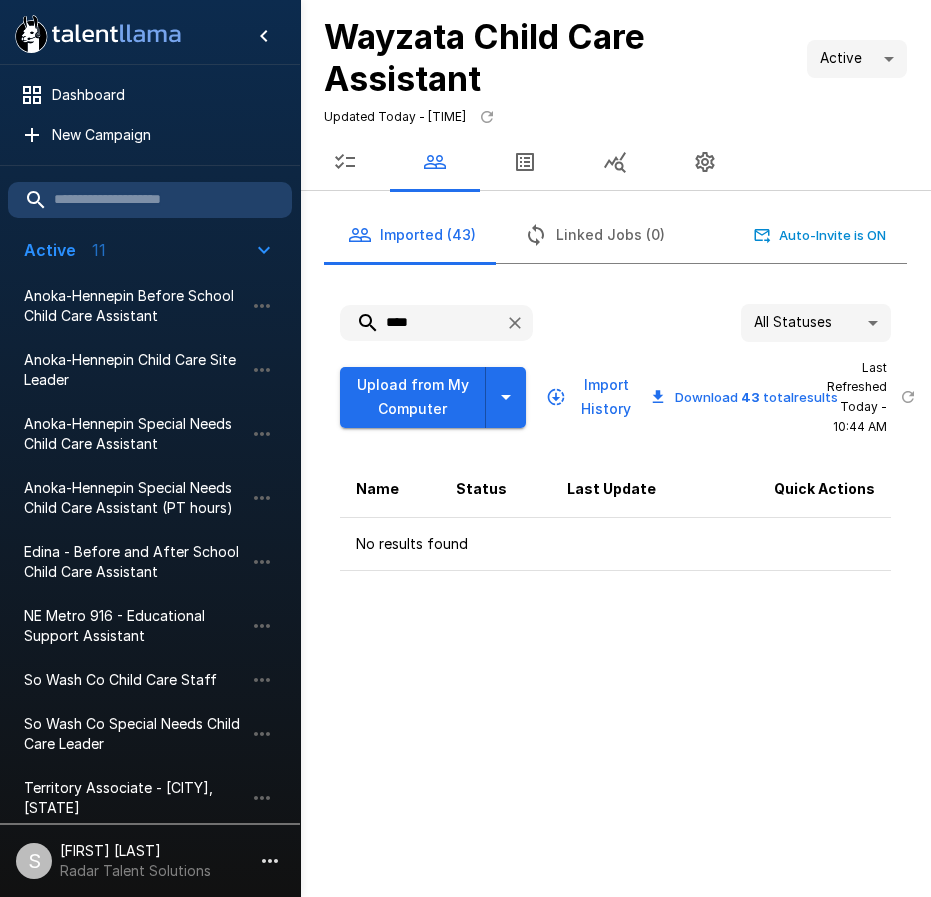 drag, startPoint x: 472, startPoint y: 314, endPoint x: 344, endPoint y: 327, distance: 128.65846 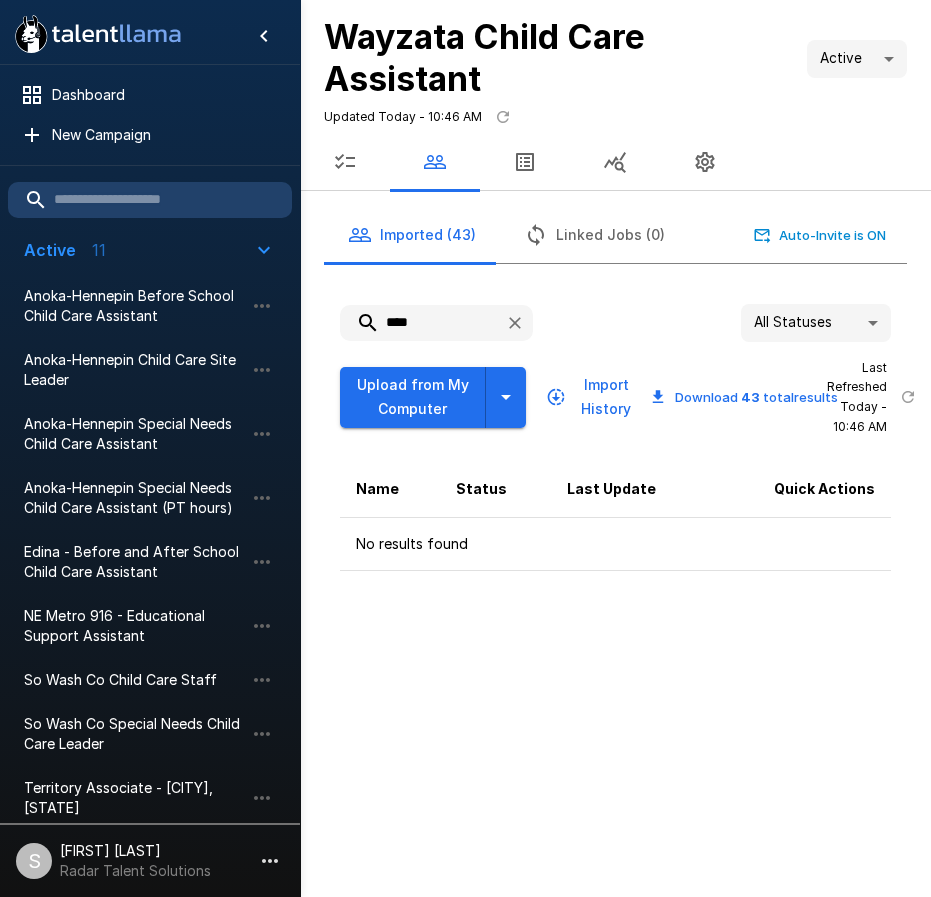 drag, startPoint x: 432, startPoint y: 320, endPoint x: 364, endPoint y: 323, distance: 68.06615 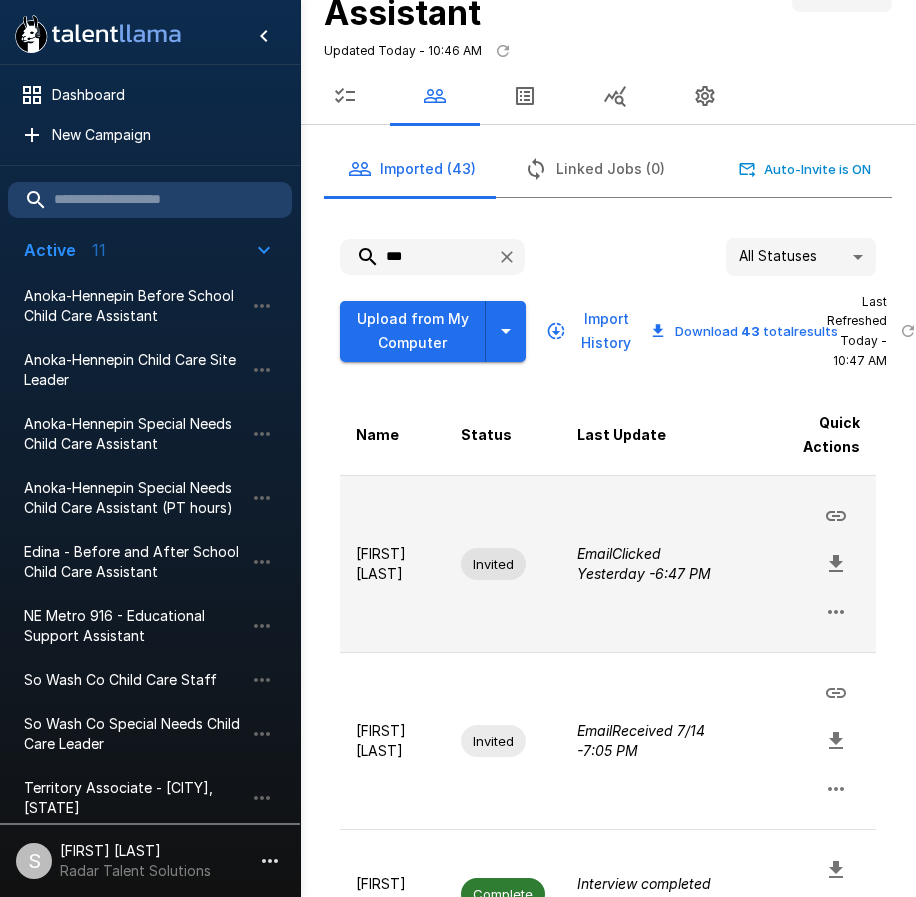 scroll, scrollTop: 100, scrollLeft: 0, axis: vertical 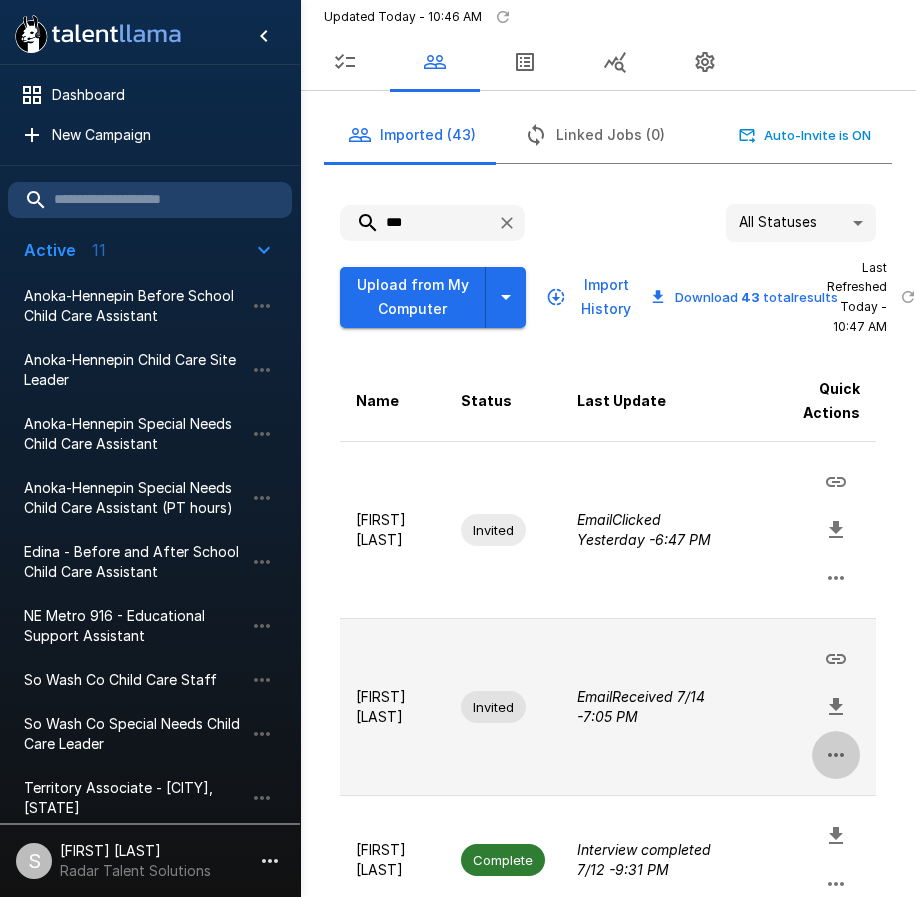click 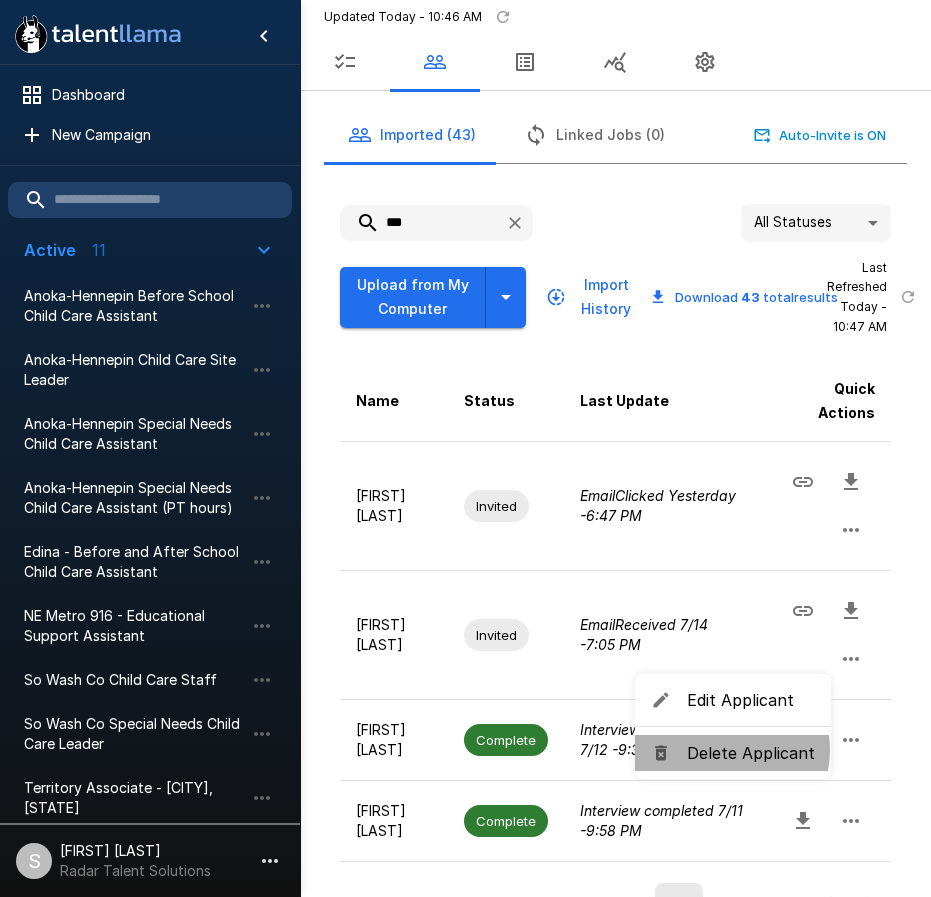 click on "Delete Applicant" at bounding box center (751, 753) 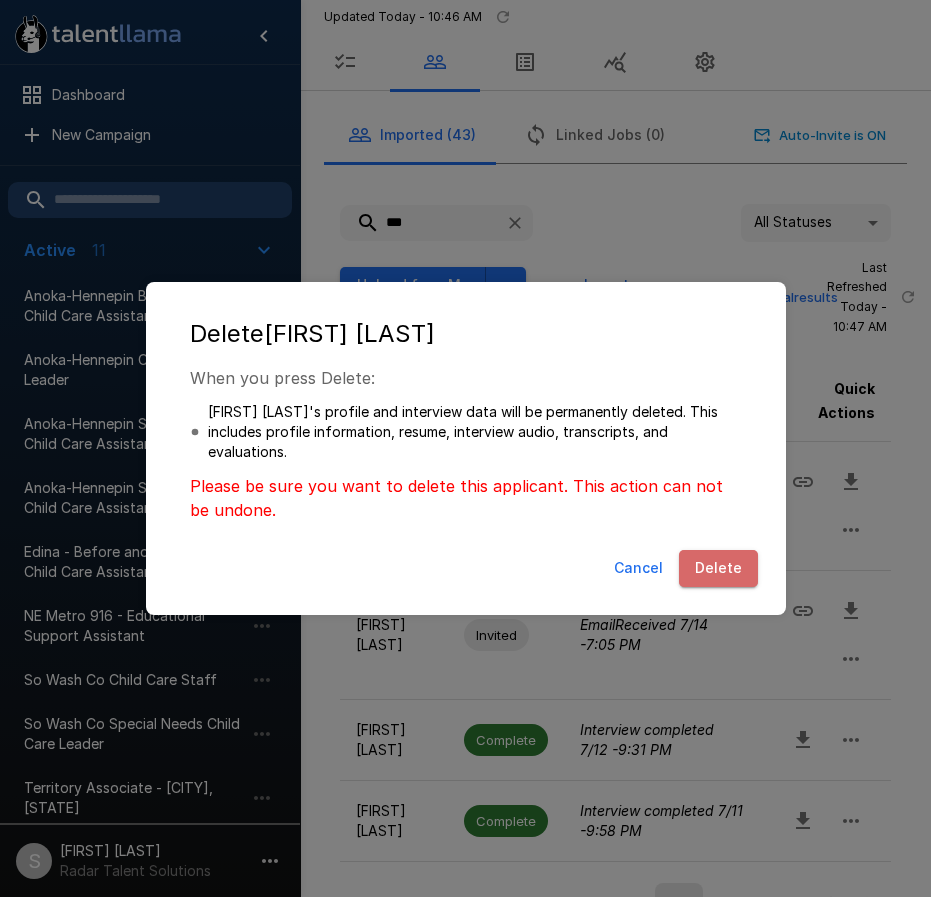 click on "Delete" at bounding box center [718, 568] 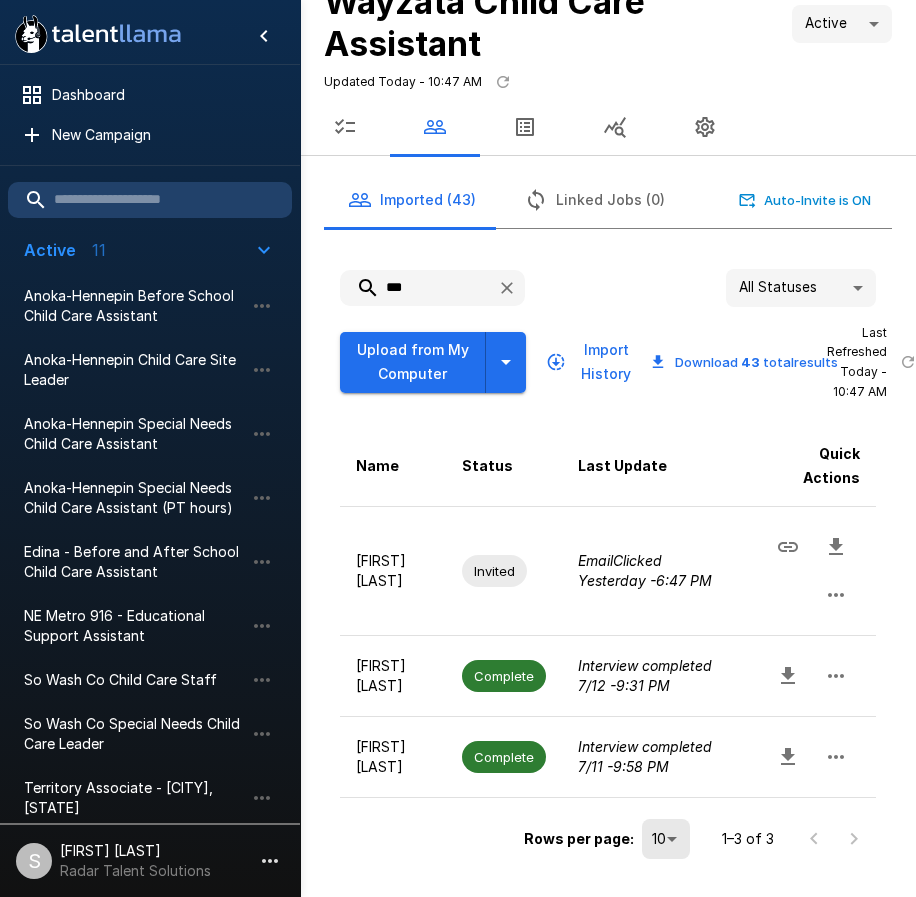 drag, startPoint x: 426, startPoint y: 218, endPoint x: 324, endPoint y: 221, distance: 102.044106 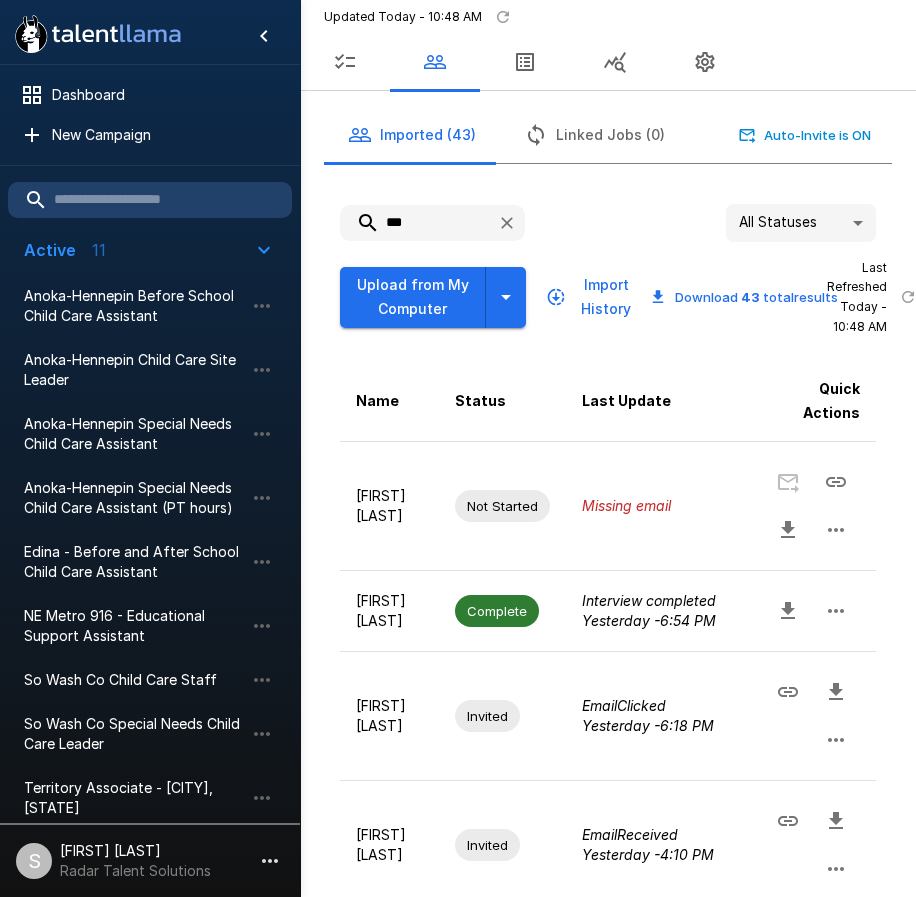 scroll, scrollTop: 0, scrollLeft: 0, axis: both 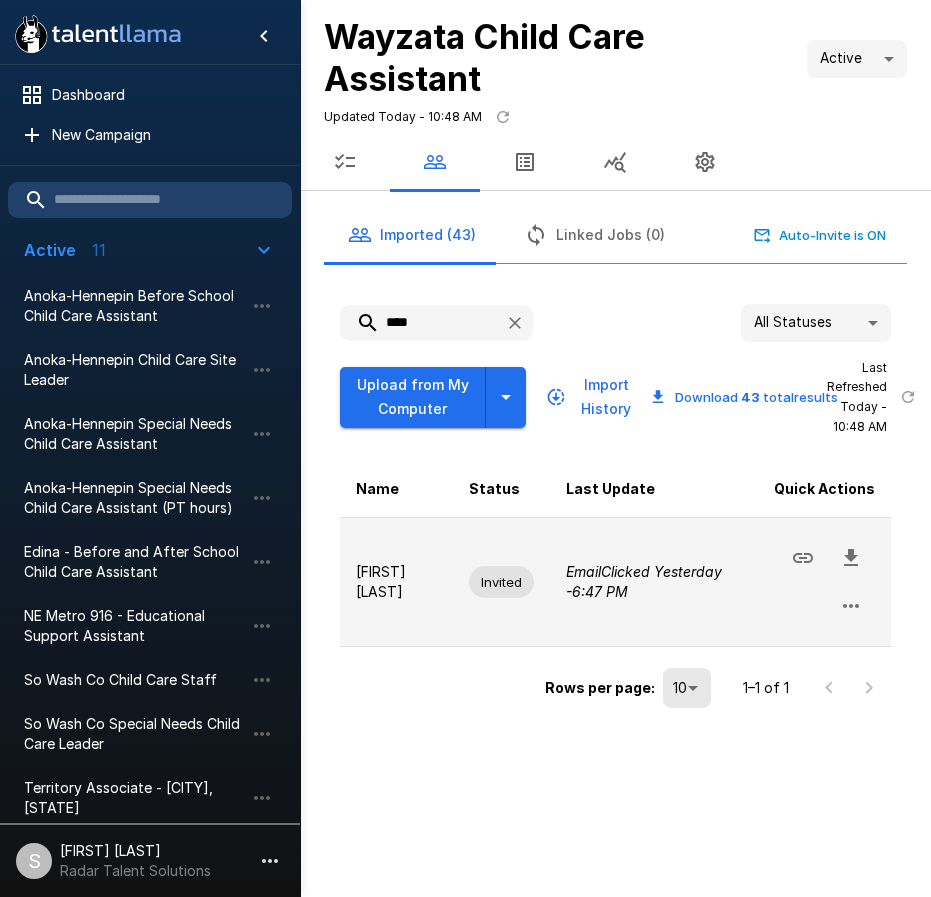 click at bounding box center (820, 582) 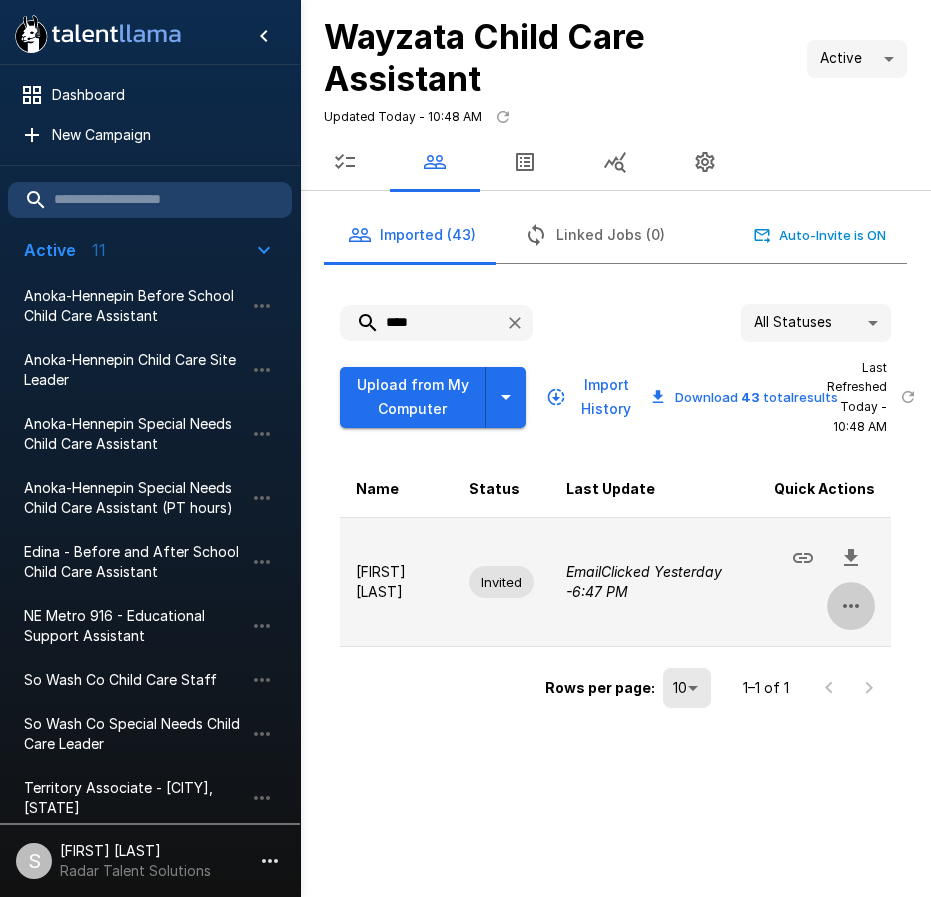 click 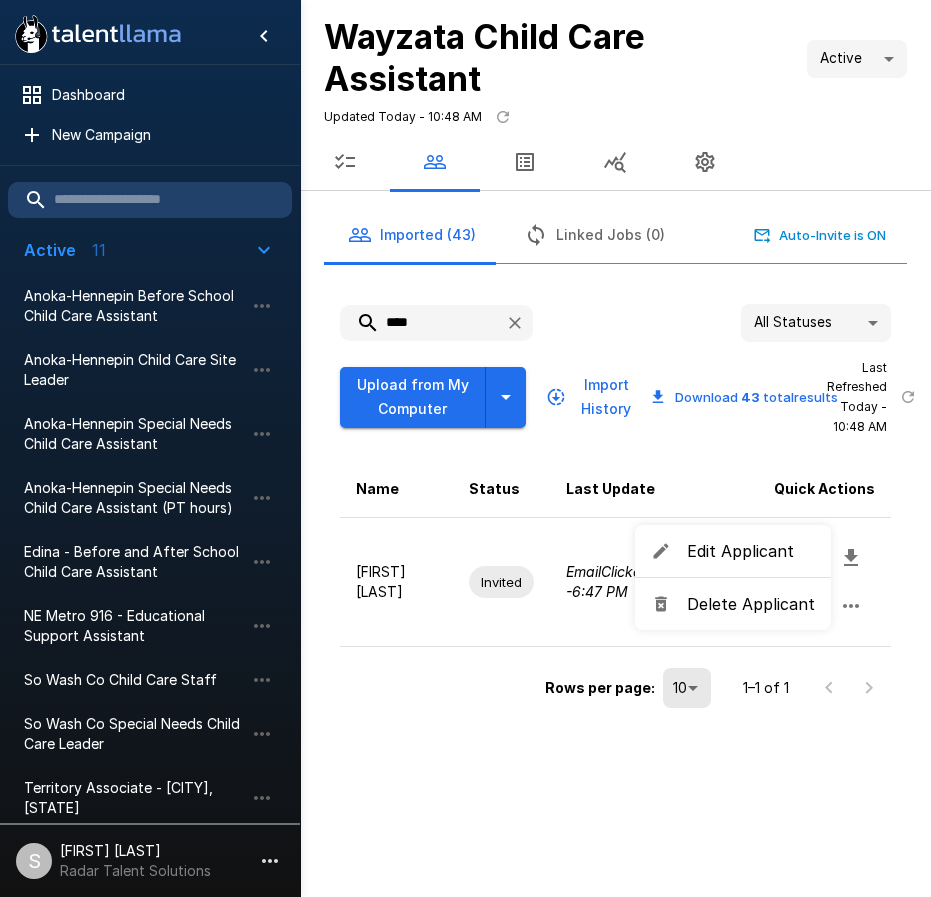 click on "Delete Applicant" at bounding box center [751, 604] 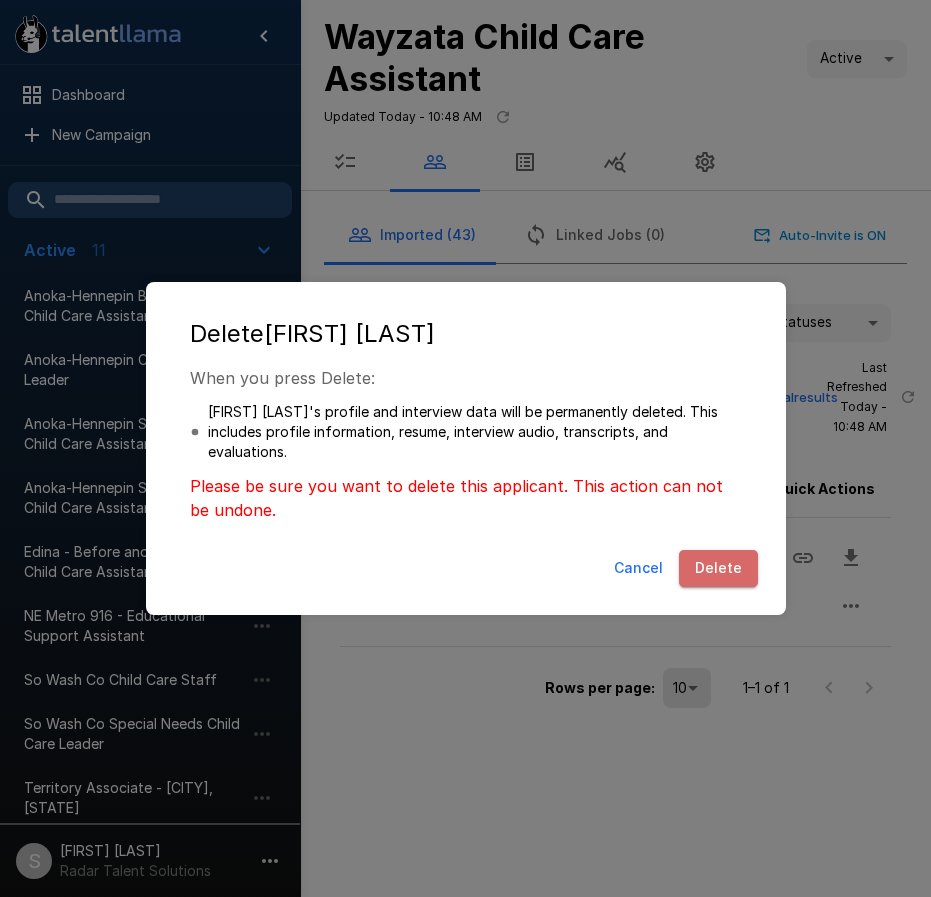 click on "Delete" at bounding box center [718, 568] 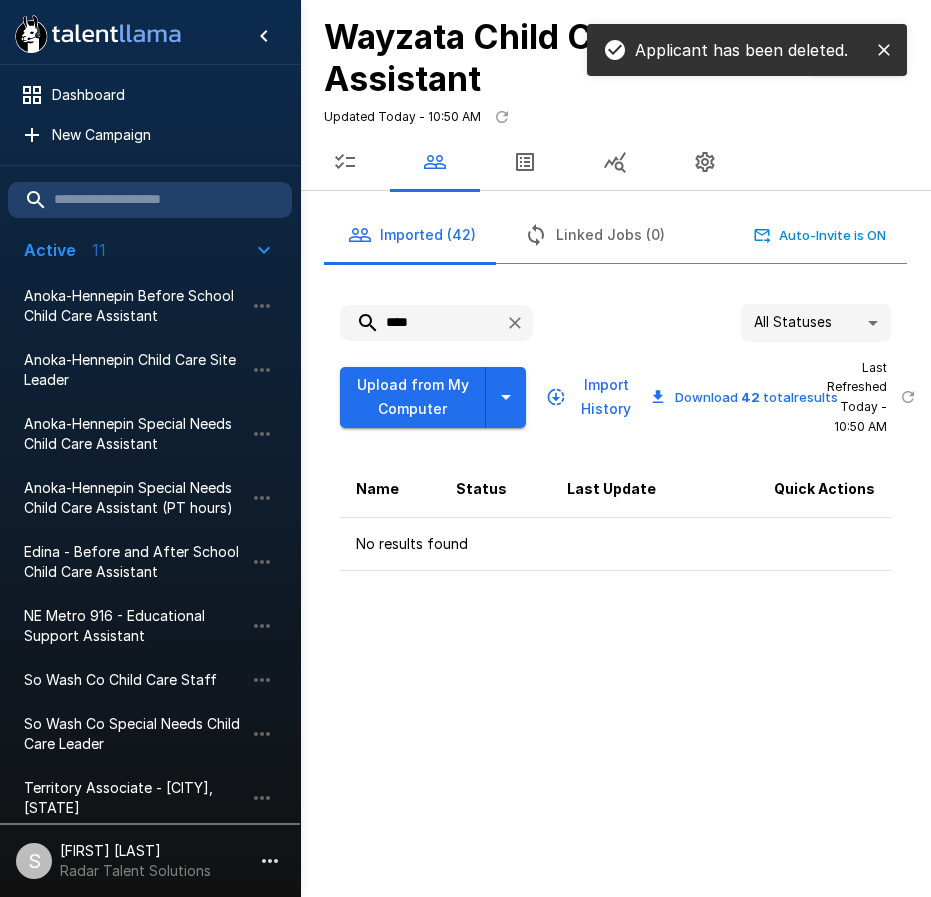 drag, startPoint x: 442, startPoint y: 323, endPoint x: 337, endPoint y: 317, distance: 105.17129 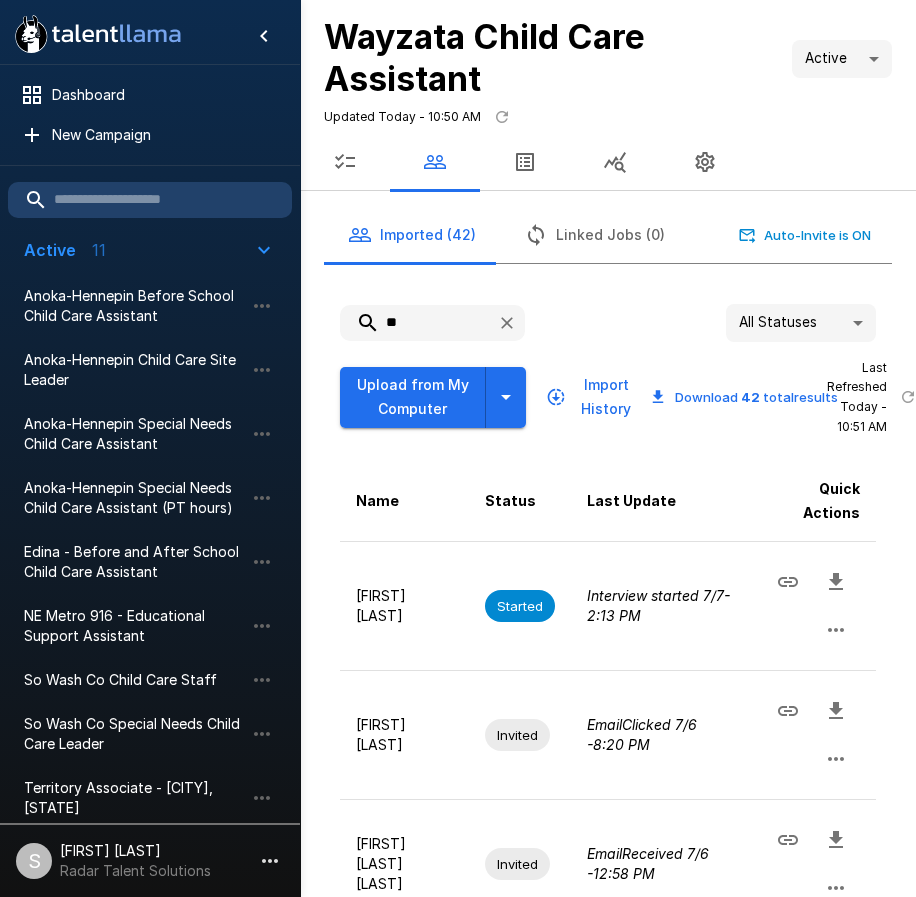 type on "*" 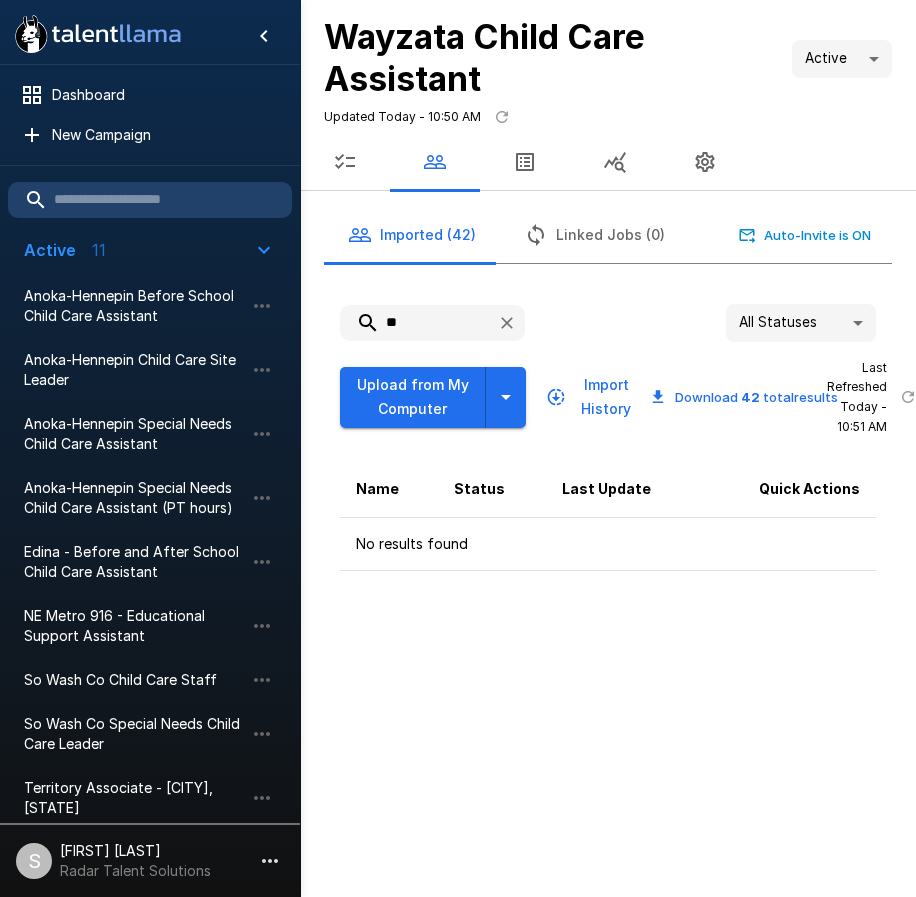 type on "*" 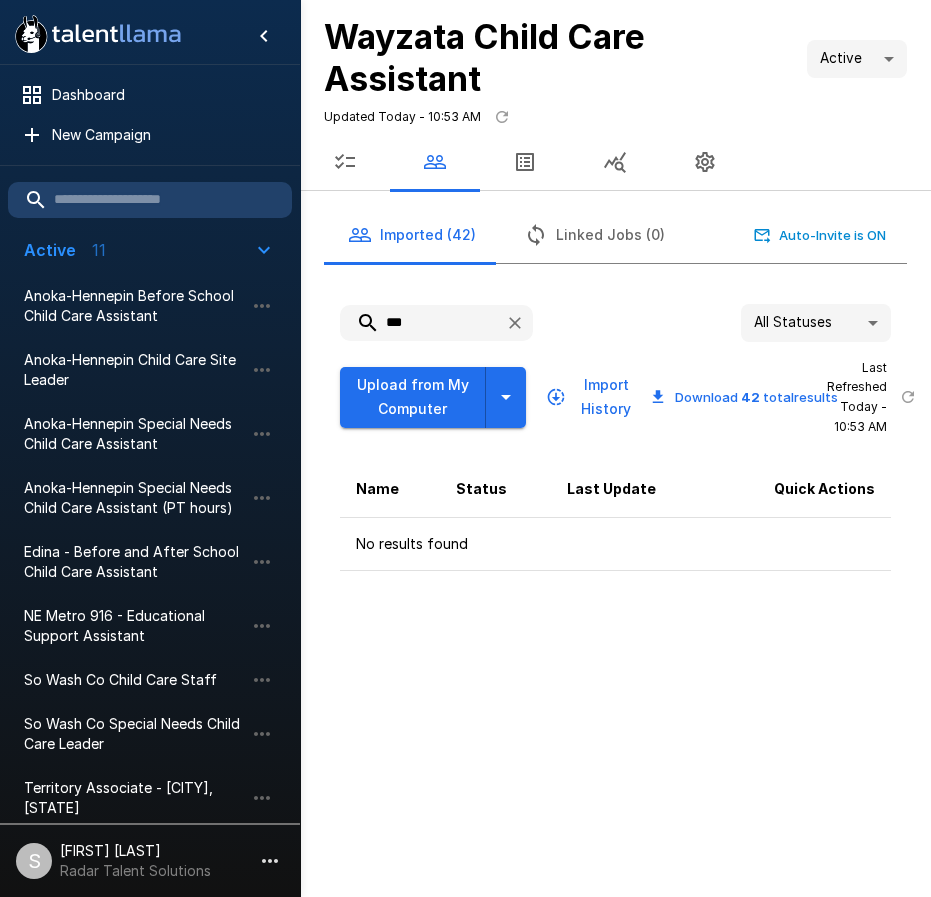 drag, startPoint x: 407, startPoint y: 325, endPoint x: 327, endPoint y: 320, distance: 80.1561 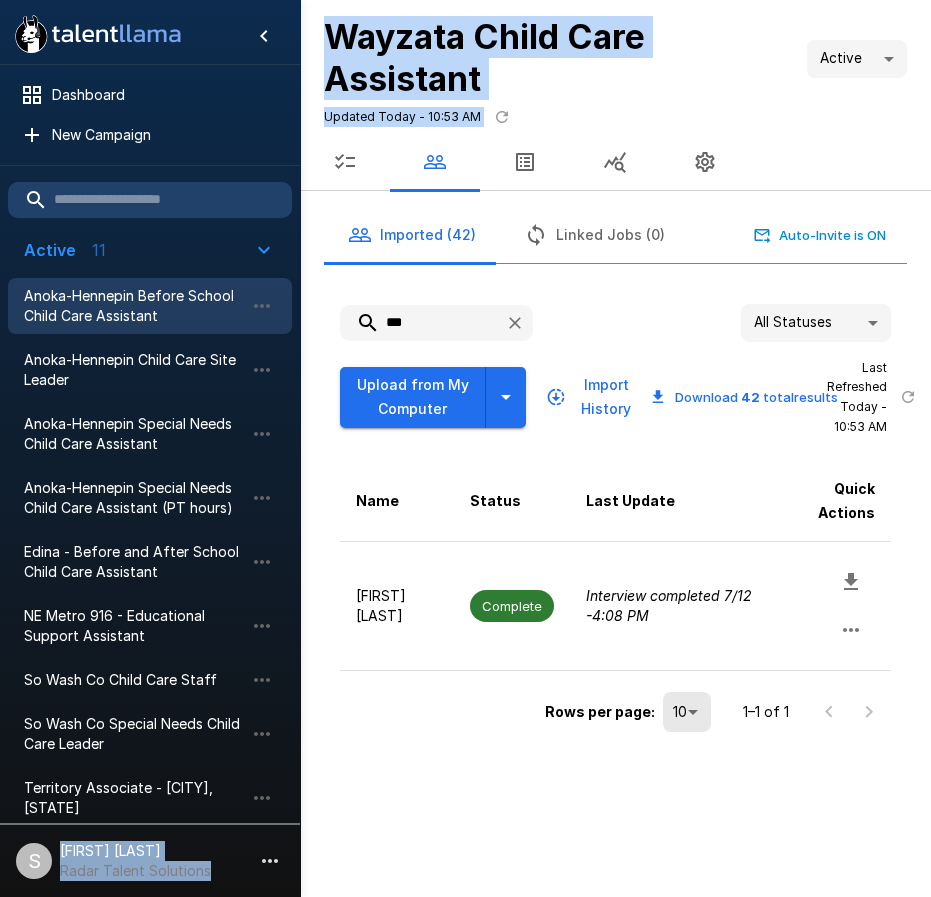drag, startPoint x: 327, startPoint y: 320, endPoint x: 232, endPoint y: 315, distance: 95.131485 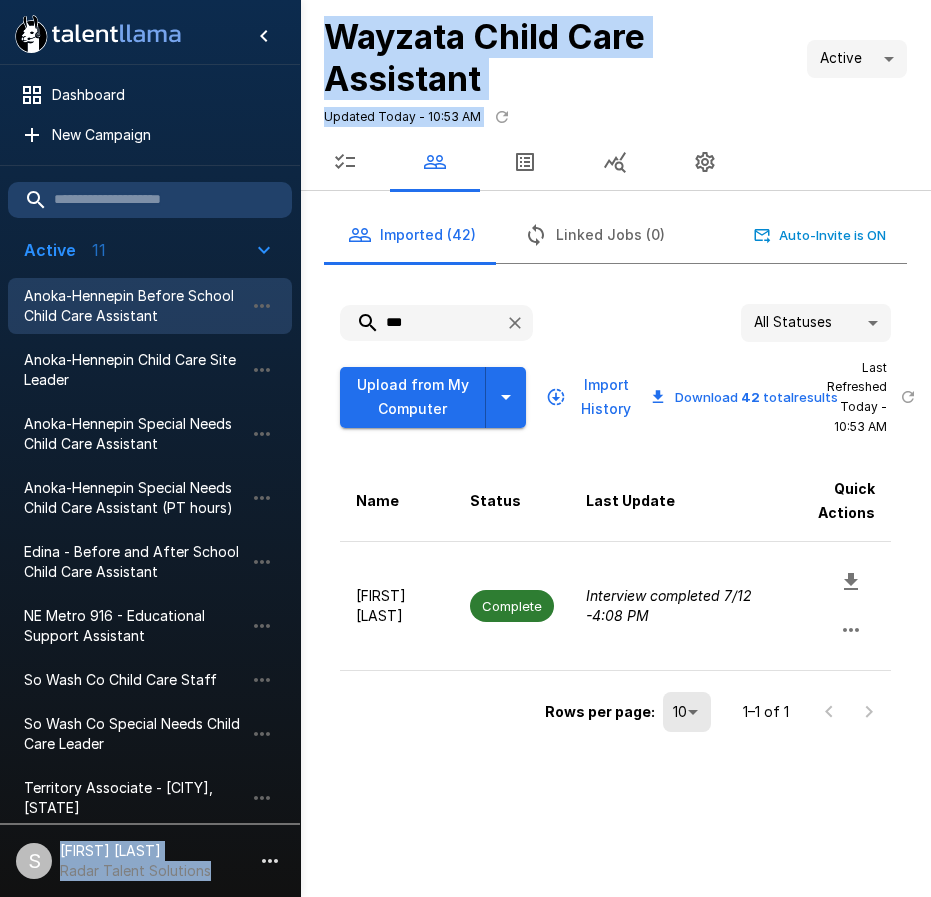 click on "Dashboard New Campaign Active 11 Anoka-Hennepin Before School Child Care Assistant Anoka-Hennepin Child Care Site Leader Anoka-Hennepin Special Needs Child Care Assistant Anoka-Hennepin Special Needs Child Care Assistant (PT hours) Edina - Before and After School Child Care Assistant NE Metro 916 - Educational Support Assistant So Wash Co Child Care Staff So Wash Co Special Needs Child Care Leader Territory Associate - Buffalo, NY Wayzata Child Care Assistant Wayzata Special Needs Child Care Assistant Paused 9 Edina - Summer Child Care Staff Osseo - Summer Child Care Assistant Revolutionary Sports - Kids Sports Coach Revolutionary Sports - Kids Sports Coach Revolutionary Sports - Kids Sports Coach (PT) So Wash Co Summer Child Care Staff Territory Associate Territory Associate Wayzata - Summer Child Care Program Assistant S [LAST] [FIRST] Radar Talent Solutions Wayzata Child Care Assistant Active **** Updated Today - 10:53 AM Imported (42) Linked Jobs (0) Auto-Invite is ON *** All Statuses ** Download" at bounding box center (615, 385) 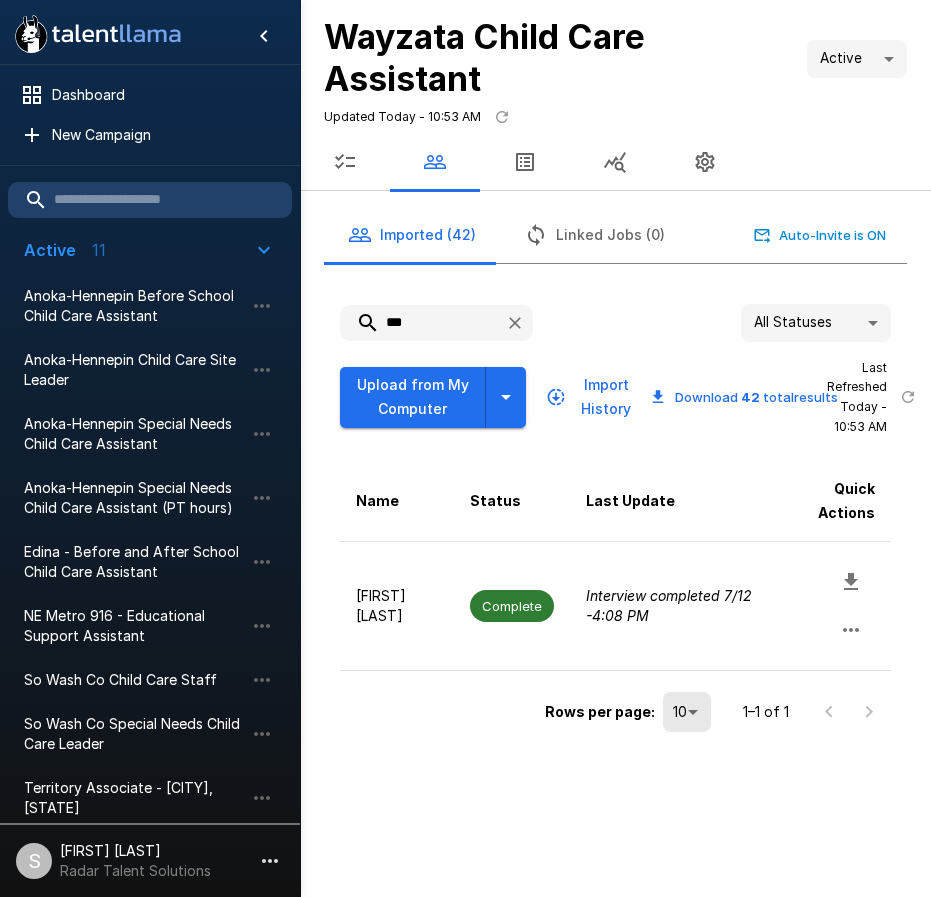 drag, startPoint x: 430, startPoint y: 325, endPoint x: 380, endPoint y: 321, distance: 50.159744 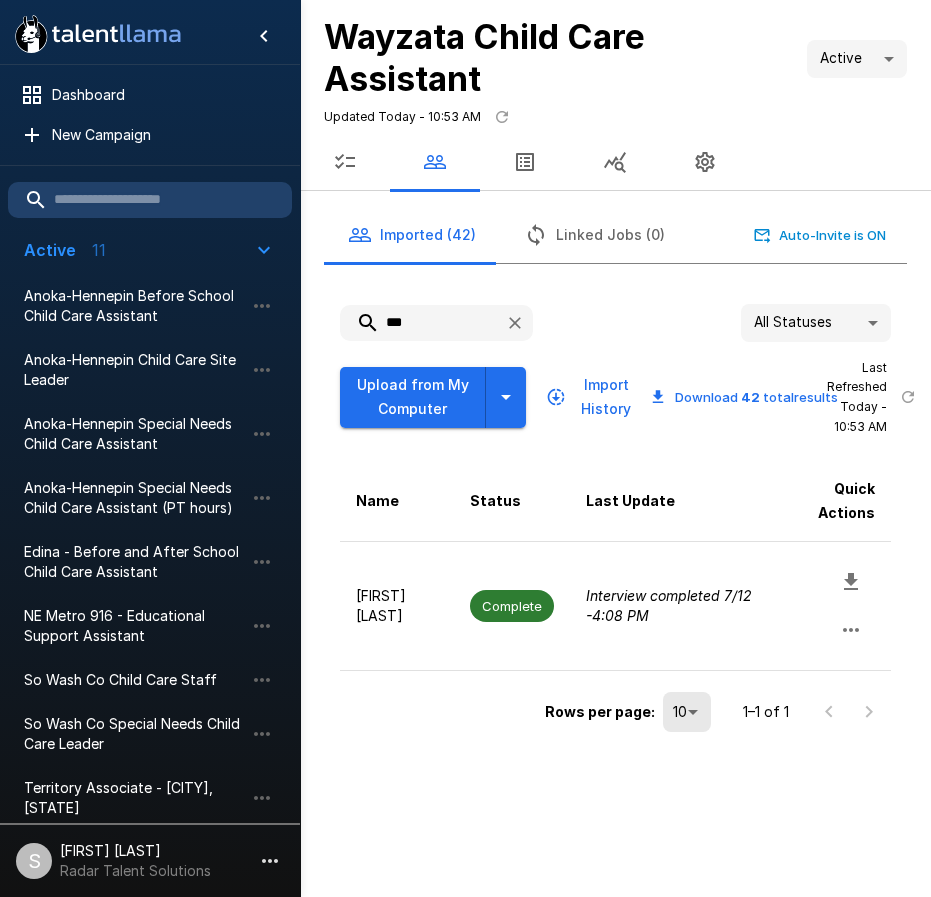 click on "***" at bounding box center (414, 323) 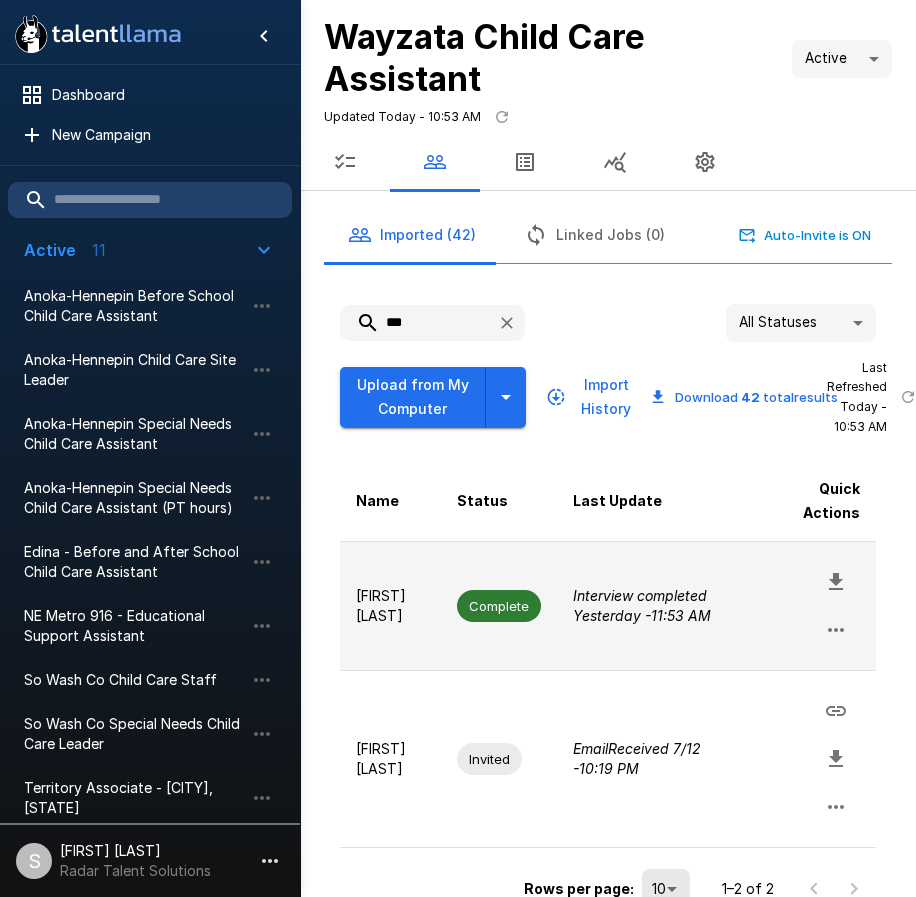 type on "***" 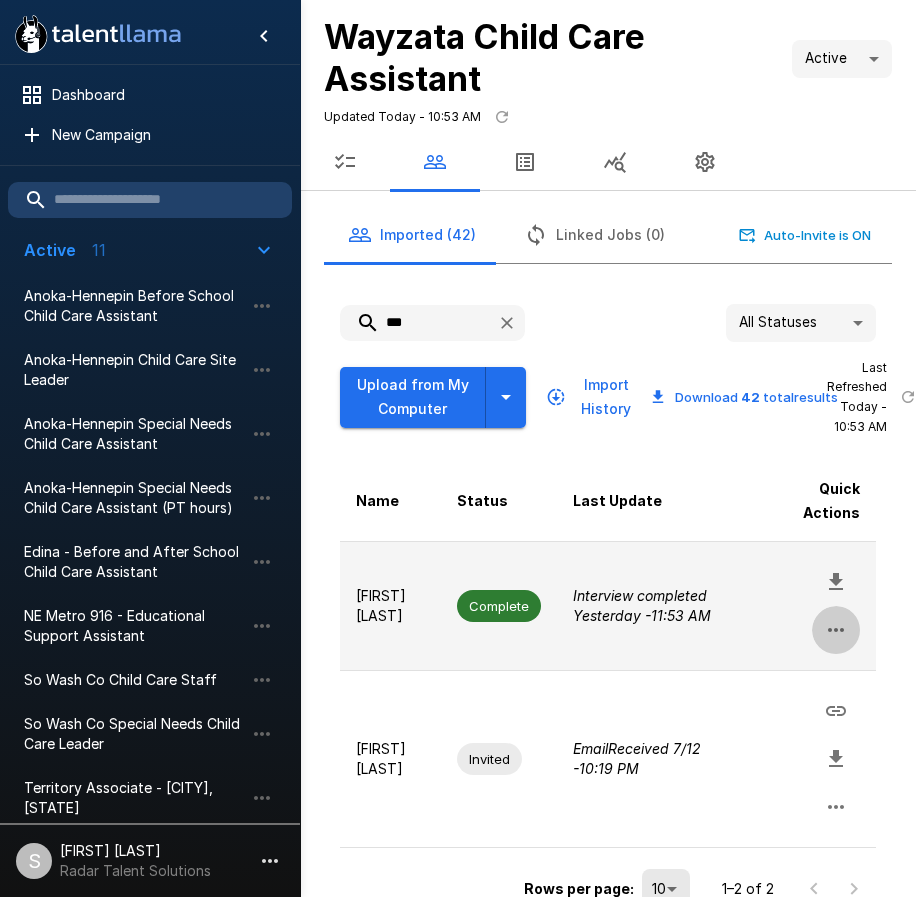 click 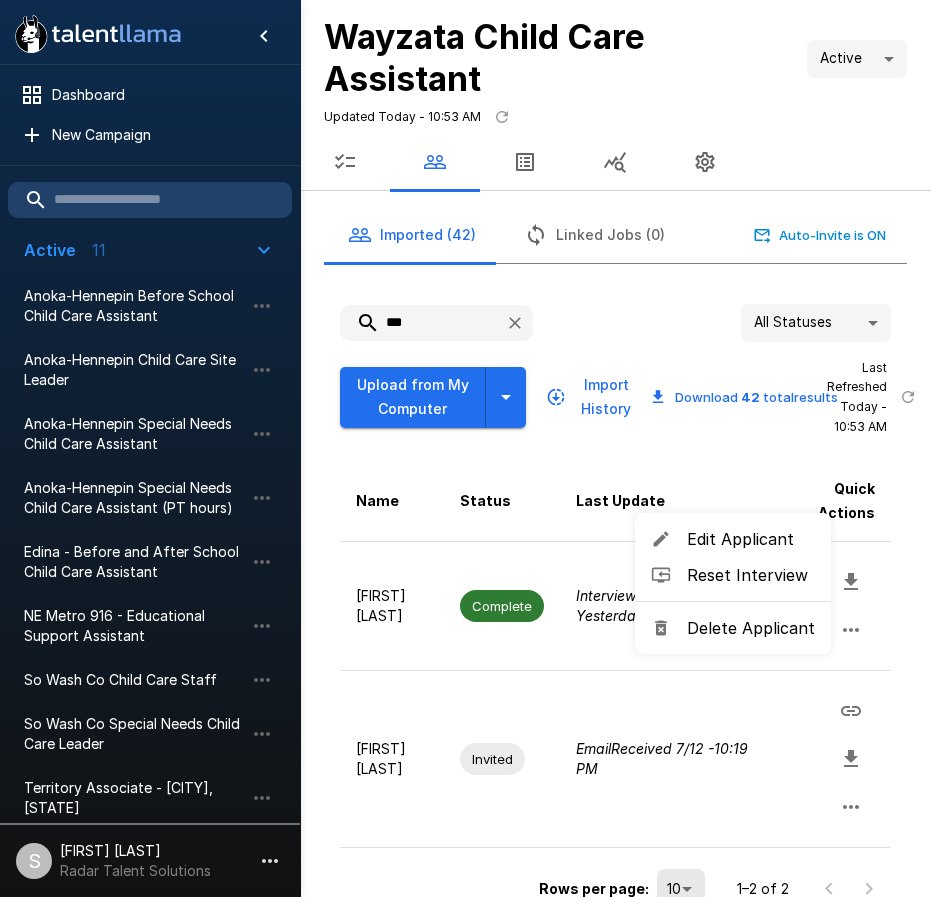 click at bounding box center (465, 448) 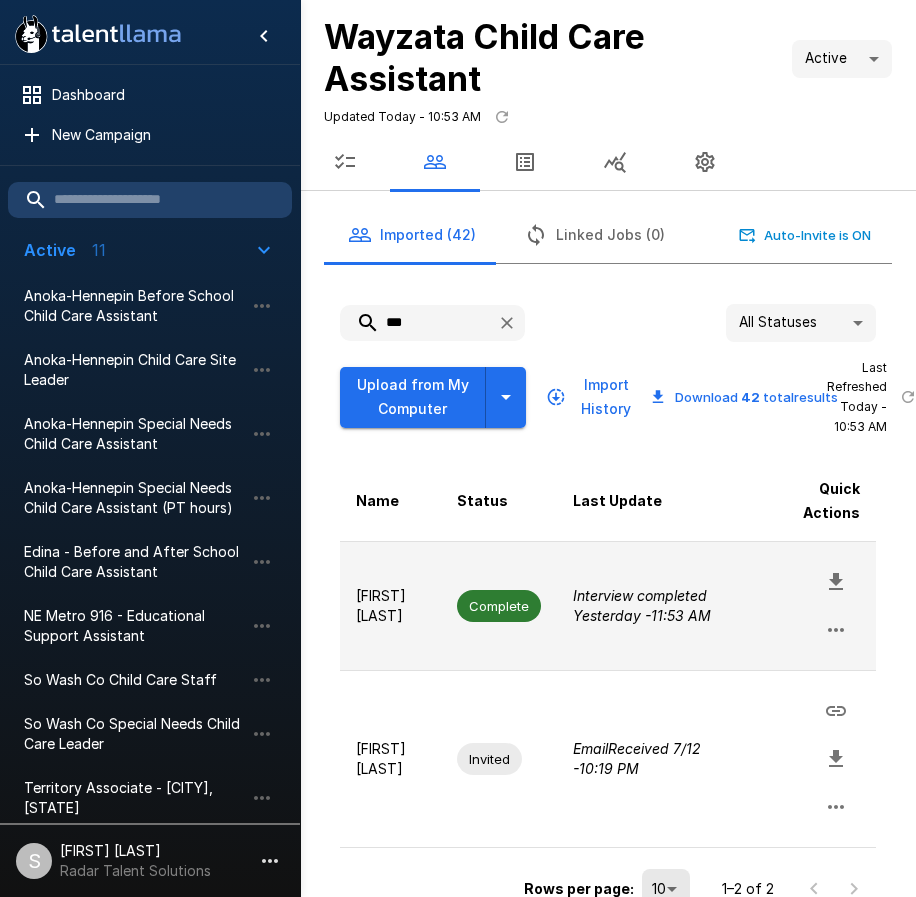 click on "Complete" at bounding box center [499, 606] 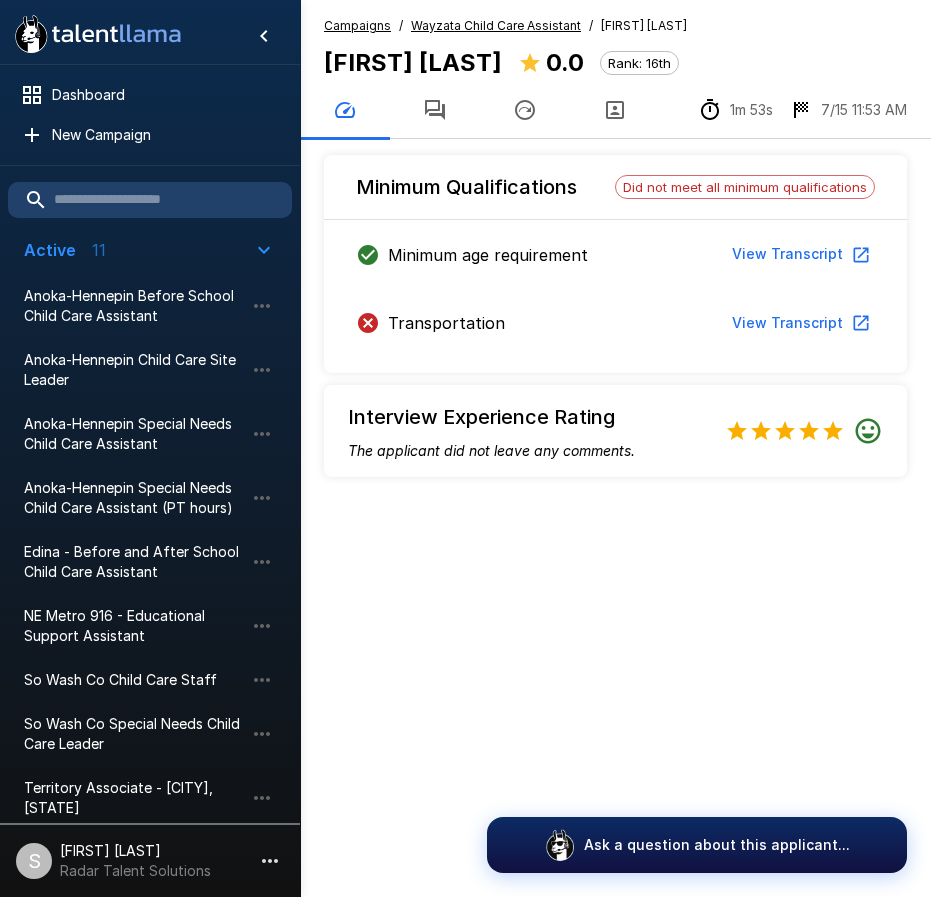 click 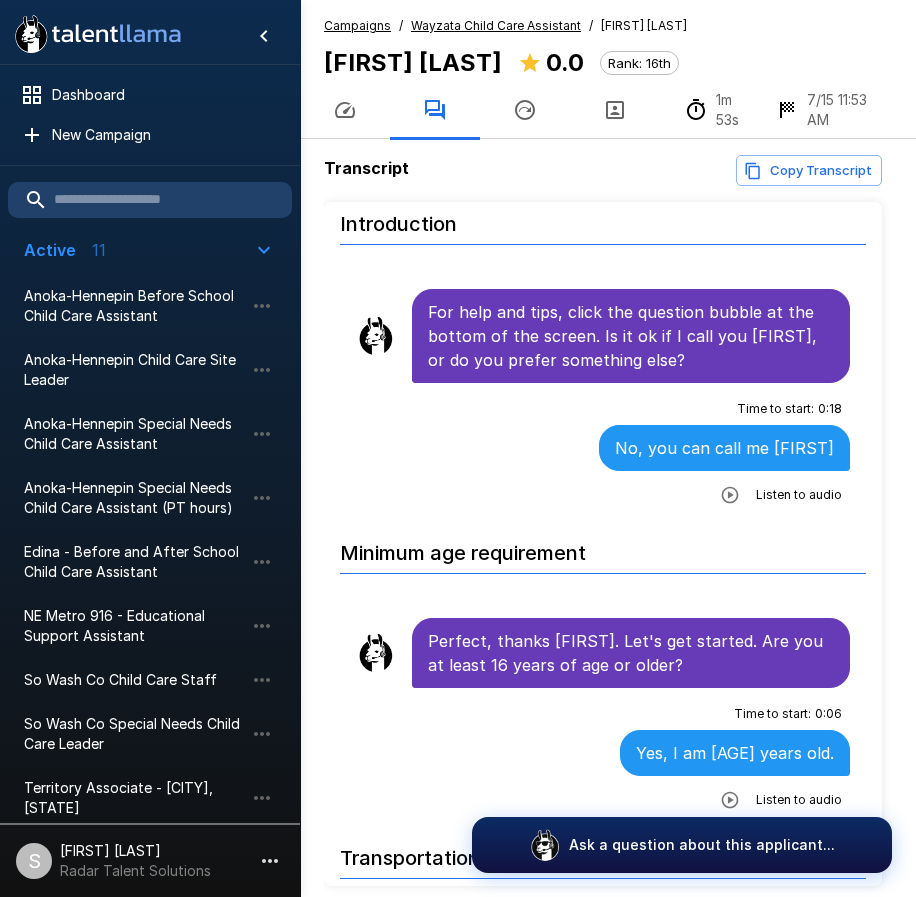 scroll, scrollTop: 0, scrollLeft: 0, axis: both 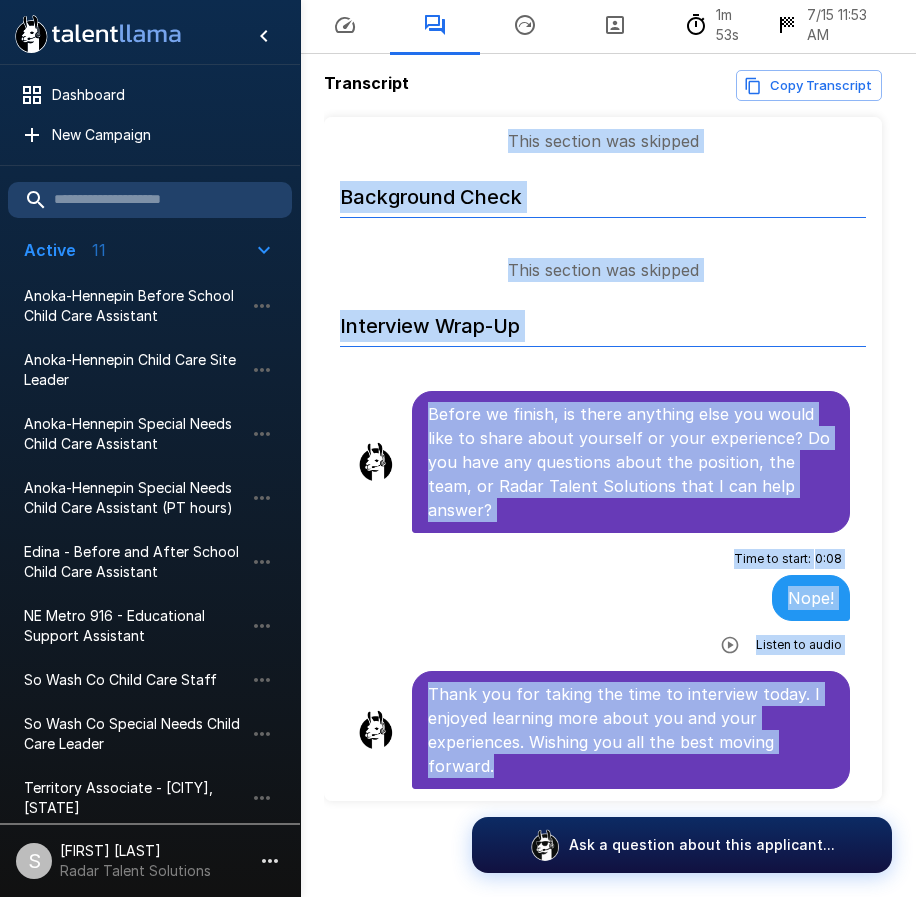 drag, startPoint x: 429, startPoint y: 332, endPoint x: 806, endPoint y: 781, distance: 586.2849 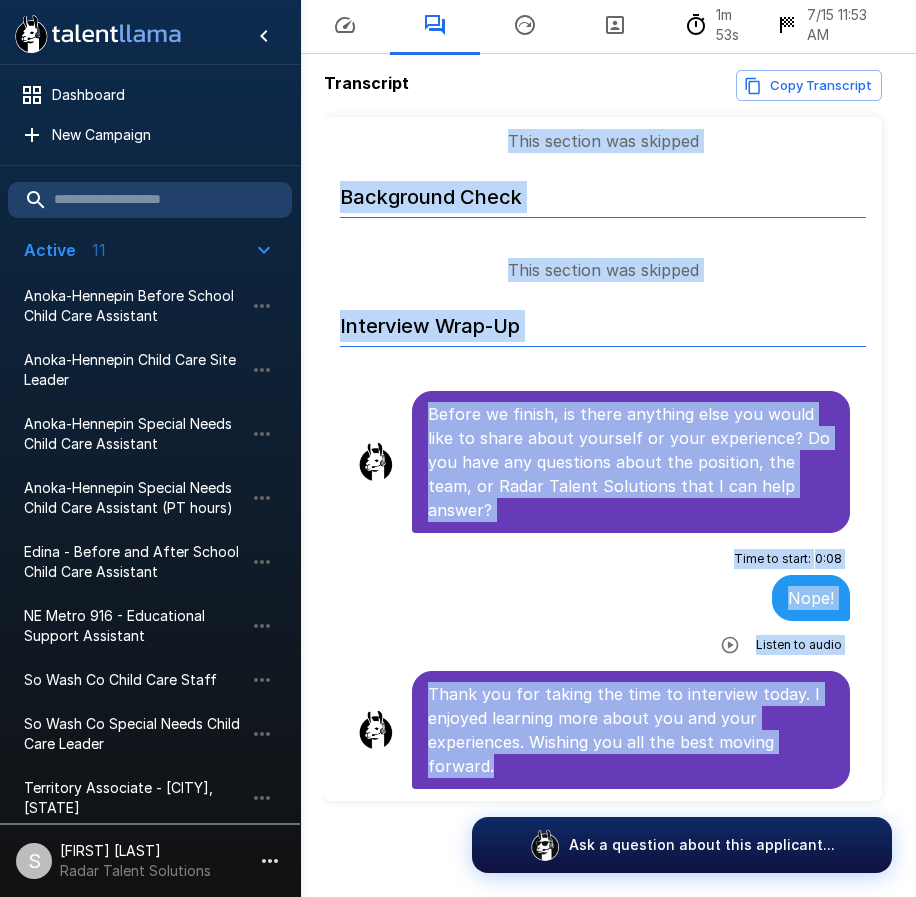 click on "Introduction For help and tips, click the question bubble at the bottom of the screen. Is it ok if I call you [FIRST], or do you prefer something else? Time to start : 0 : 18 No, you can call me [FIRST] Listen to audio Minimum age requirement Perfect, thanks [FIRST]. Let's get started. Are you at least [AGE] years of age or older? Time to start : 0 : 06 Yes, I am [AGE] years old. Listen to audio Transportation Great, thank you. Do you have reliable transportation to Plymouth, MN? Time to start : 0 : 19 Maybe... Listen to audio Thank you for your response. Can you clarify what you mean by "maybe"? For example, do you have access to a car or public transportation that would get you to Plymouth, MN regularly? Time to start : 0 : 15 I have access to a car, but my mom gets out of work at 3 and my uncle goes to work at 5, so I don't think I'll have a reliable transportation to Plymouth, MN regularly. Listen to audio Passion for Childcare This section was skipped Accountability This section was skipped Adaptability : 0 :" at bounding box center (603, -338) 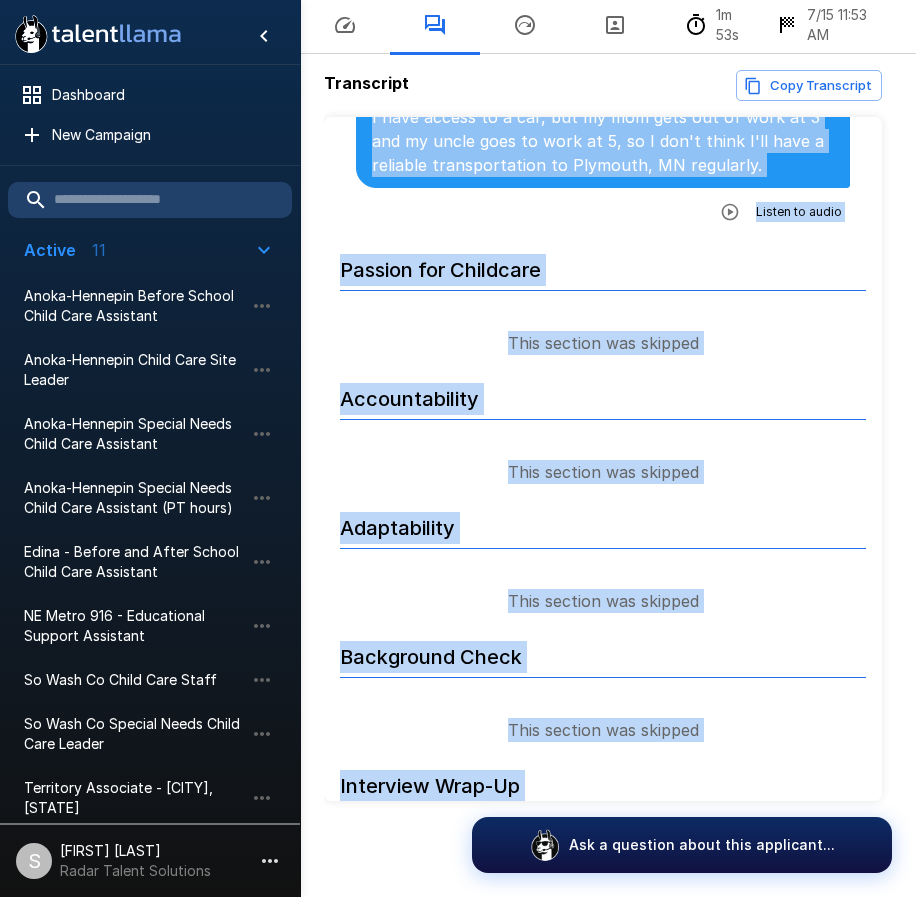 scroll, scrollTop: 1094, scrollLeft: 0, axis: vertical 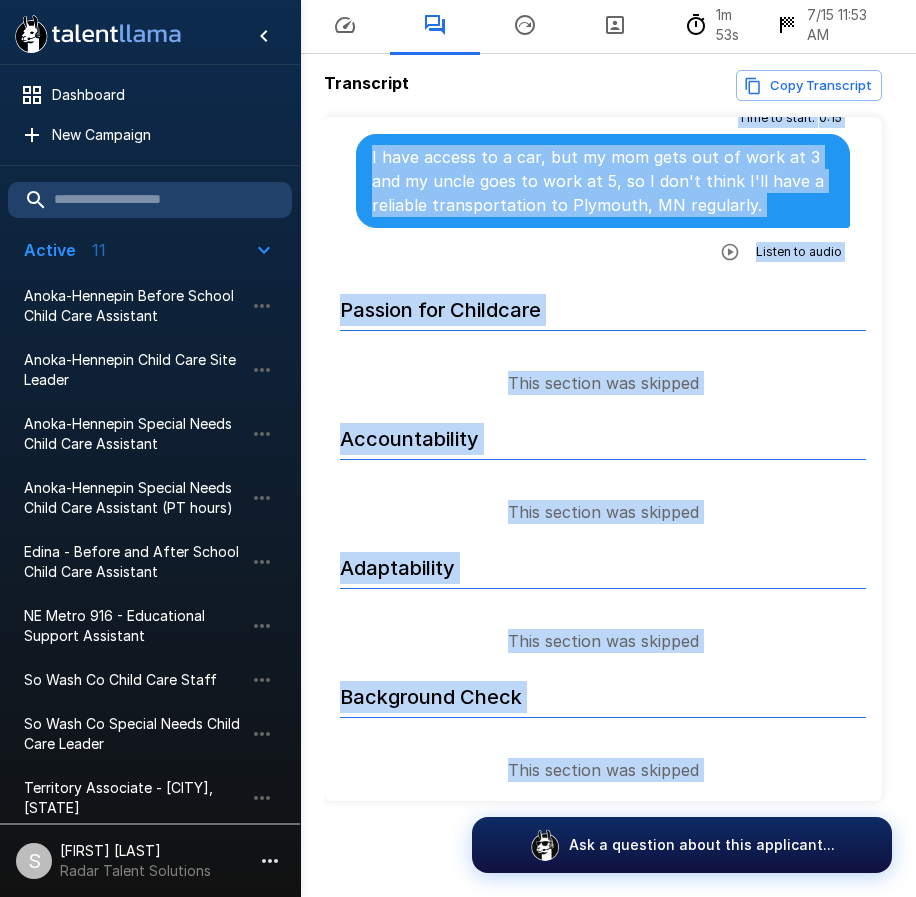 click on "Introduction For help and tips, click the question bubble at the bottom of the screen. Is it ok if I call you [FIRST], or do you prefer something else? Time to start : 0 : 18 No, you can call me [FIRST] Listen to audio Minimum age requirement Perfect, thanks [FIRST]. Let's get started. Are you at least [AGE] years of age or older? Time to start : 0 : 06 Yes, I am [AGE] years old. Listen to audio Transportation Great, thank you. Do you have reliable transportation to Plymouth, MN? Time to start : 0 : 19 Maybe... Listen to audio Thank you for your response. Can you clarify what you mean by "maybe"? For example, do you have access to a car or public transportation that would get you to Plymouth, MN regularly? Time to start : 0 : 15 I have access to a car, but my mom gets out of work at 3 and my uncle goes to work at 5, so I don't think I'll have a reliable transportation to Plymouth, MN regularly. Listen to audio Passion for Childcare This section was skipped Accountability This section was skipped Adaptability : 0 :" at bounding box center (603, 162) 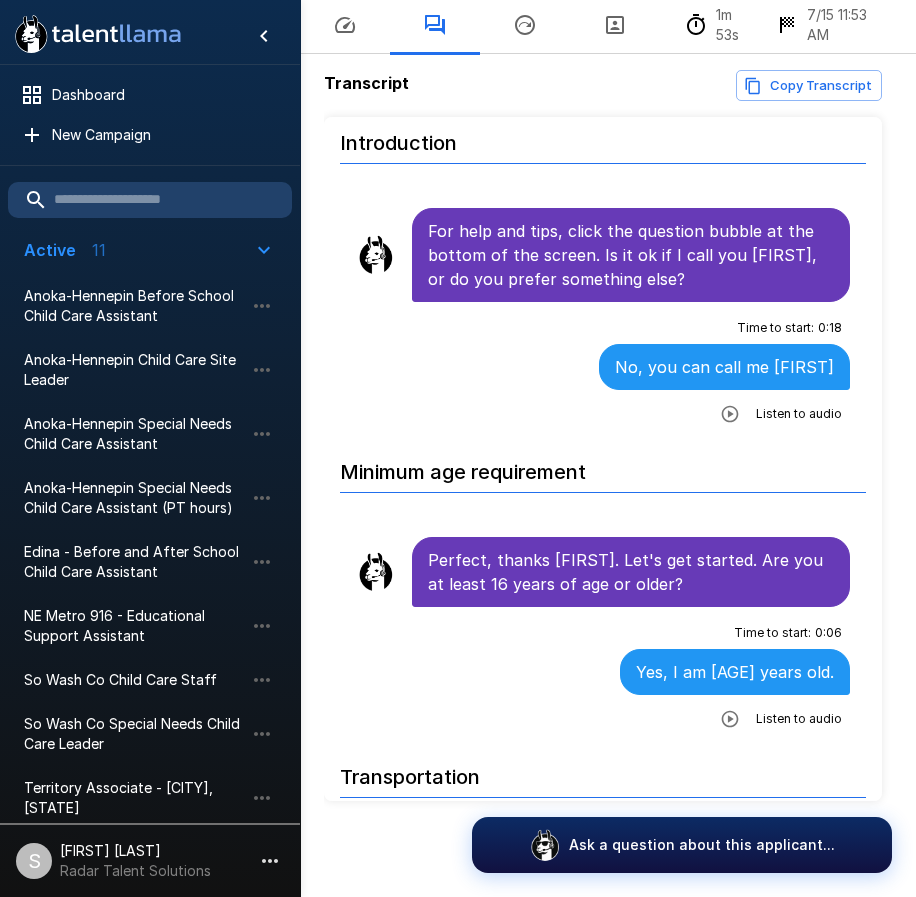 scroll, scrollTop: 0, scrollLeft: 0, axis: both 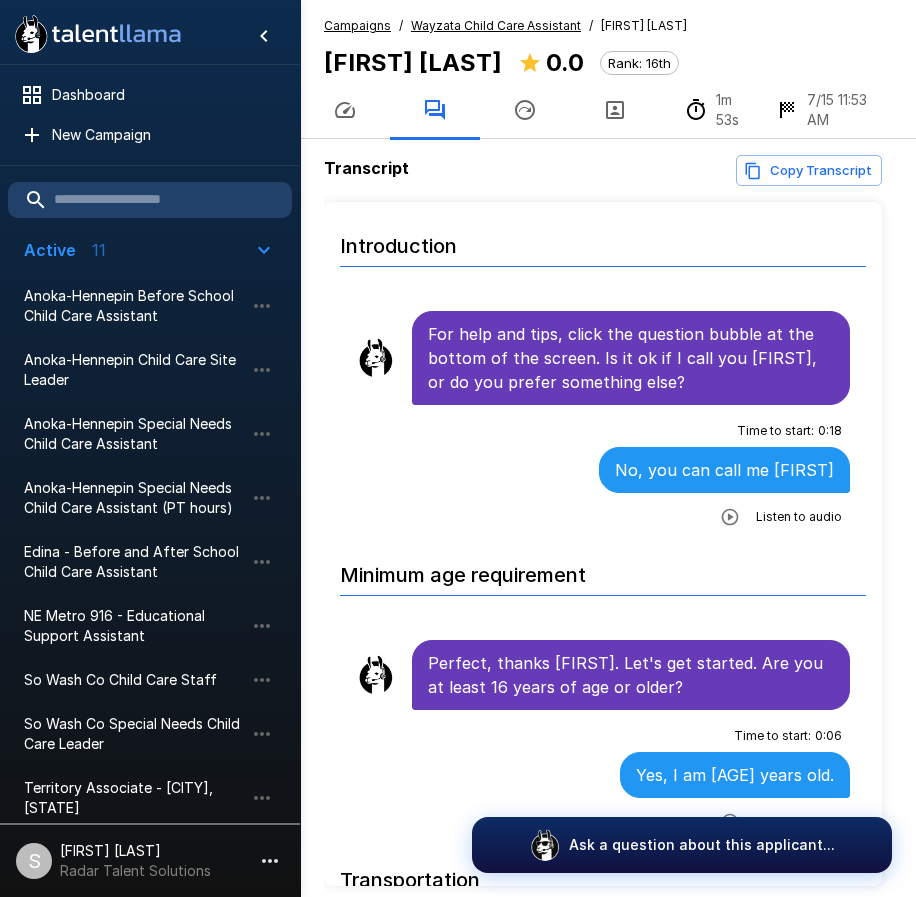 click on "Wayzata Child Care Assistant" at bounding box center [496, 25] 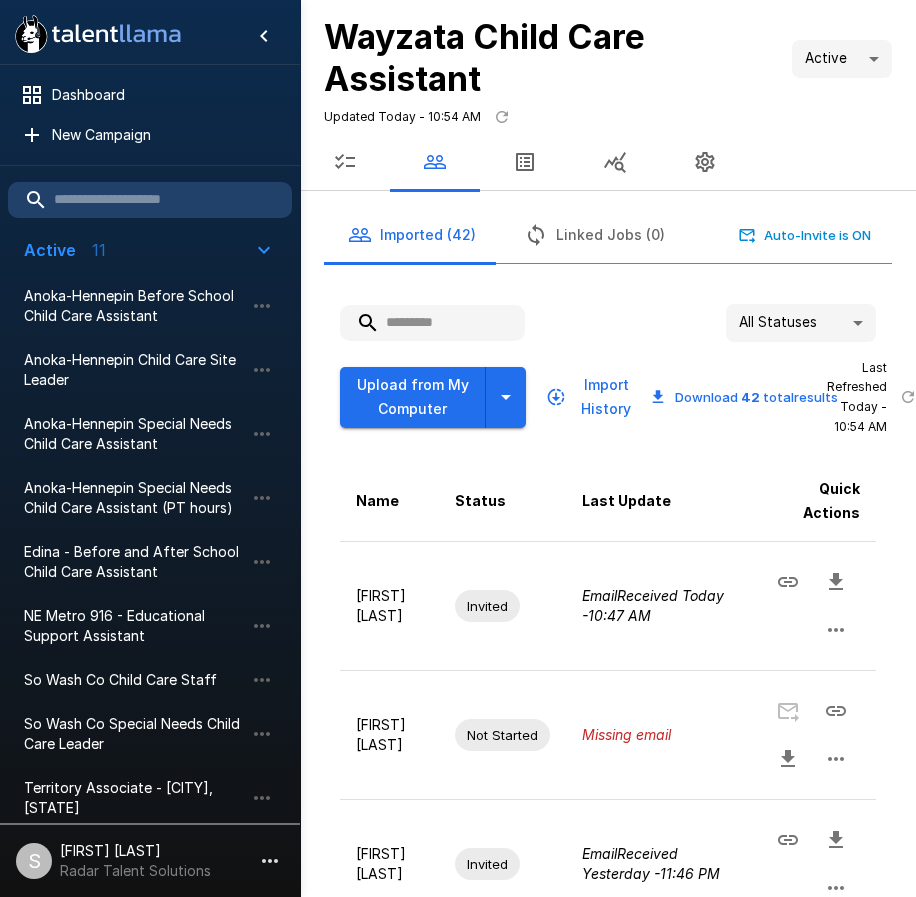 click at bounding box center [432, 323] 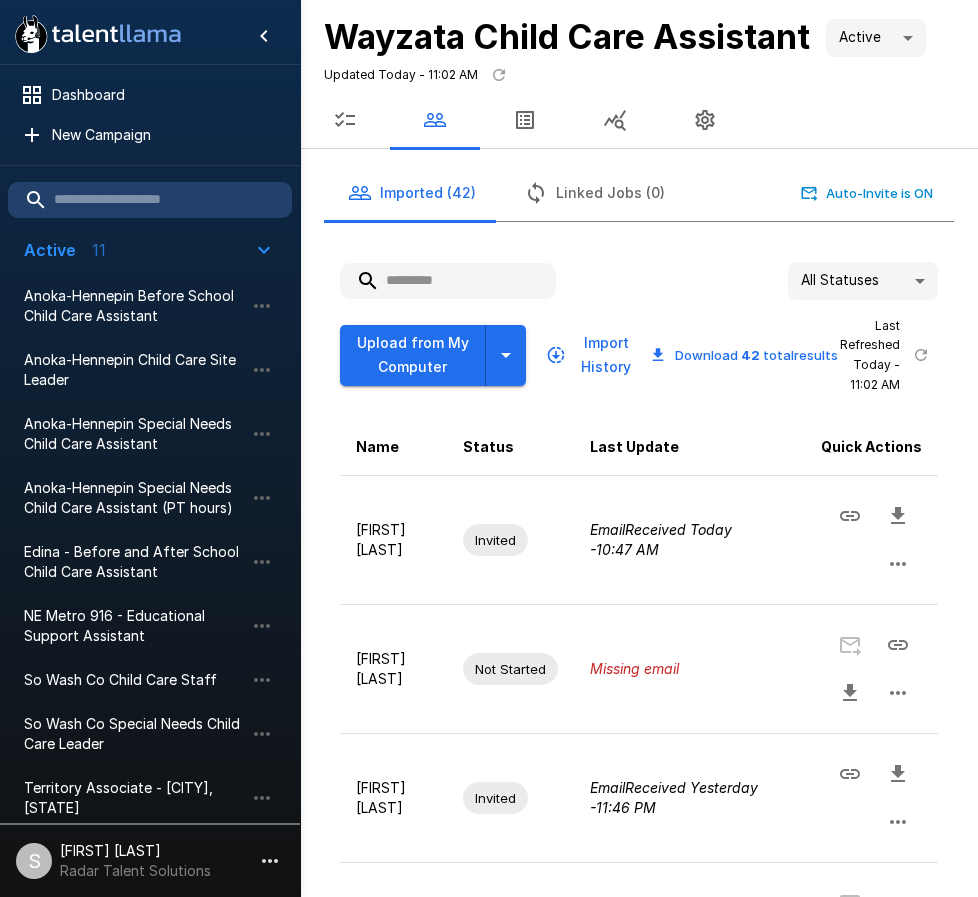 click at bounding box center (448, 281) 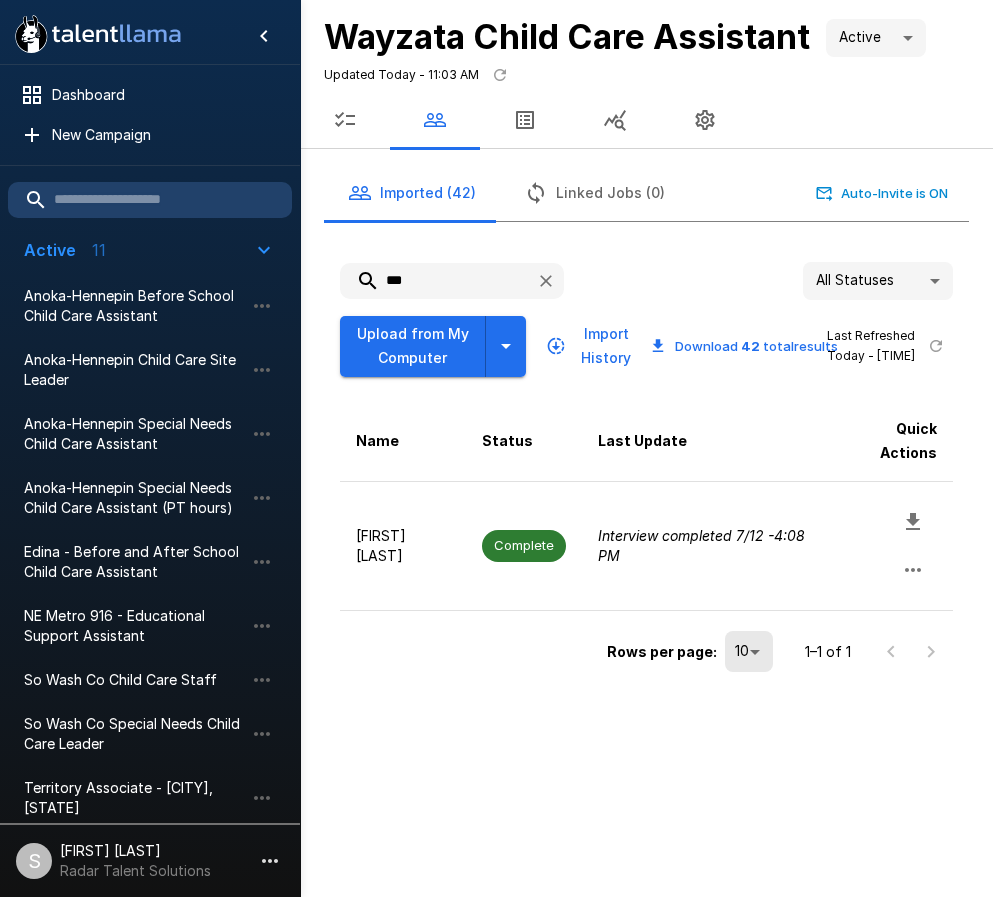 drag, startPoint x: 453, startPoint y: 278, endPoint x: 359, endPoint y: 273, distance: 94.13288 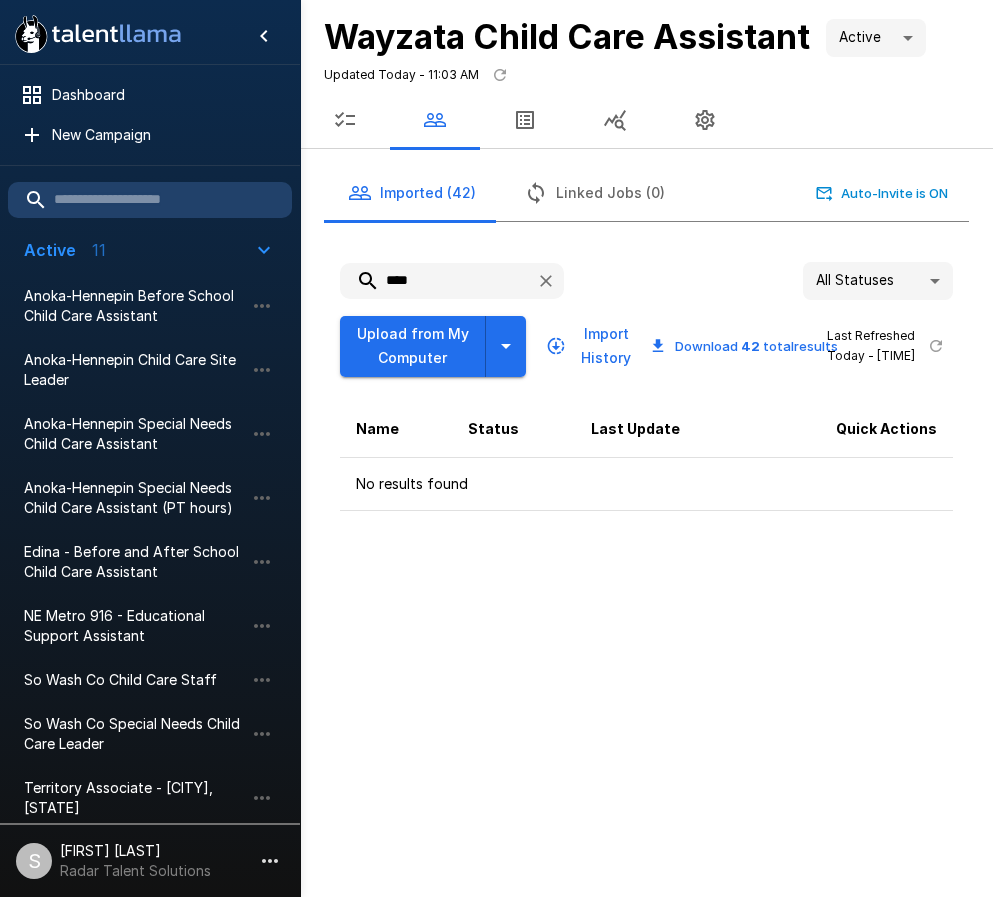 drag, startPoint x: 442, startPoint y: 287, endPoint x: 308, endPoint y: 268, distance: 135.34032 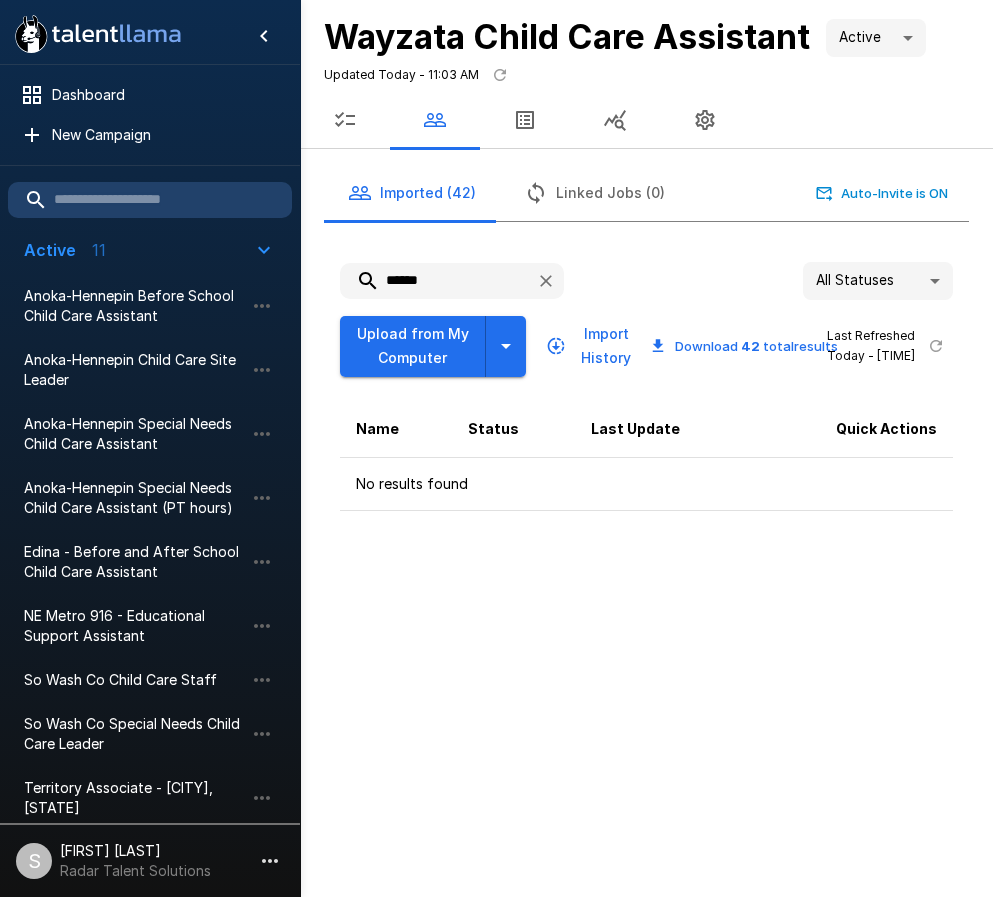 drag, startPoint x: 450, startPoint y: 277, endPoint x: 309, endPoint y: 273, distance: 141.05673 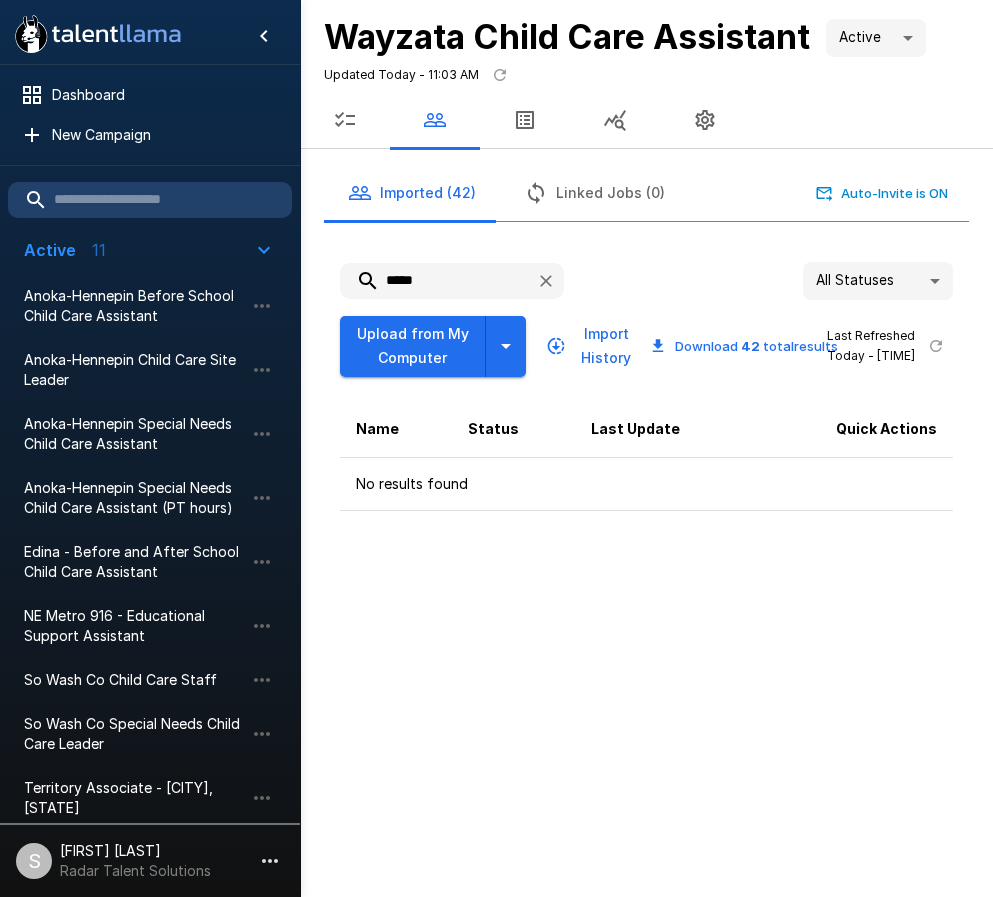 drag, startPoint x: 475, startPoint y: 286, endPoint x: 361, endPoint y: 280, distance: 114.15778 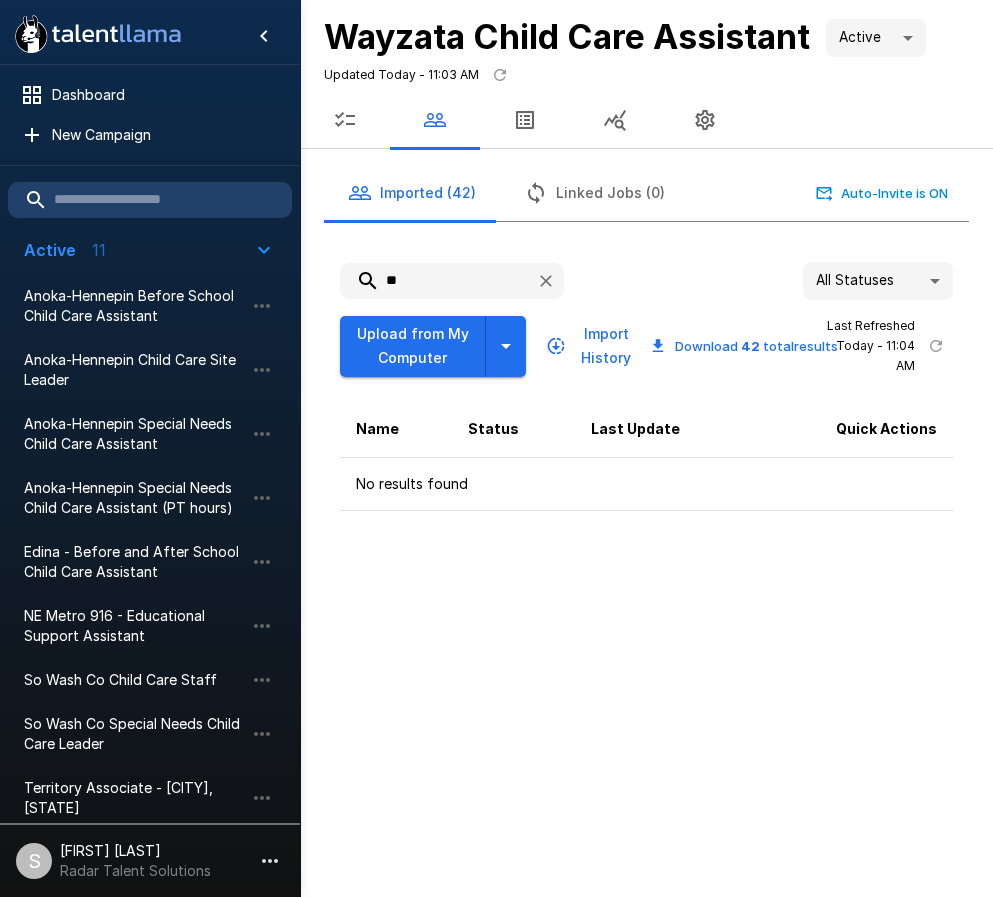 type on "*" 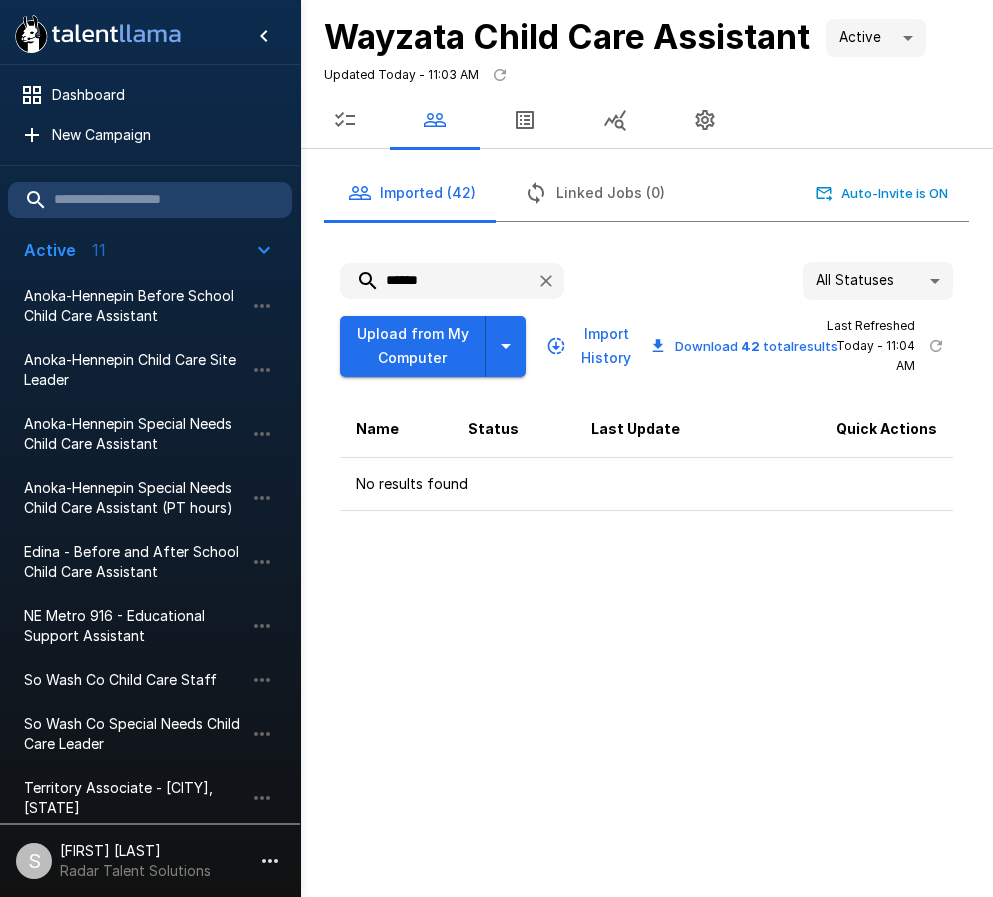 type on "******" 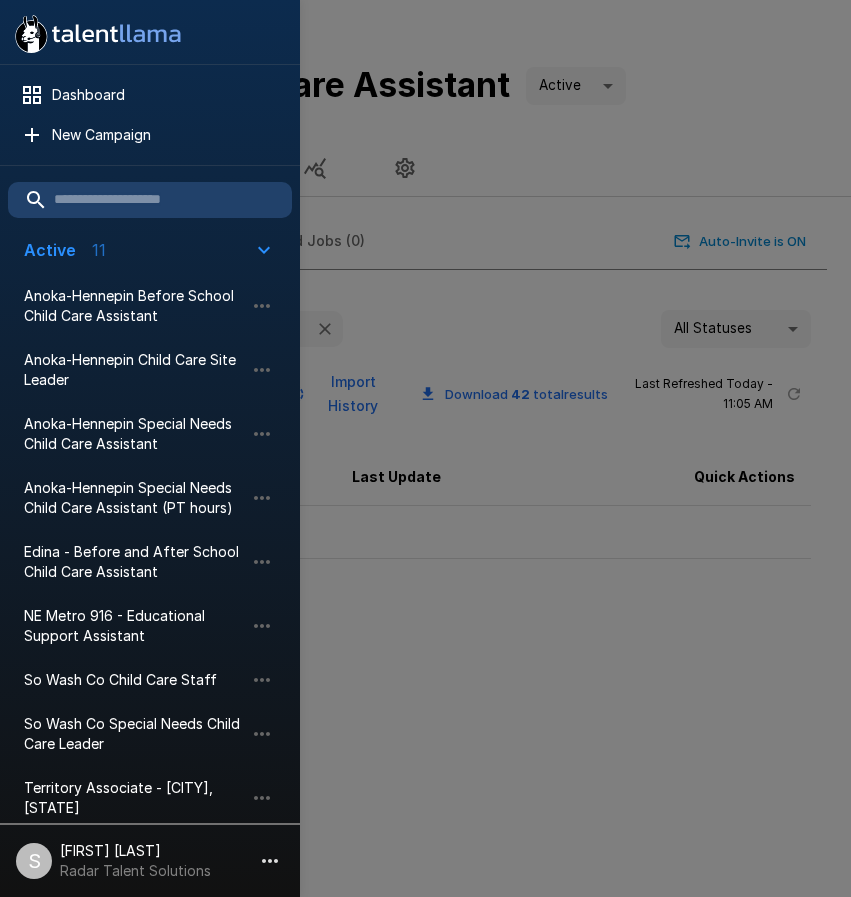click at bounding box center (425, 448) 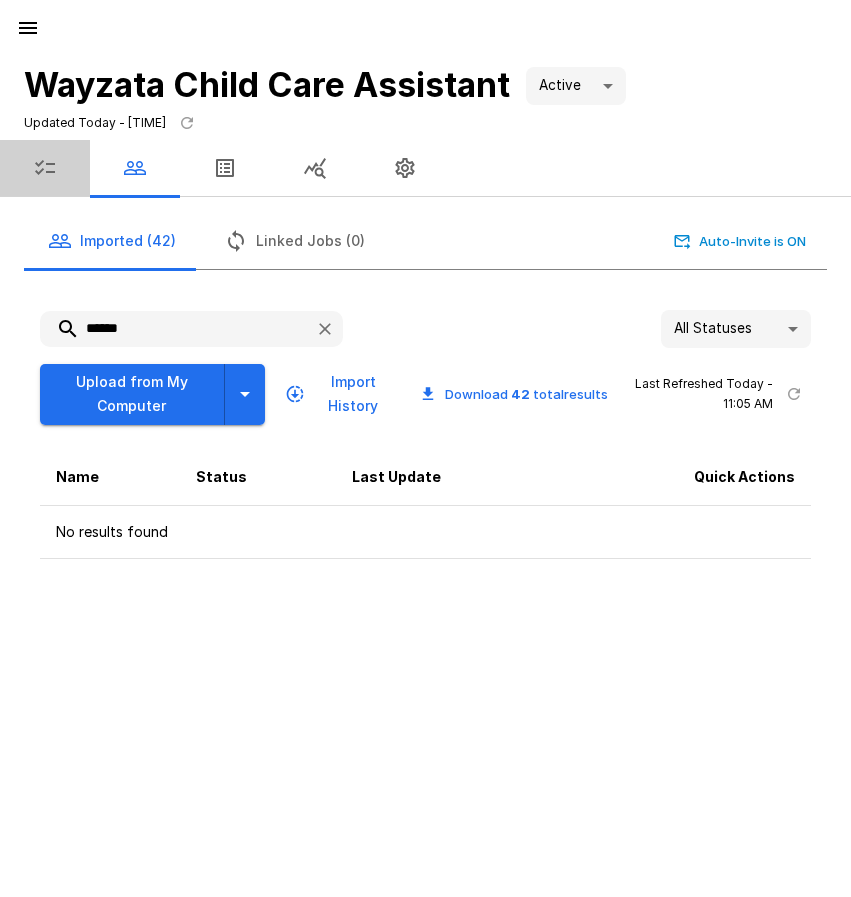 click 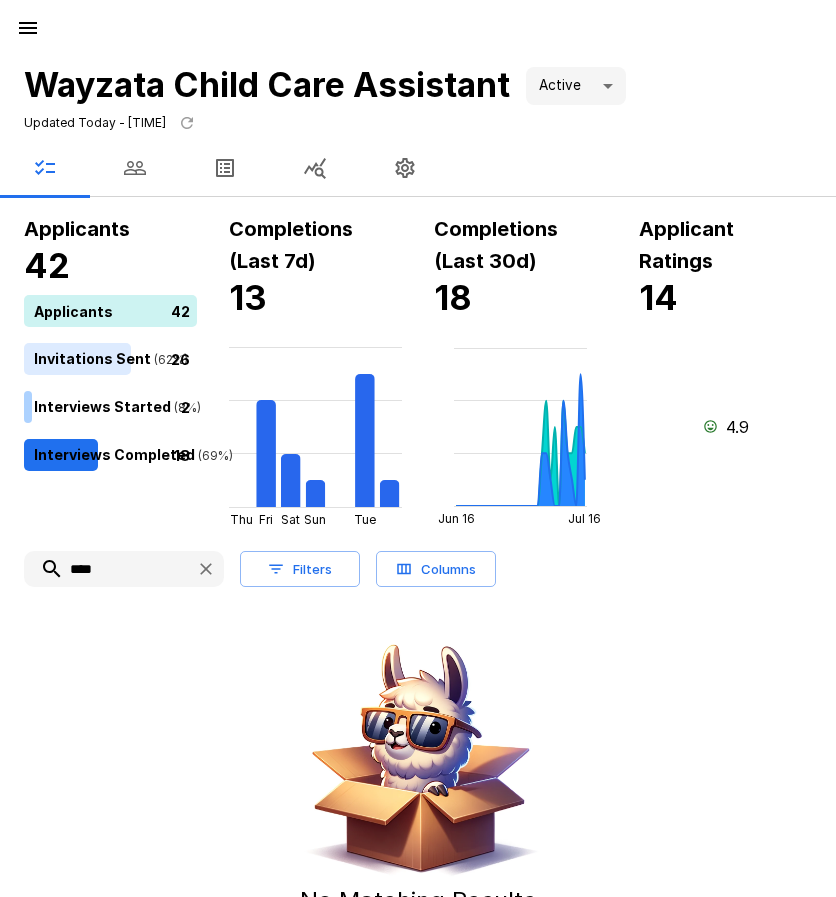 click 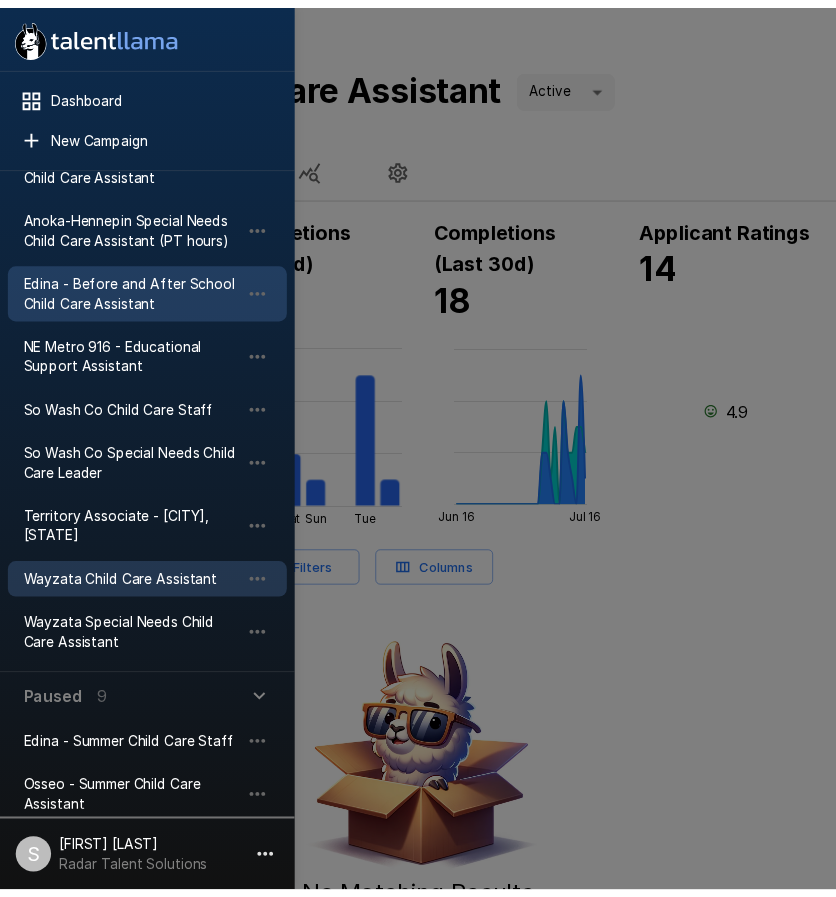 scroll, scrollTop: 300, scrollLeft: 0, axis: vertical 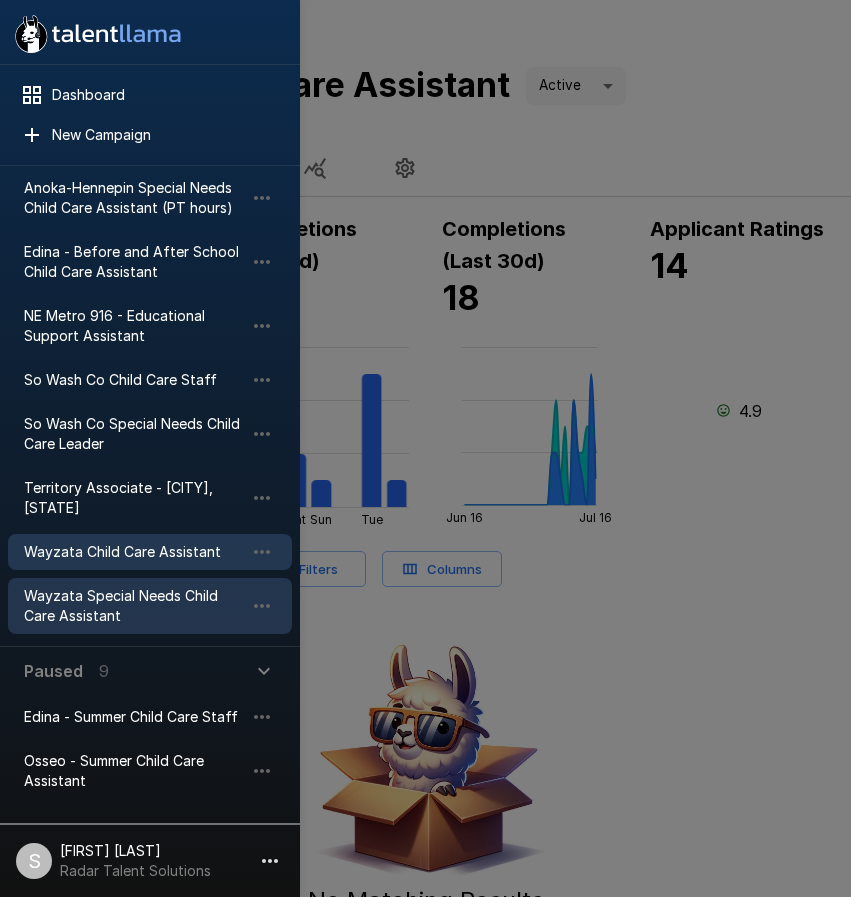 click on "Wayzata Special Needs Child Care Assistant" at bounding box center [134, 606] 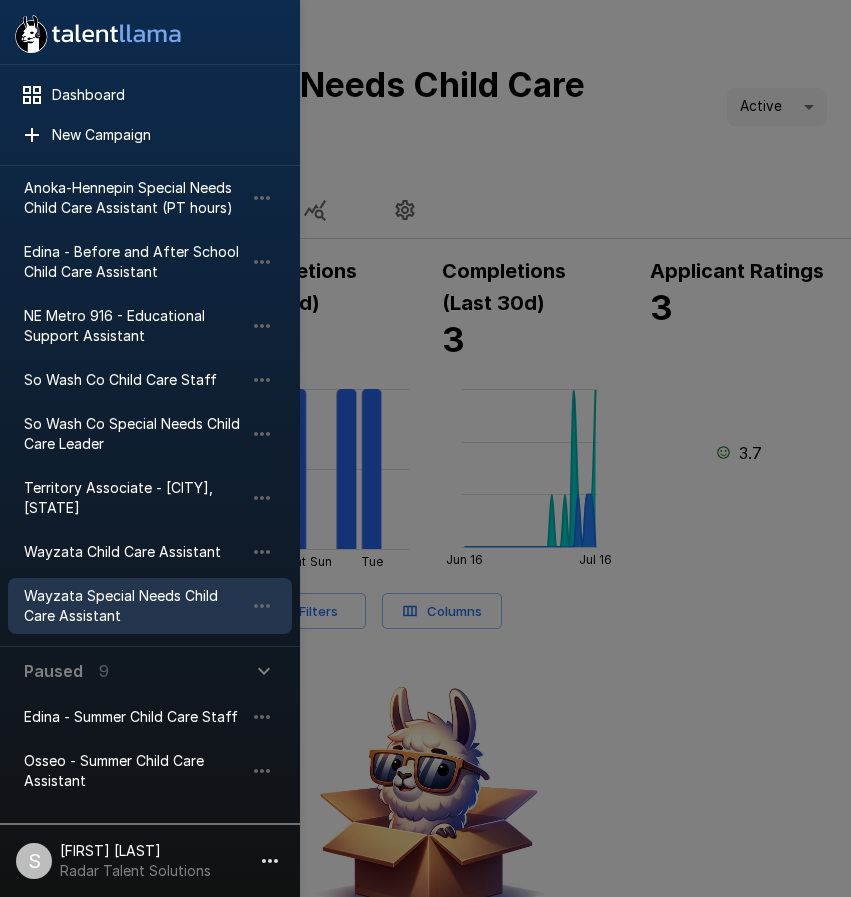 click at bounding box center (425, 448) 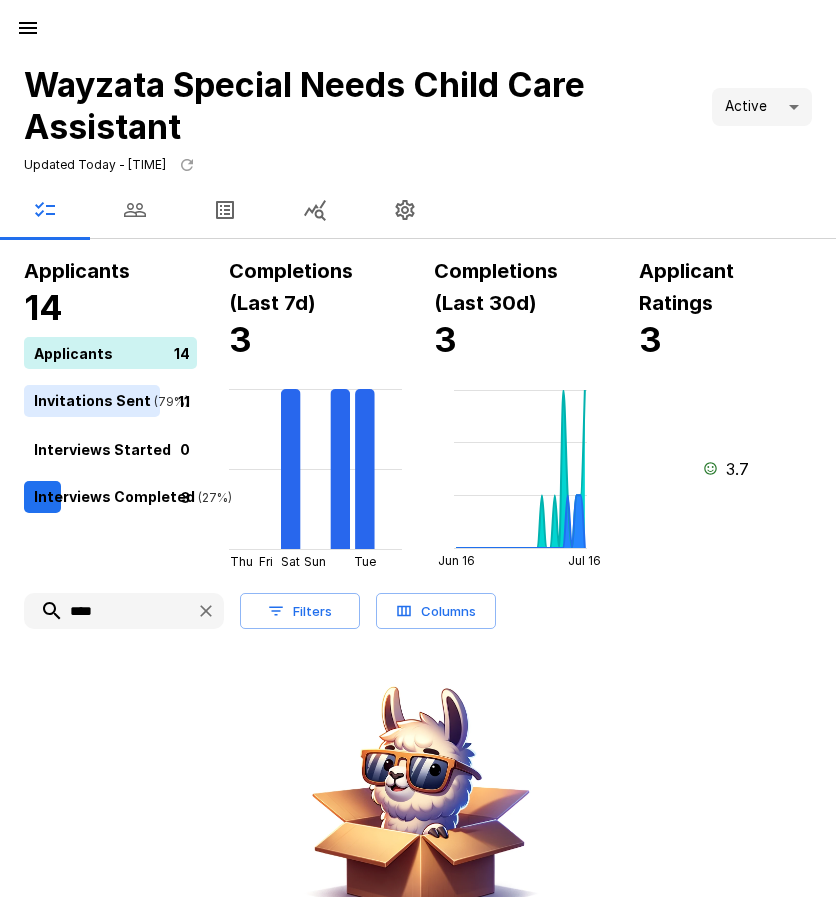 click 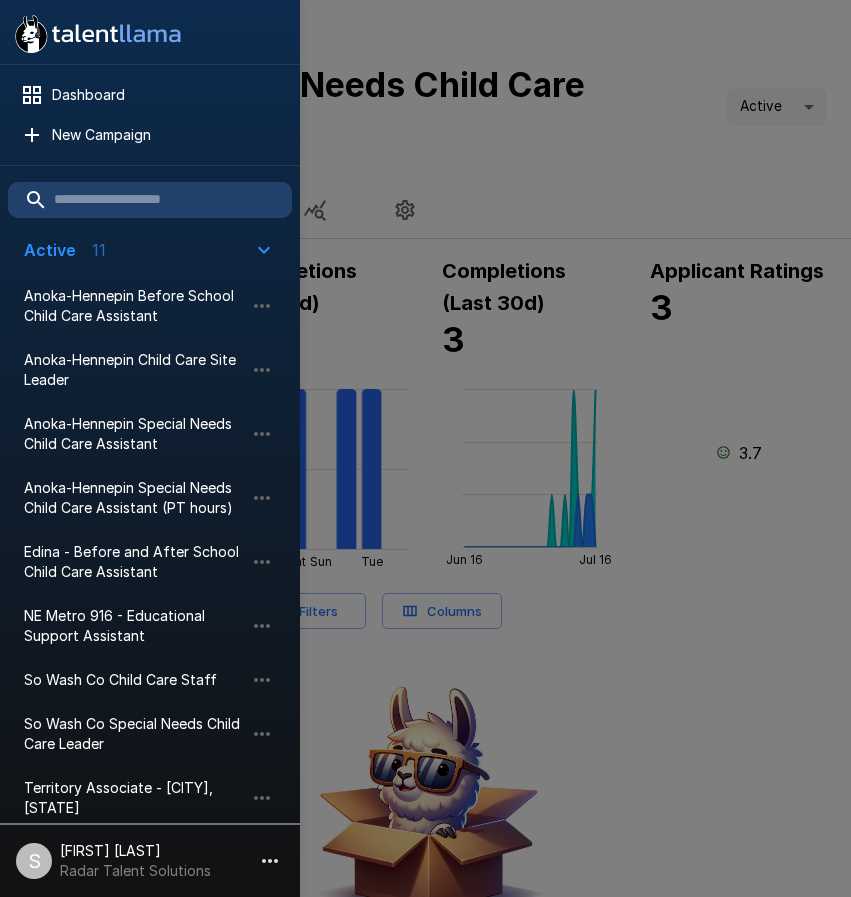 click at bounding box center [425, 448] 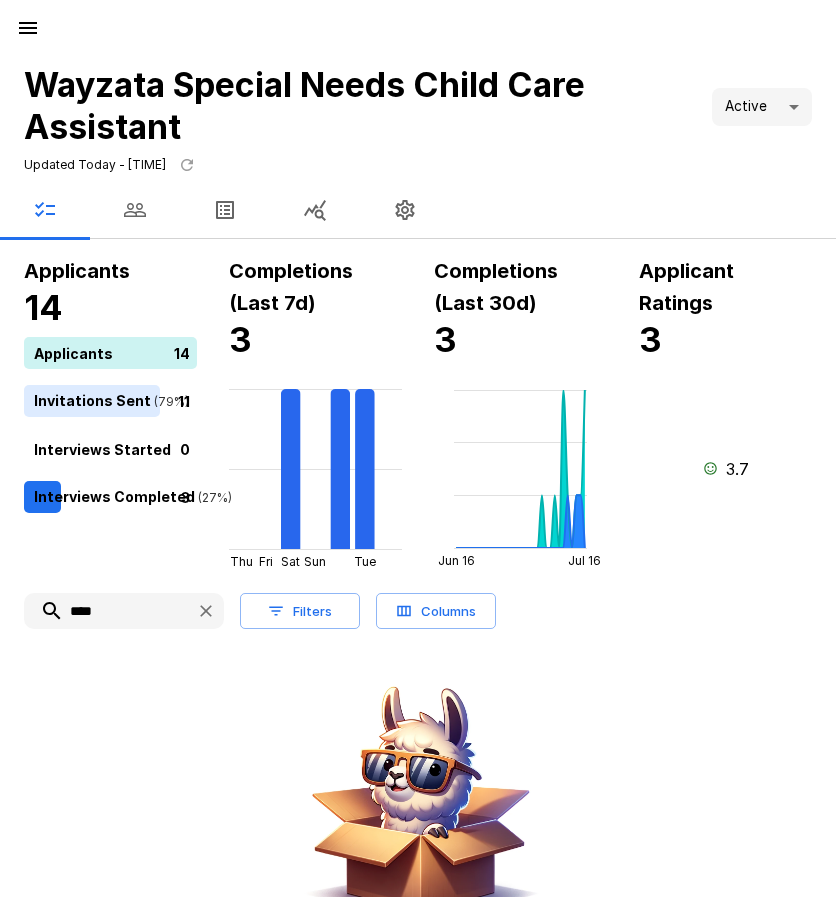 drag, startPoint x: 108, startPoint y: 616, endPoint x: 18, endPoint y: 621, distance: 90.13878 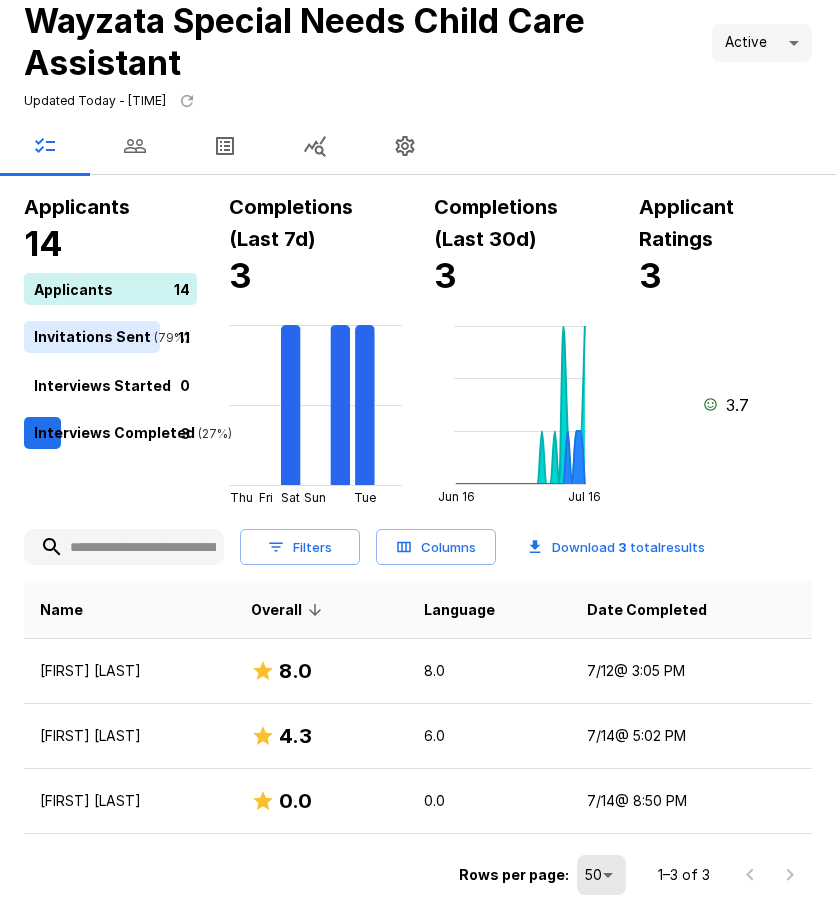 scroll, scrollTop: 100, scrollLeft: 0, axis: vertical 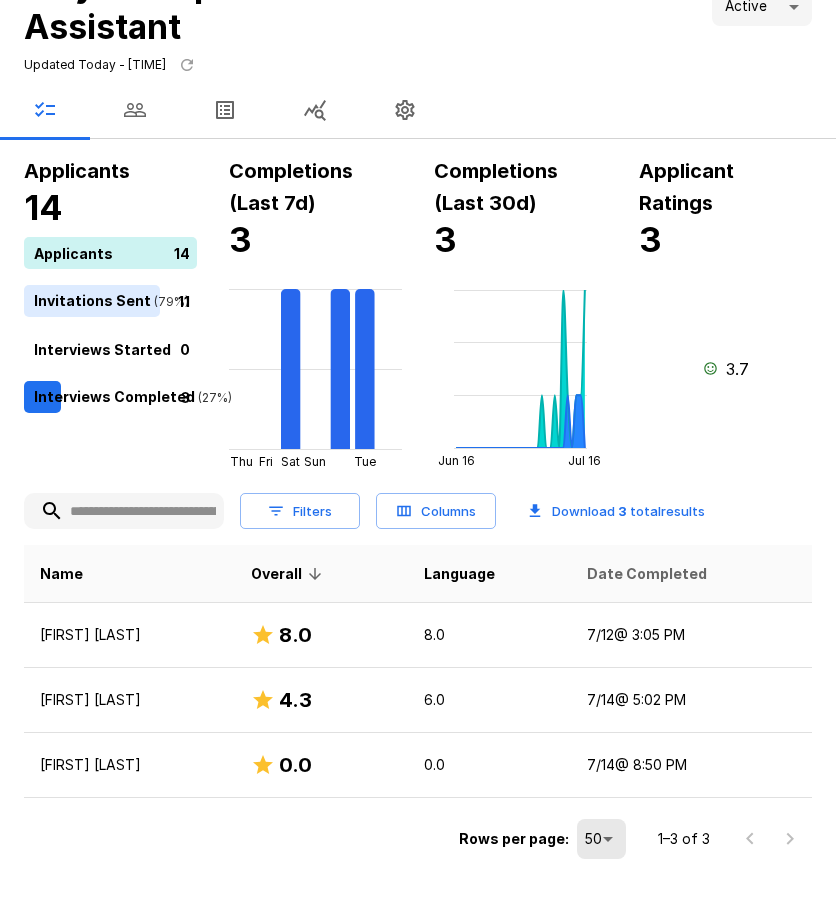 type 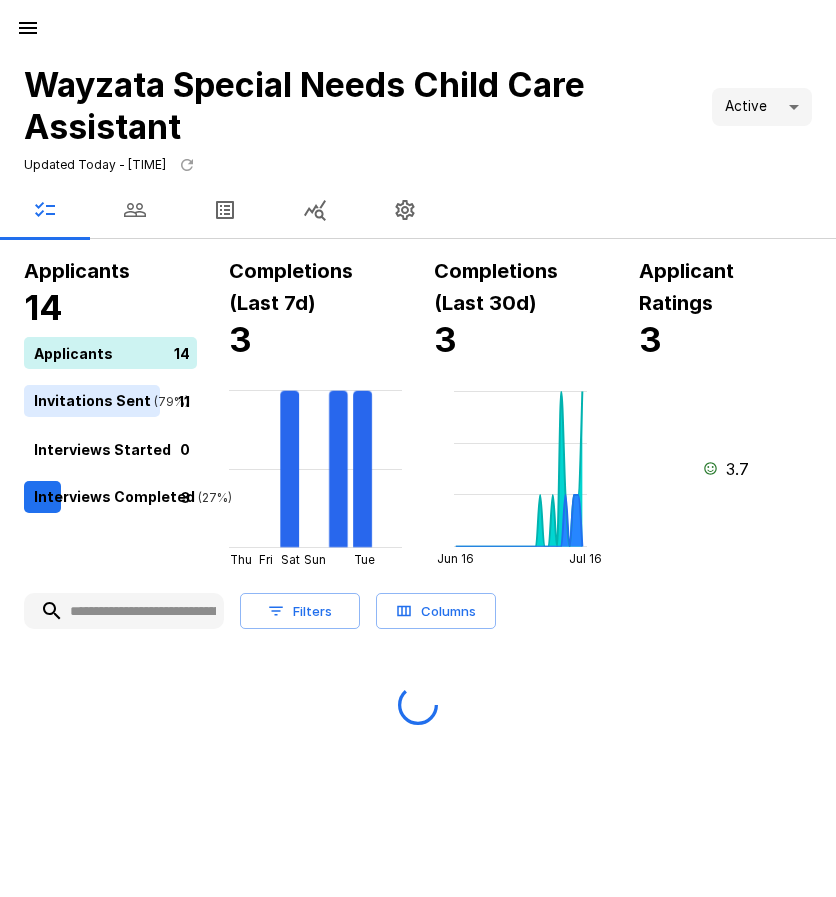 scroll, scrollTop: 0, scrollLeft: 0, axis: both 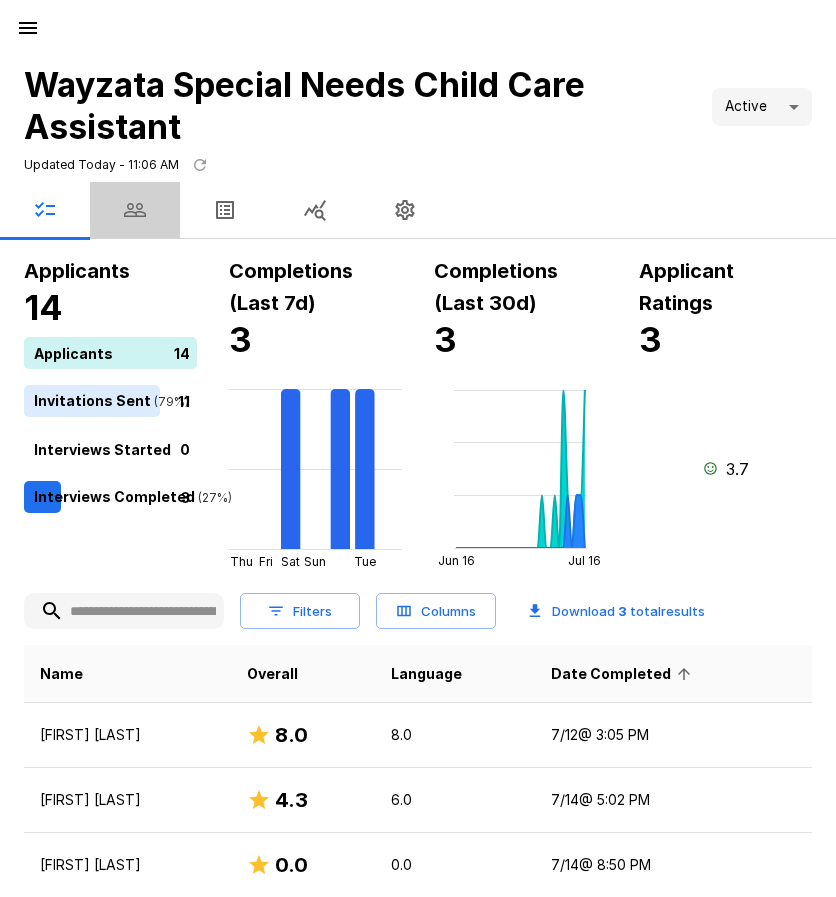 click 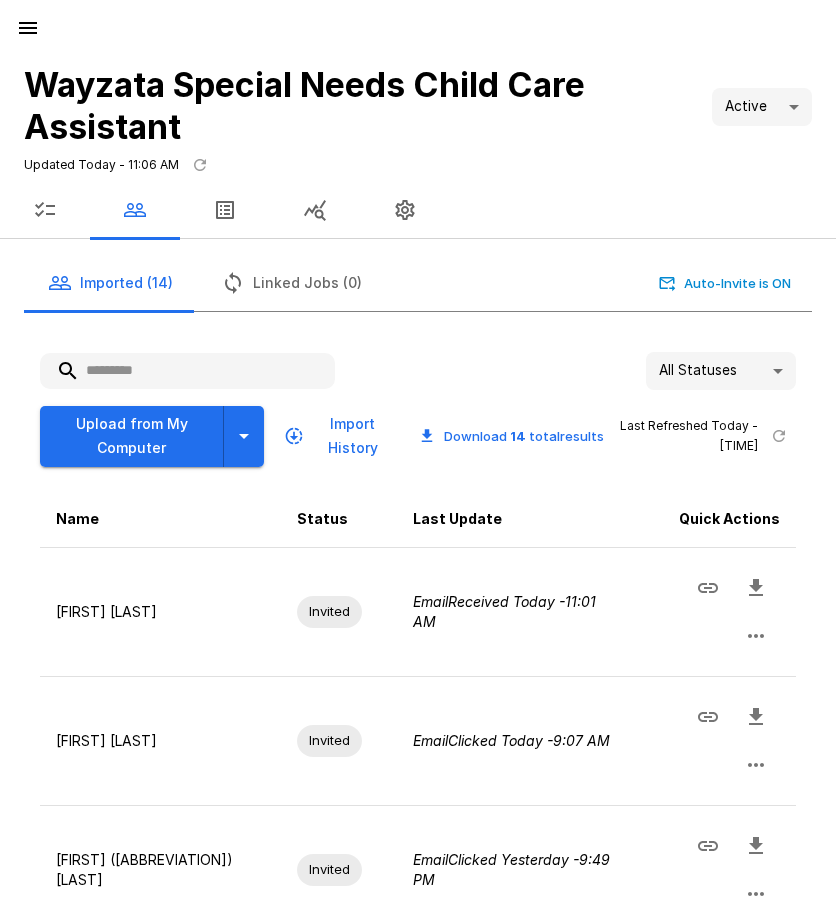 click at bounding box center [187, 371] 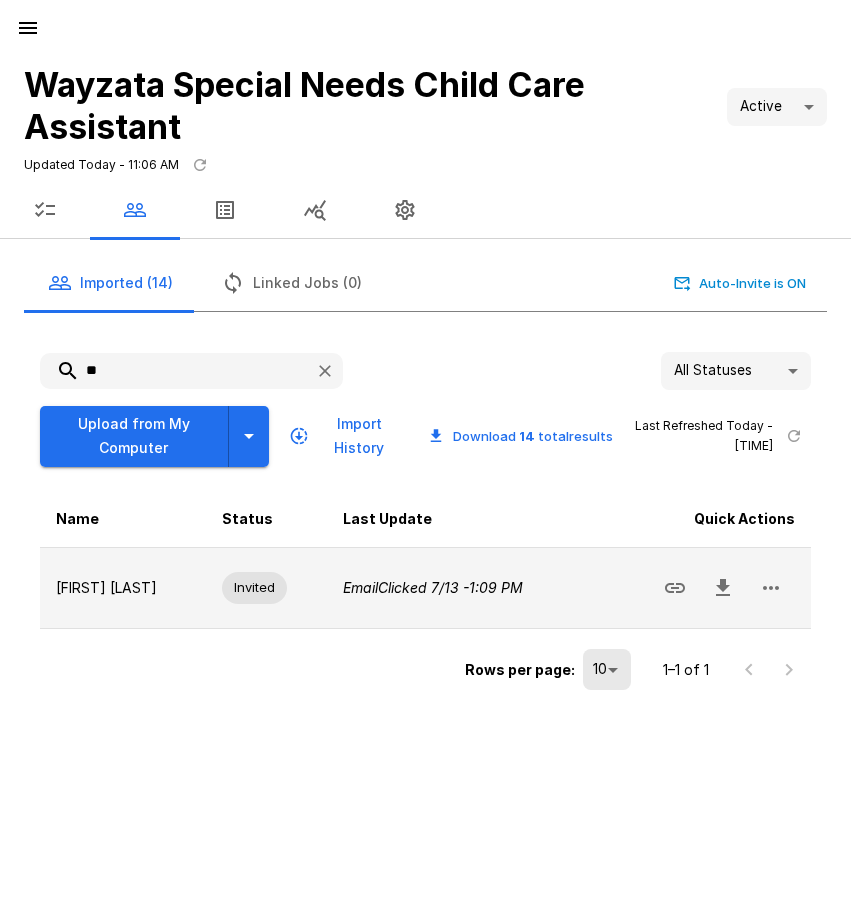 type on "**" 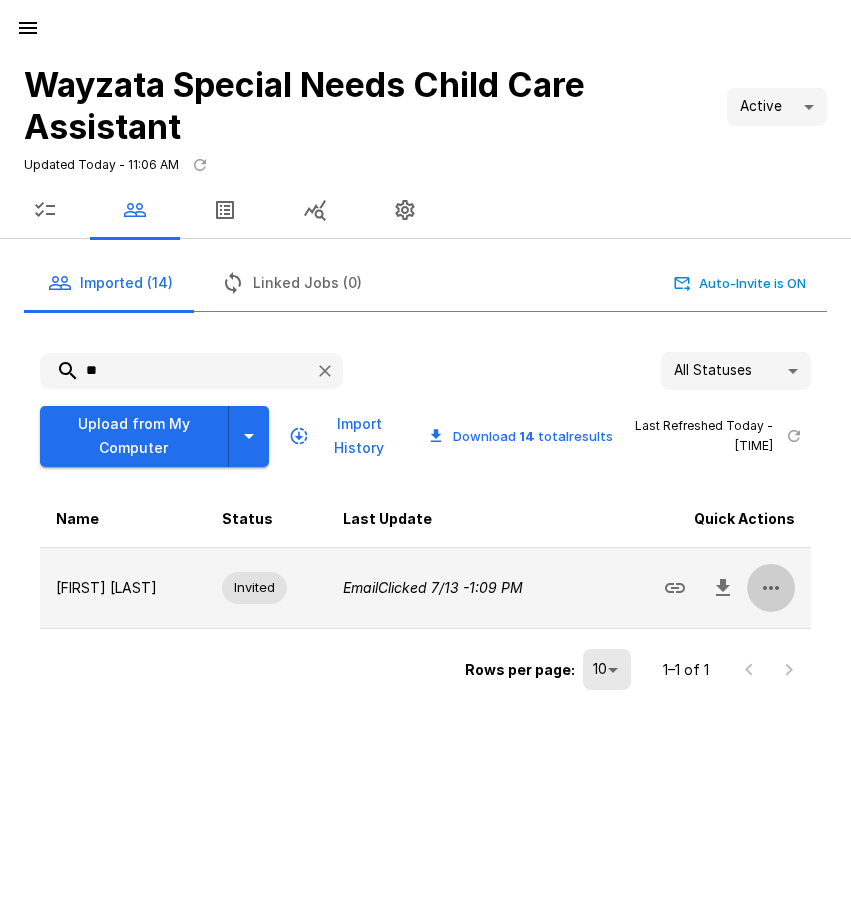 click 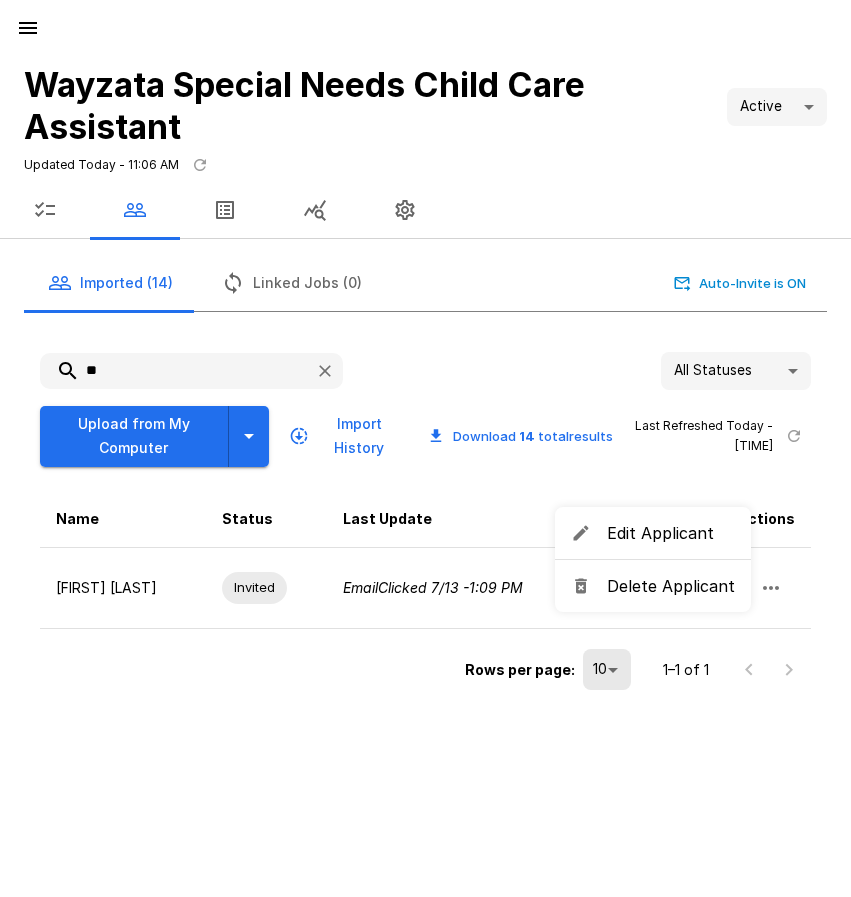 click on "Delete Applicant" at bounding box center [671, 586] 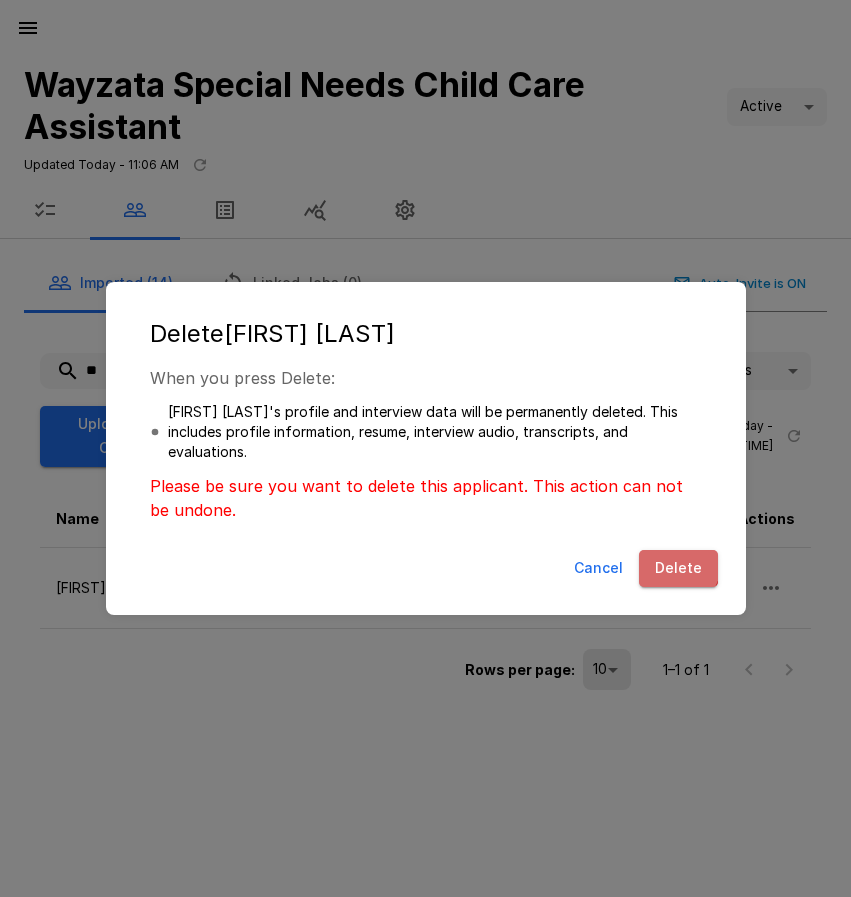 click on "Delete" at bounding box center (678, 568) 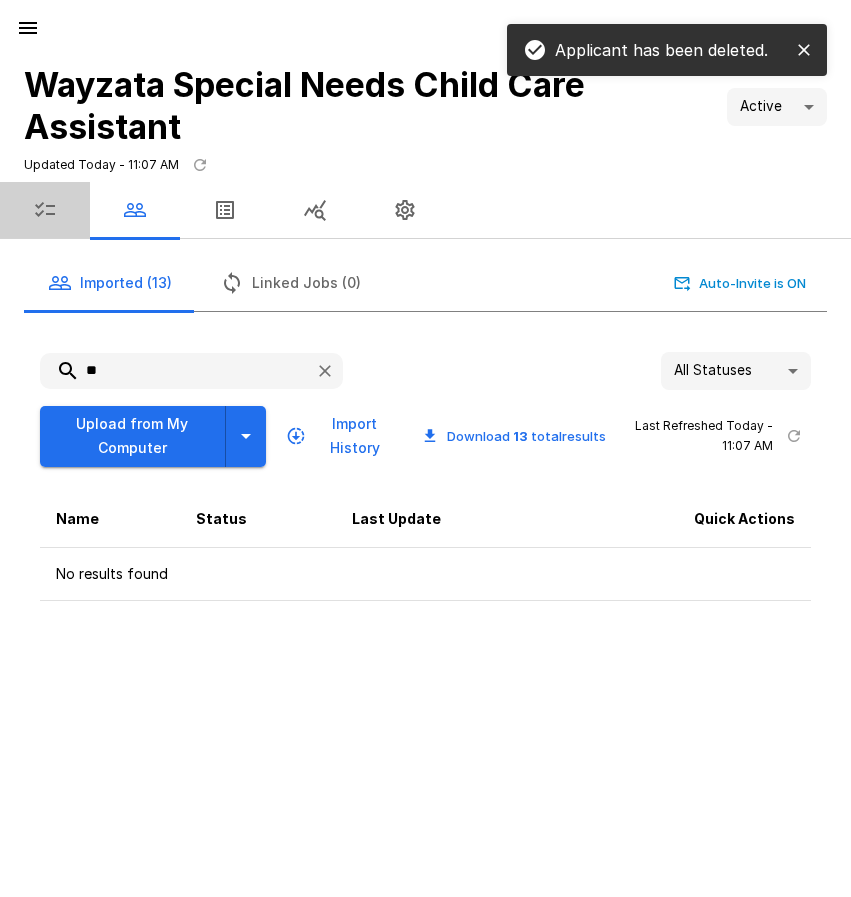 click 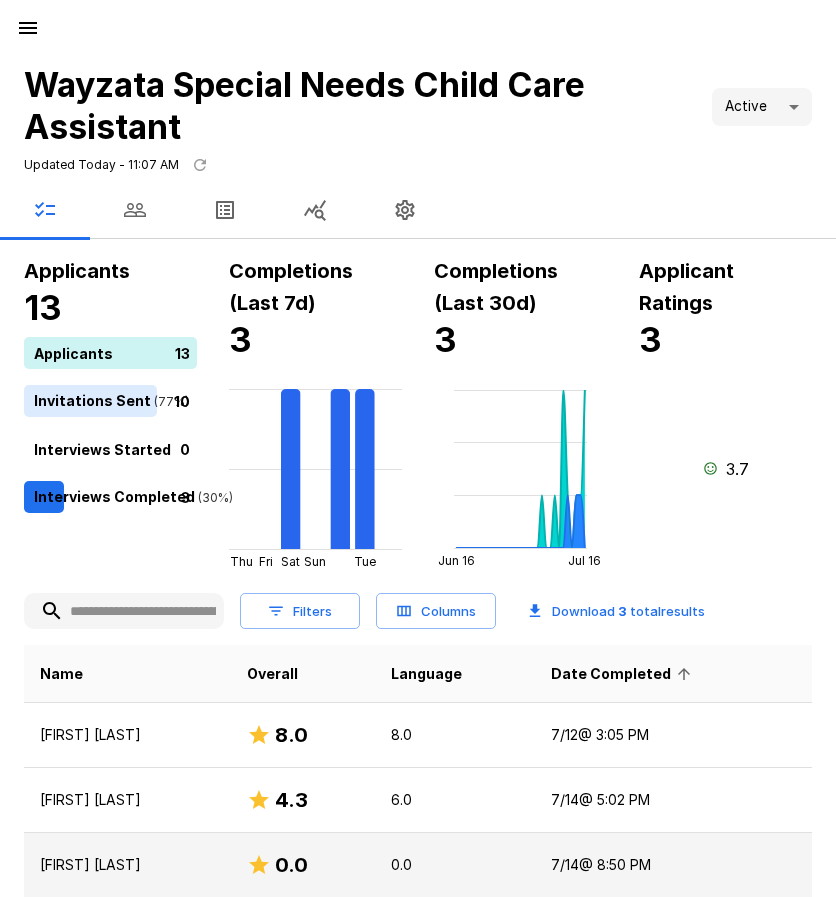 click on "[FIRST] [LAST]" at bounding box center (127, 865) 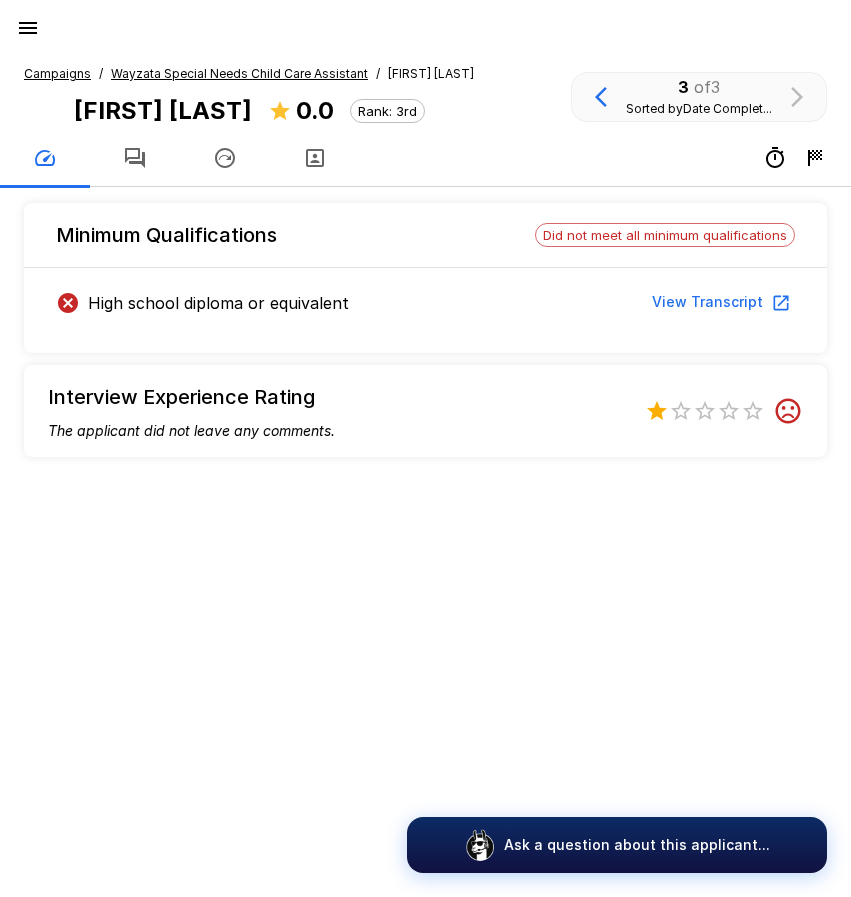 click on "Wayzata Special Needs Child Care Assistant" at bounding box center (239, 73) 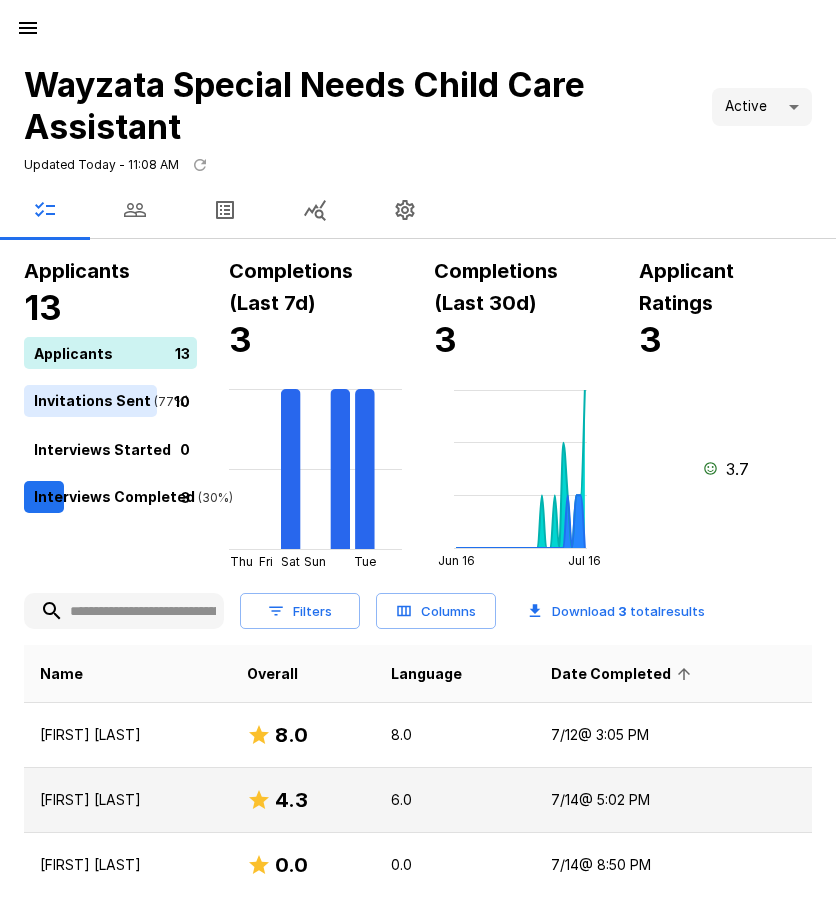 click on "[FIRST] [LAST]" at bounding box center [127, 800] 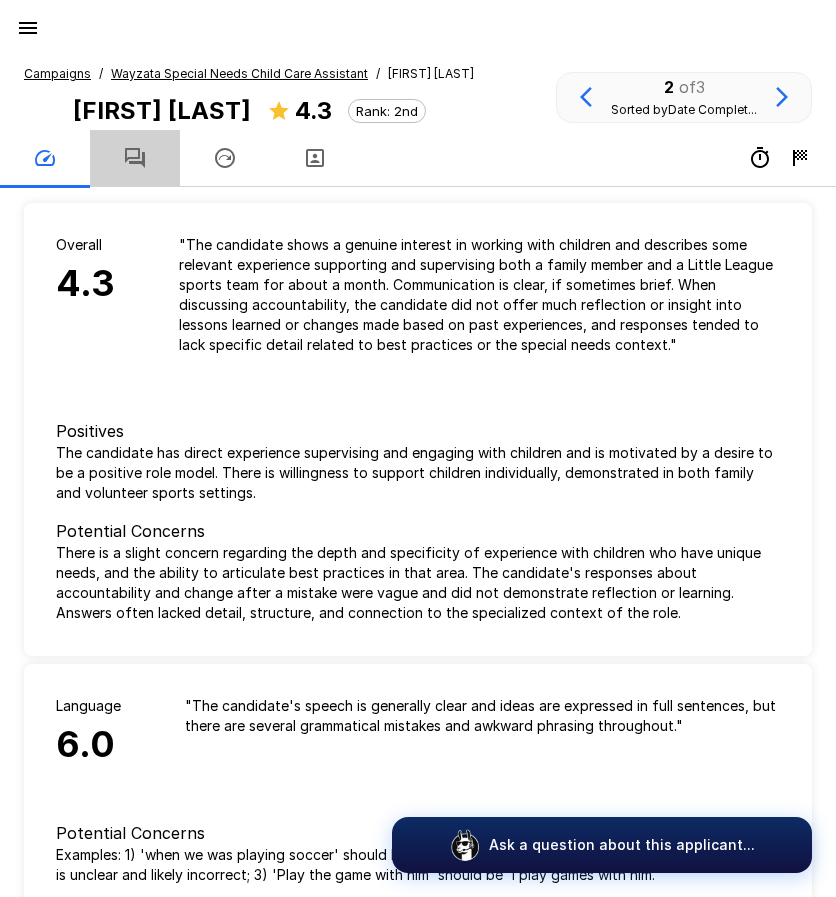 click 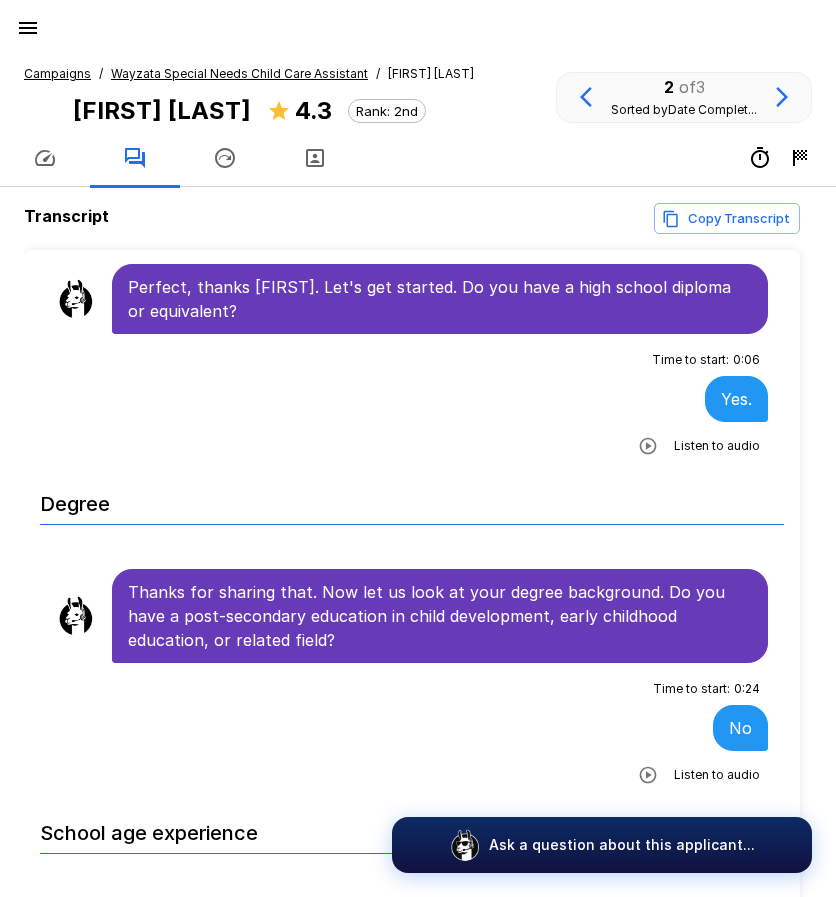 scroll, scrollTop: 500, scrollLeft: 0, axis: vertical 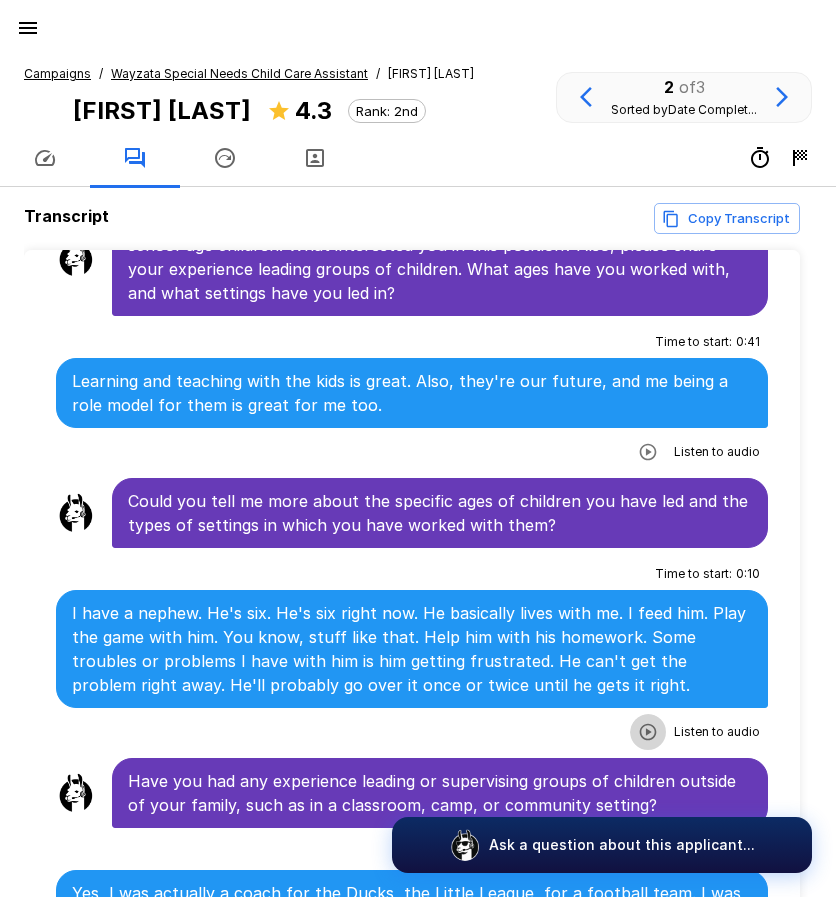 click 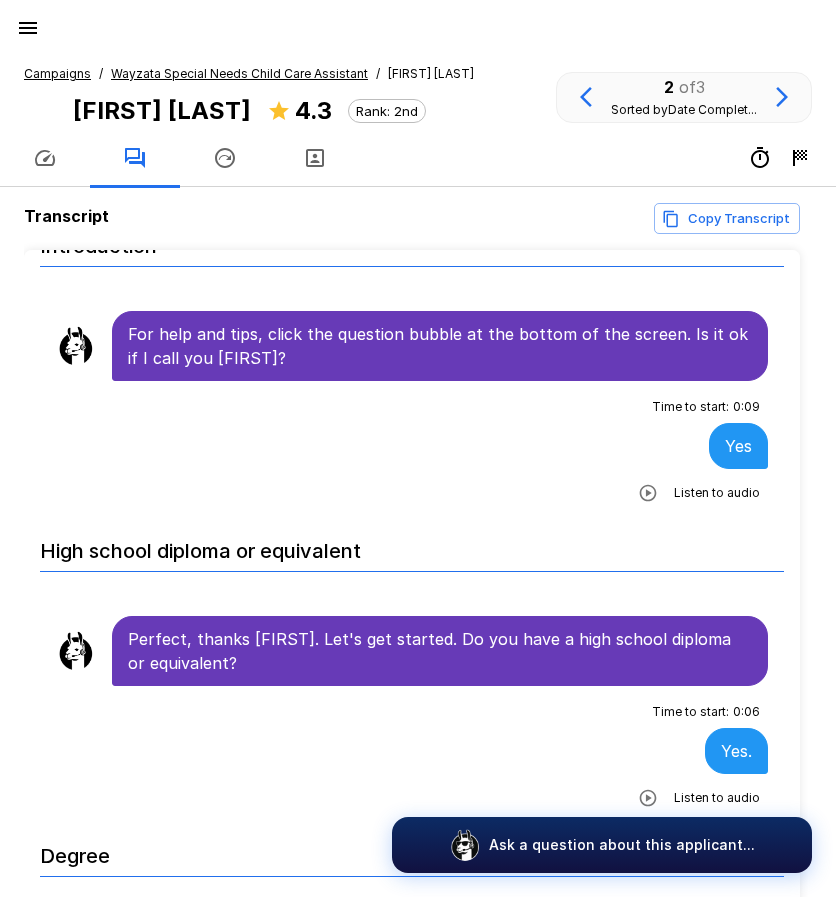 scroll, scrollTop: 0, scrollLeft: 0, axis: both 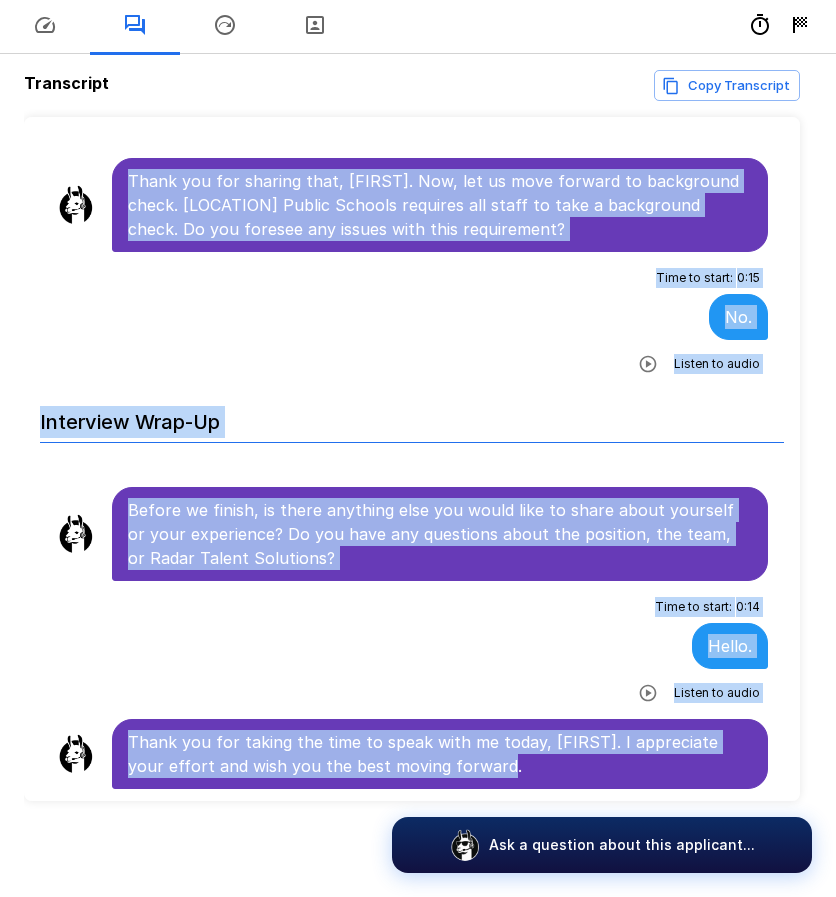 drag, startPoint x: 130, startPoint y: 378, endPoint x: 595, endPoint y: 782, distance: 615.98785 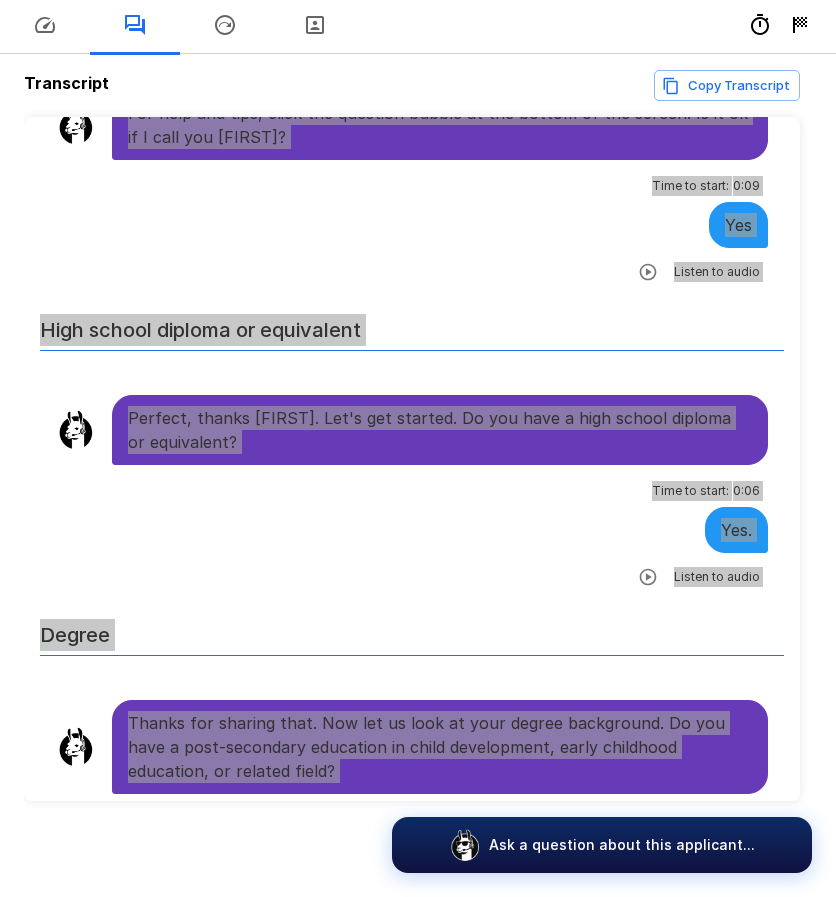 scroll, scrollTop: 0, scrollLeft: 0, axis: both 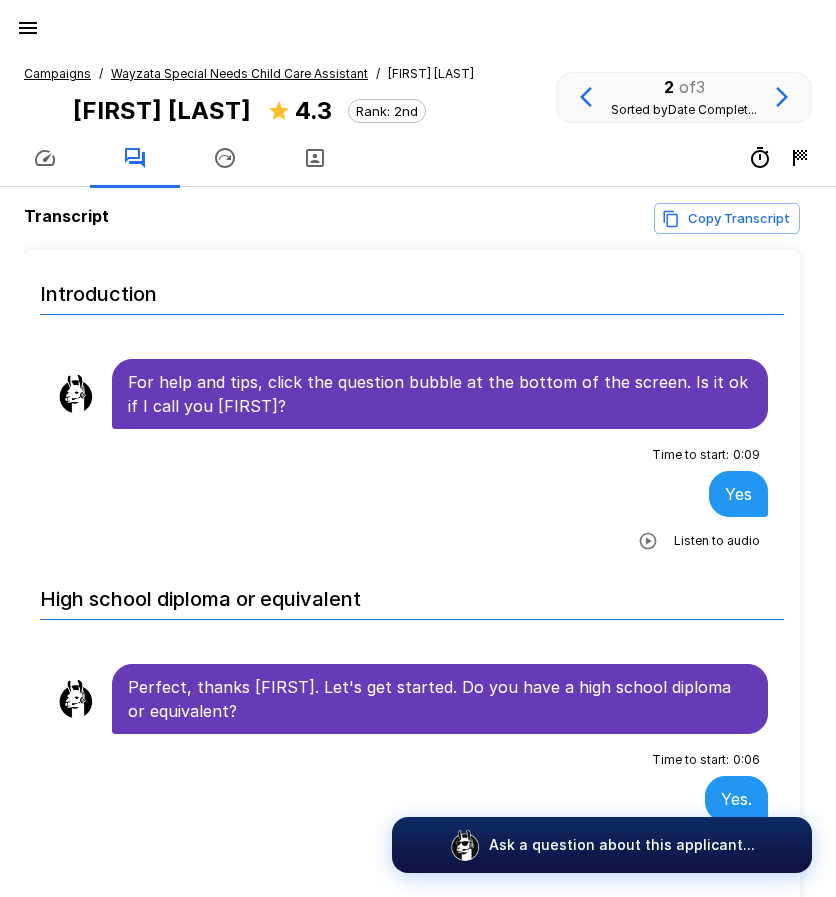 click on "Campaigns / Wayzata Special Needs Child Care Assistant / [FIRST] [LAST] [FIRST] [LAST] 4.3 Rank: 2nd 2 of 3 Sorted by Date Complet..." at bounding box center [418, 117] 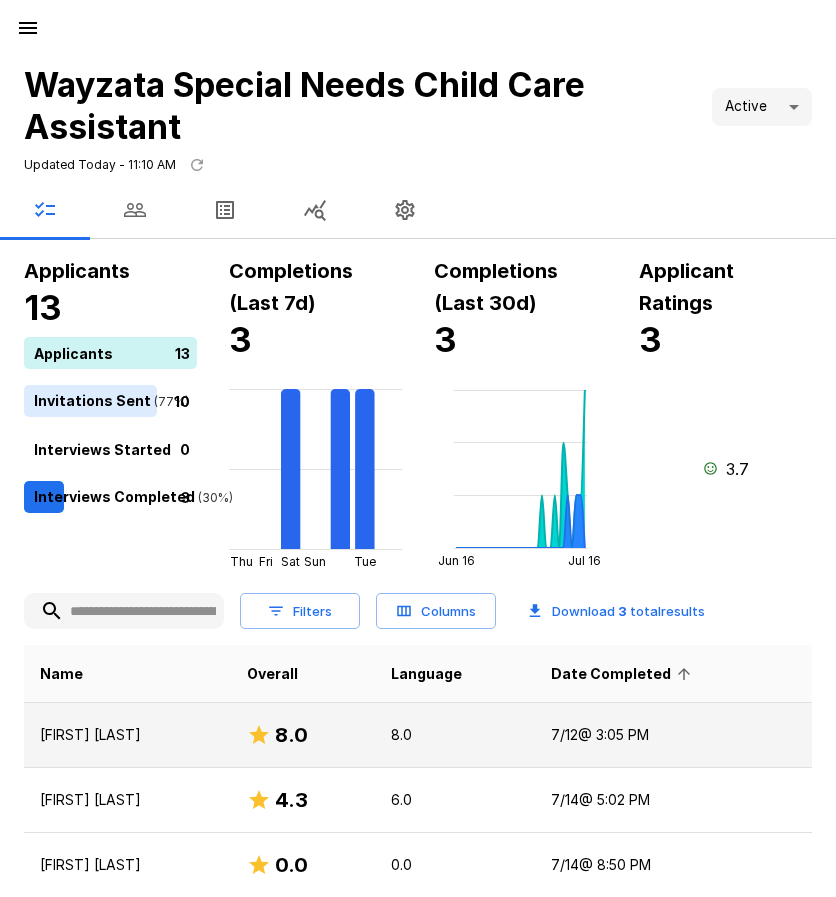 click on "[FIRST] [LAST]" at bounding box center (127, 735) 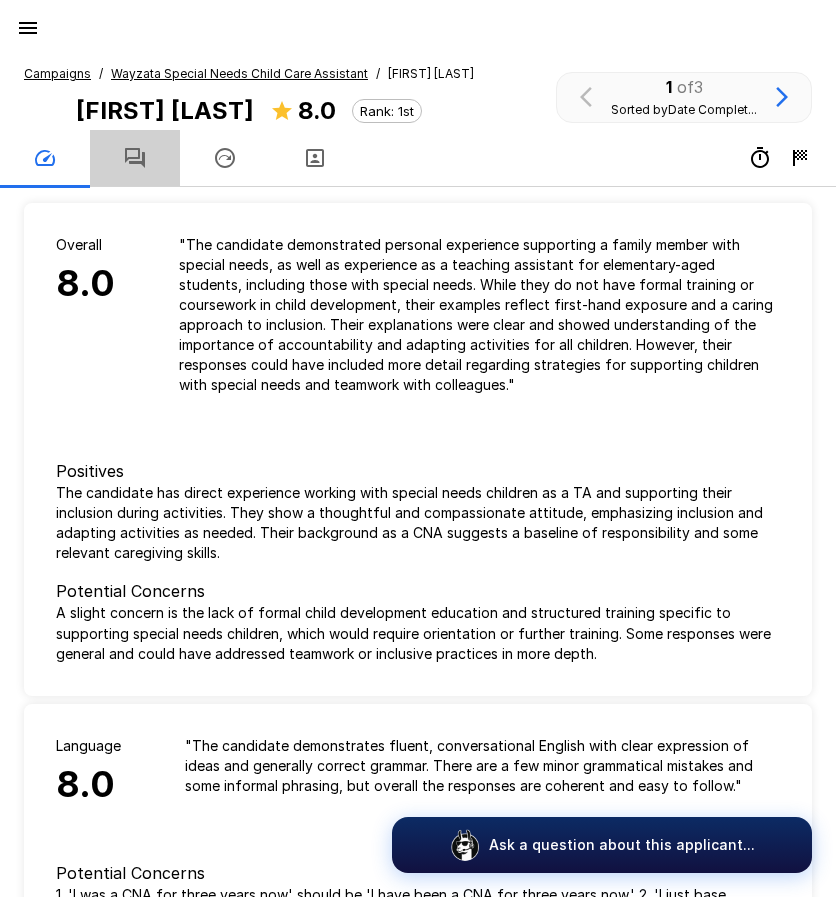 click at bounding box center (135, 158) 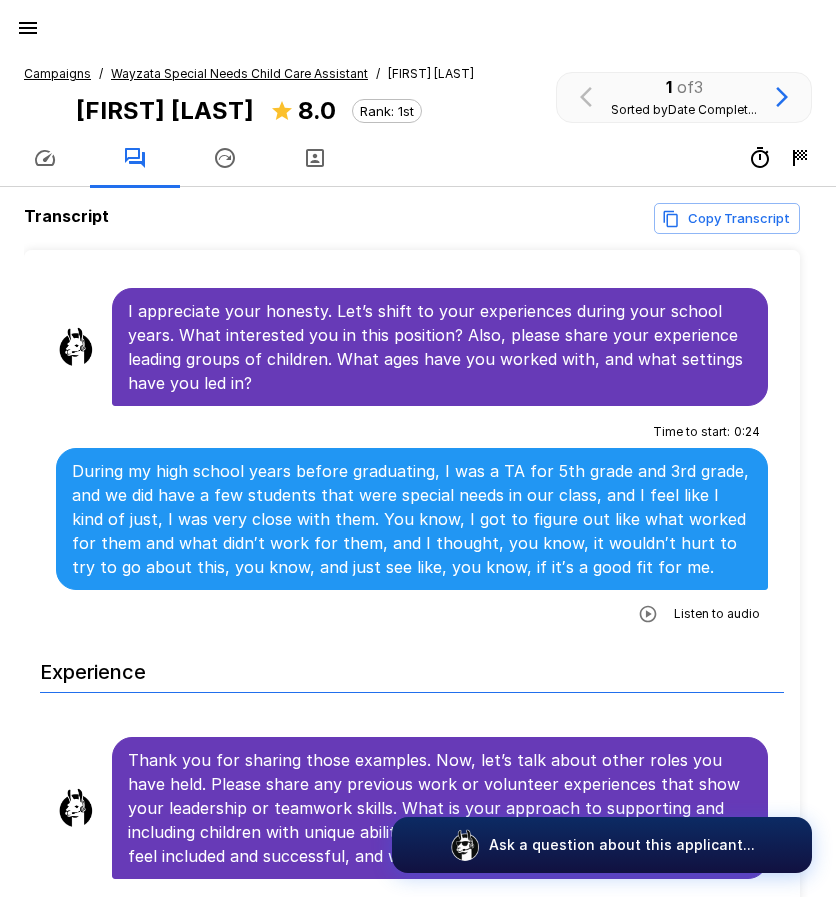 scroll, scrollTop: 1500, scrollLeft: 0, axis: vertical 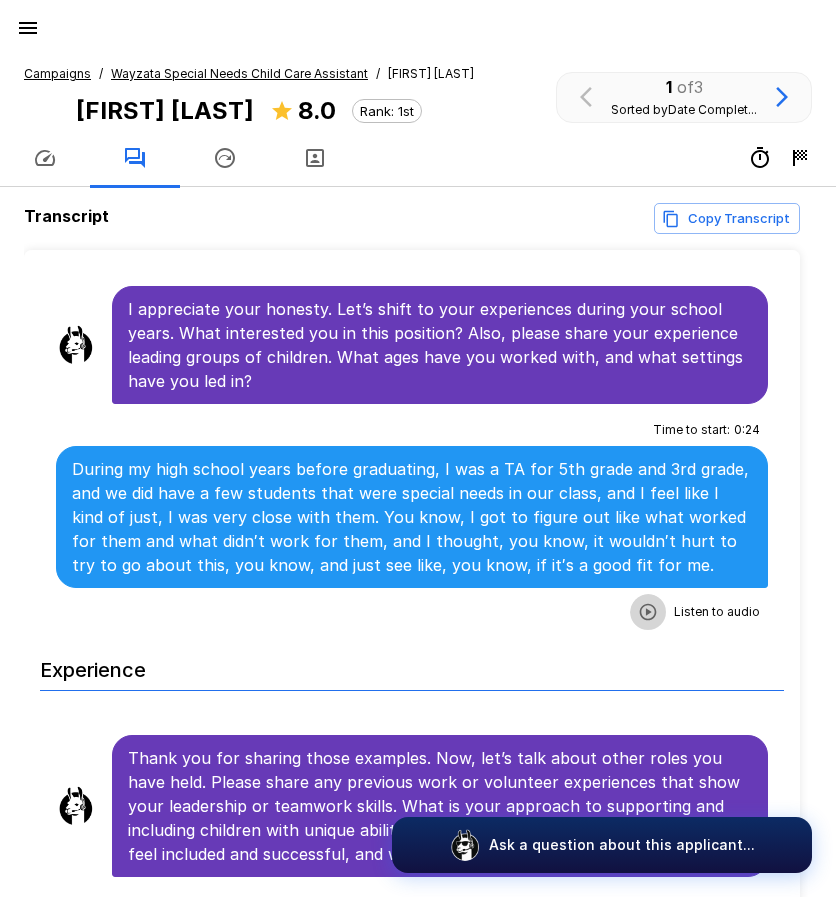click 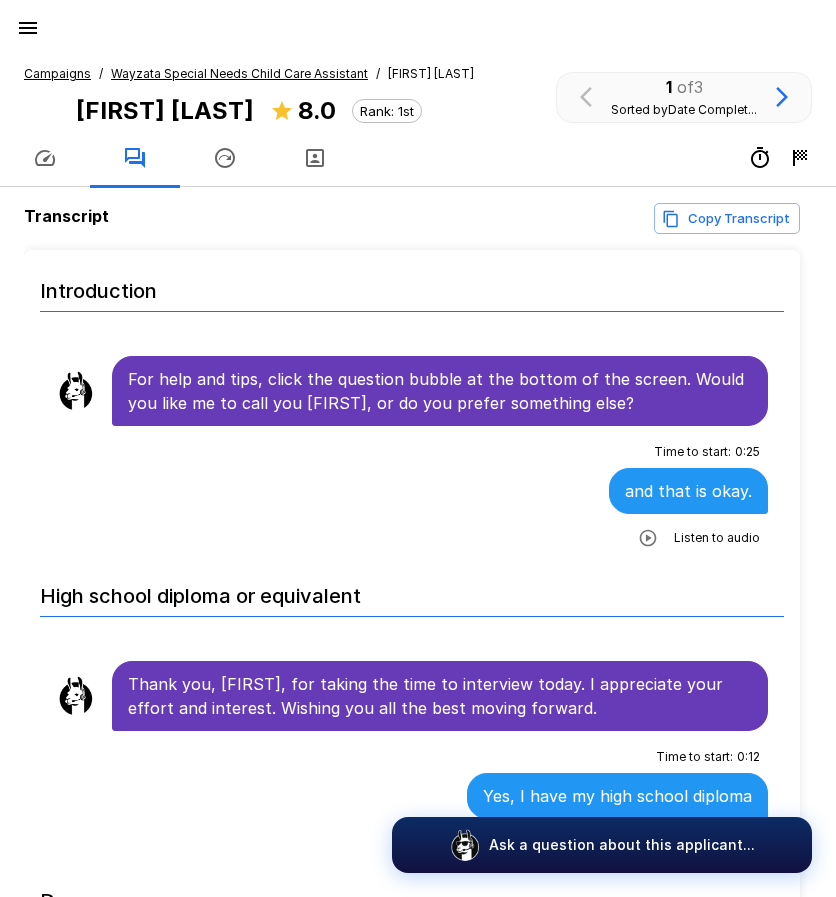 scroll, scrollTop: 0, scrollLeft: 0, axis: both 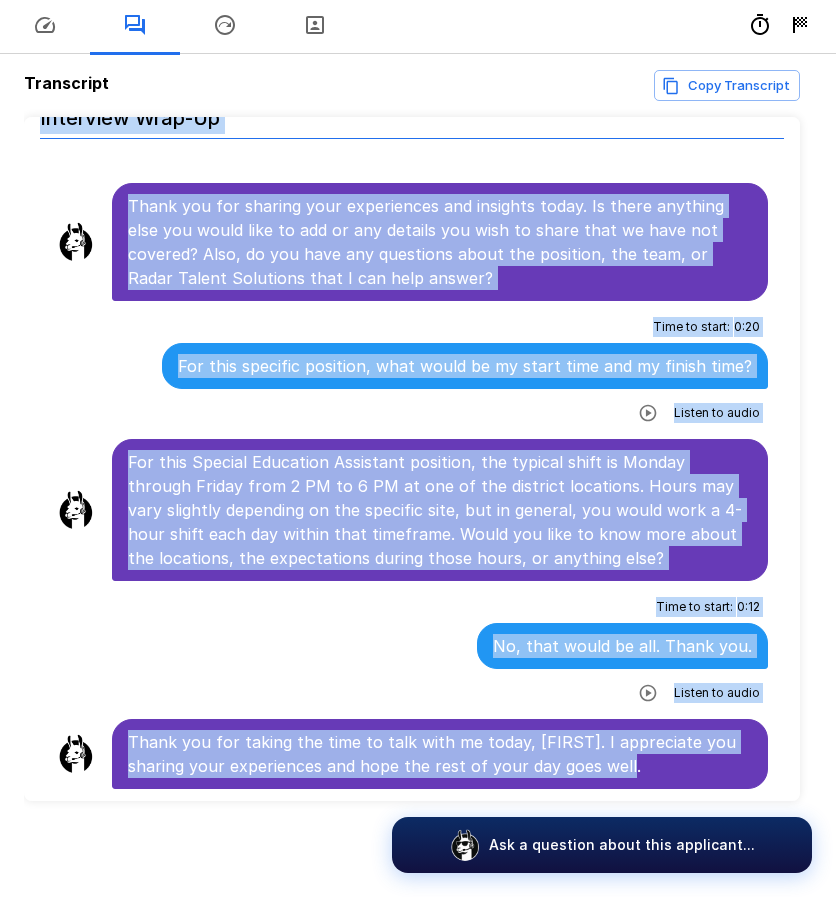 drag, startPoint x: 129, startPoint y: 378, endPoint x: 684, endPoint y: 765, distance: 676.60474 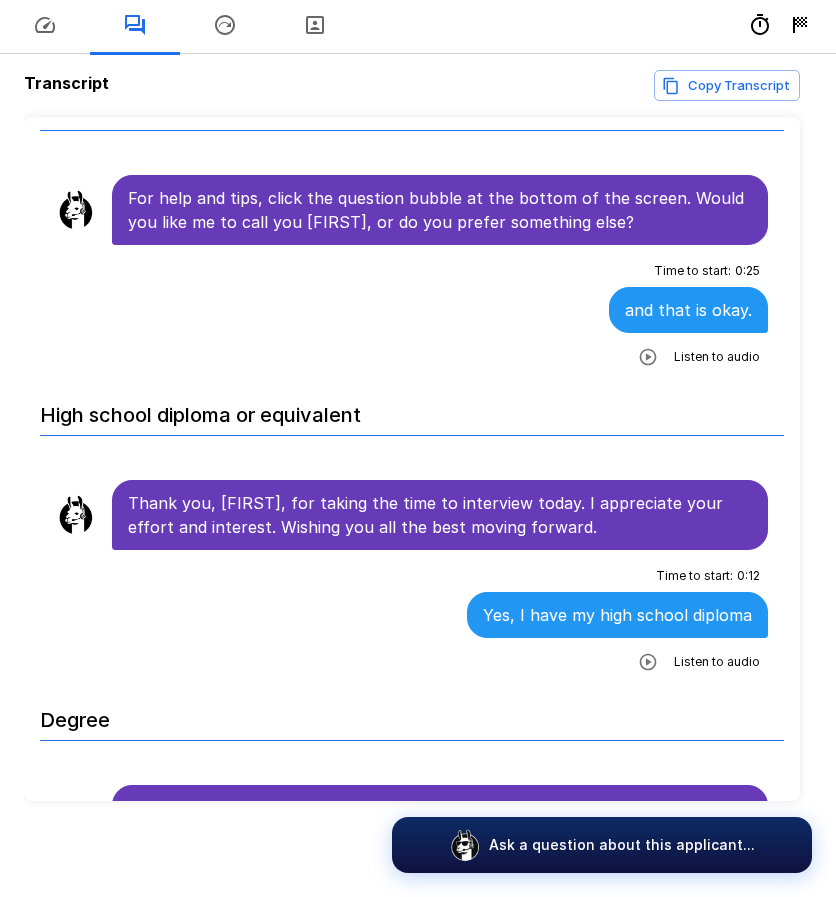 scroll, scrollTop: 0, scrollLeft: 0, axis: both 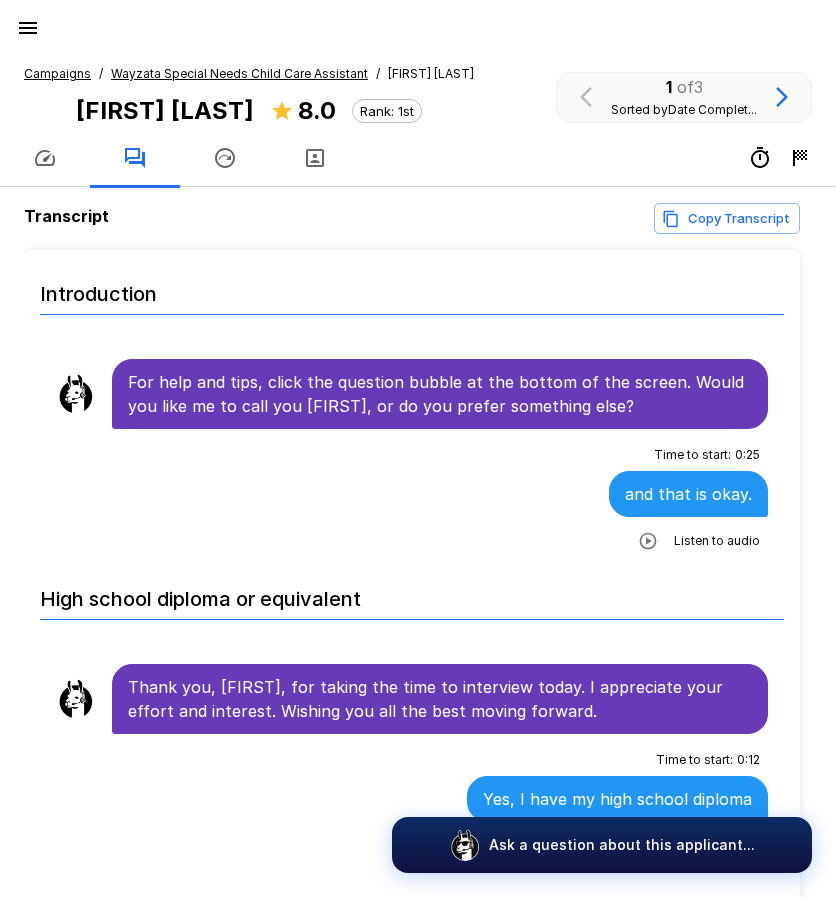 click on "Campaigns / Wayzata Special Needs Child Care Assistant / [FIRST] [LAST] Core [FIRST] [LAST] Core 8.0 Rank: 1st 1 of 3 Sorted by Date Complet..." at bounding box center (418, 117) 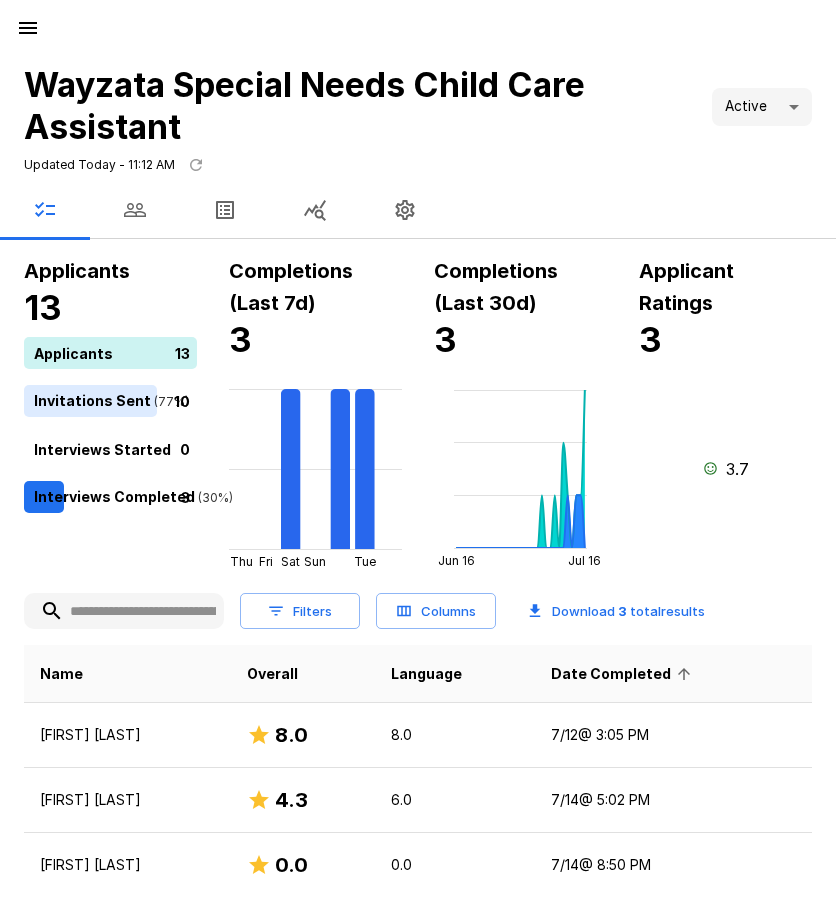 click 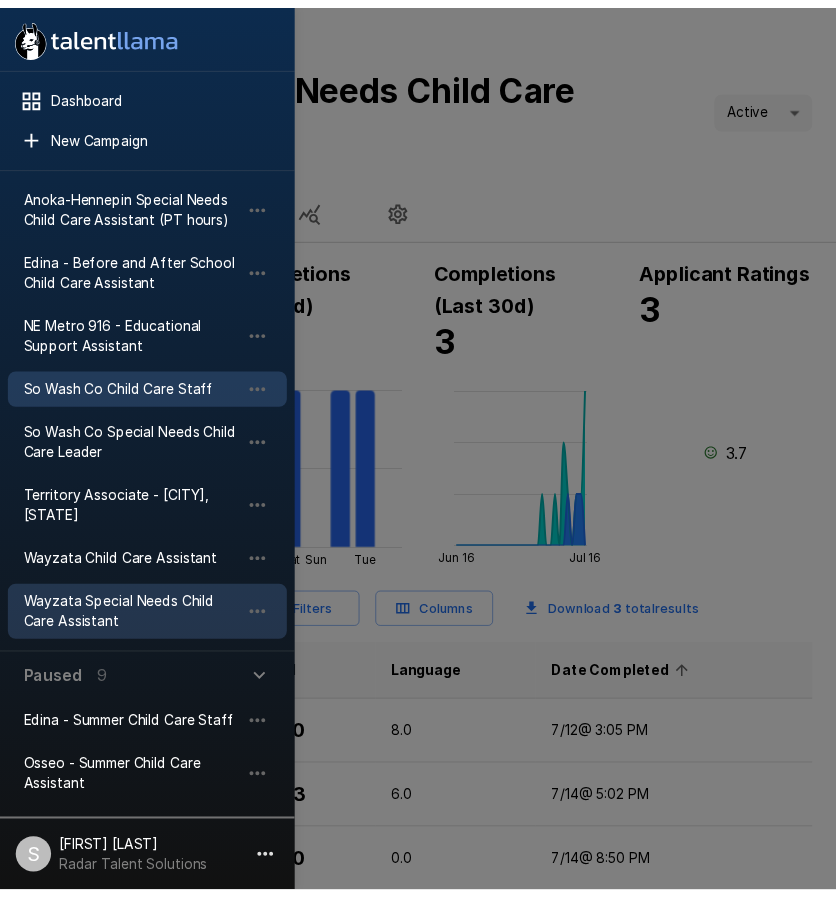 scroll, scrollTop: 300, scrollLeft: 0, axis: vertical 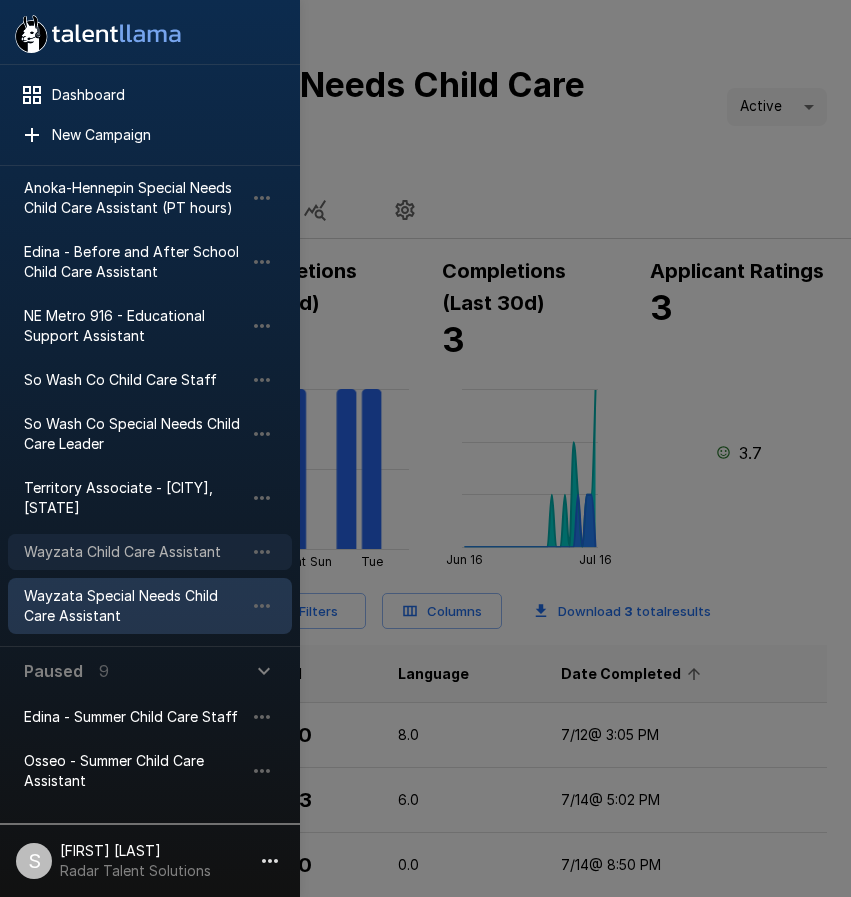 click on "Wayzata Child Care Assistant" at bounding box center (134, 552) 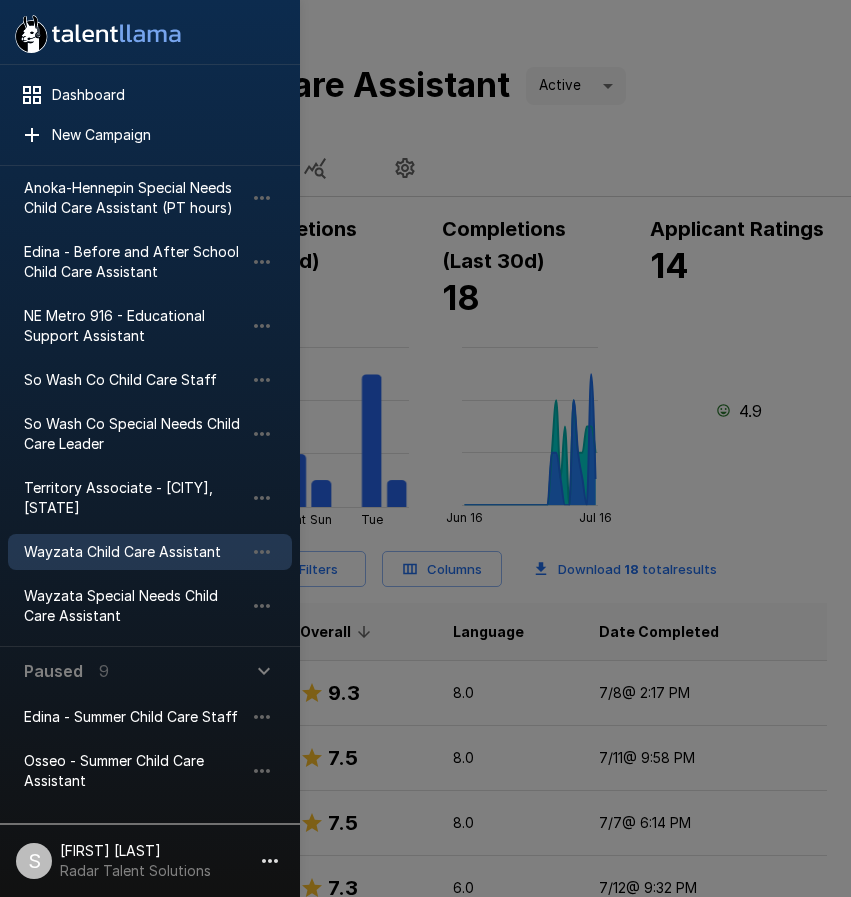 click at bounding box center [425, 448] 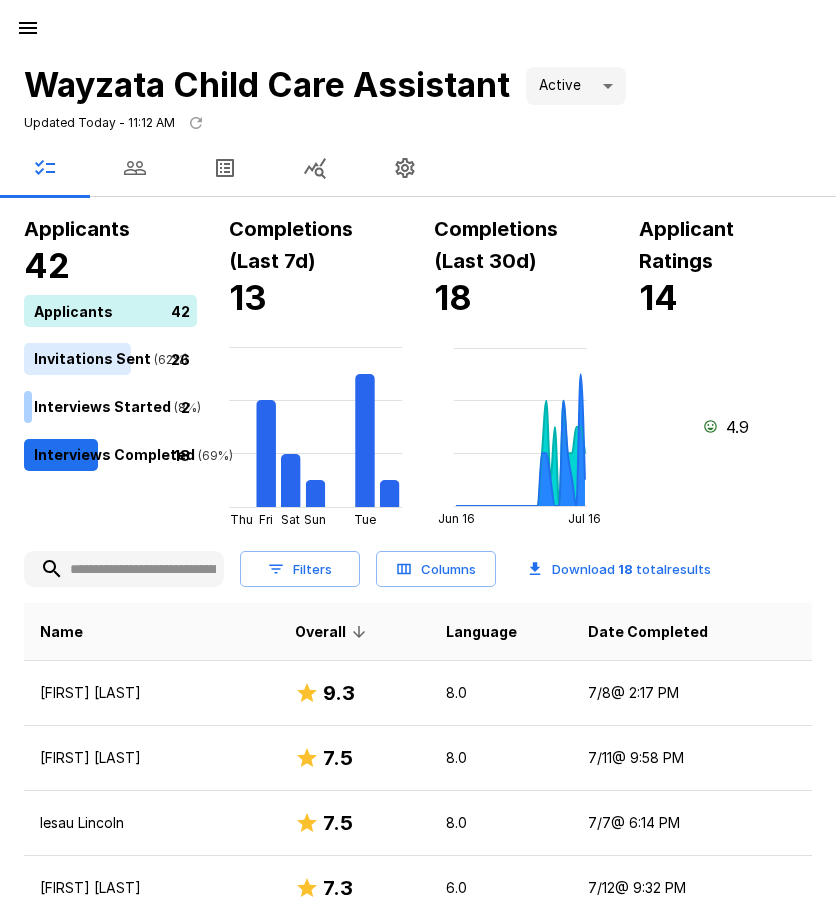 click at bounding box center [418, 168] 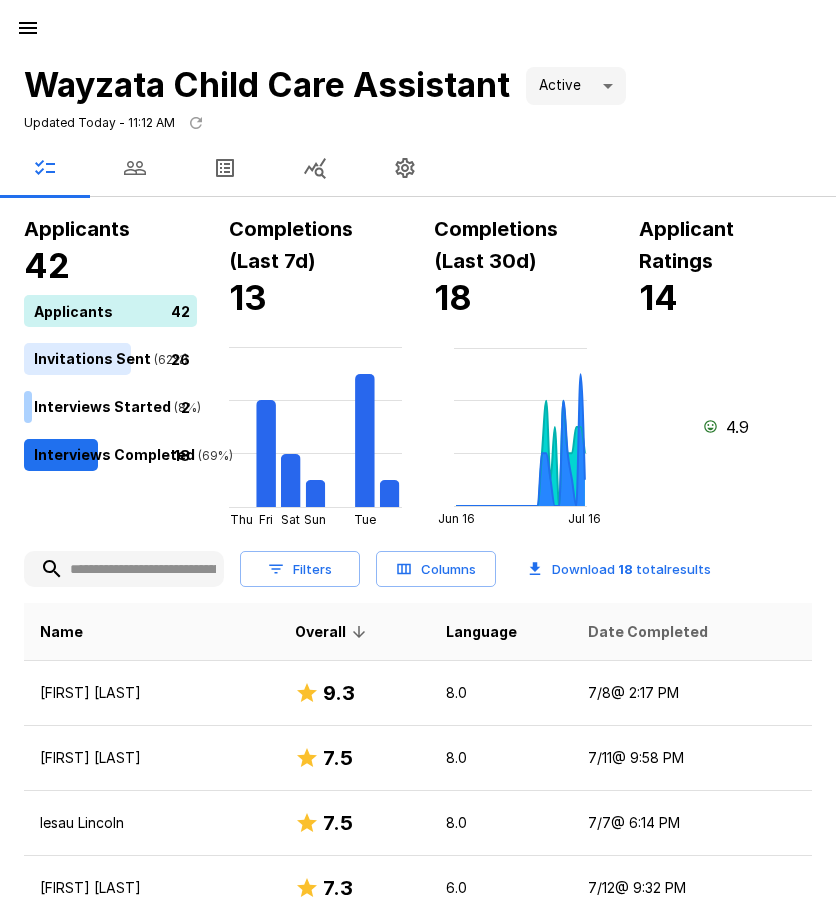 click on "Date Completed" at bounding box center (648, 632) 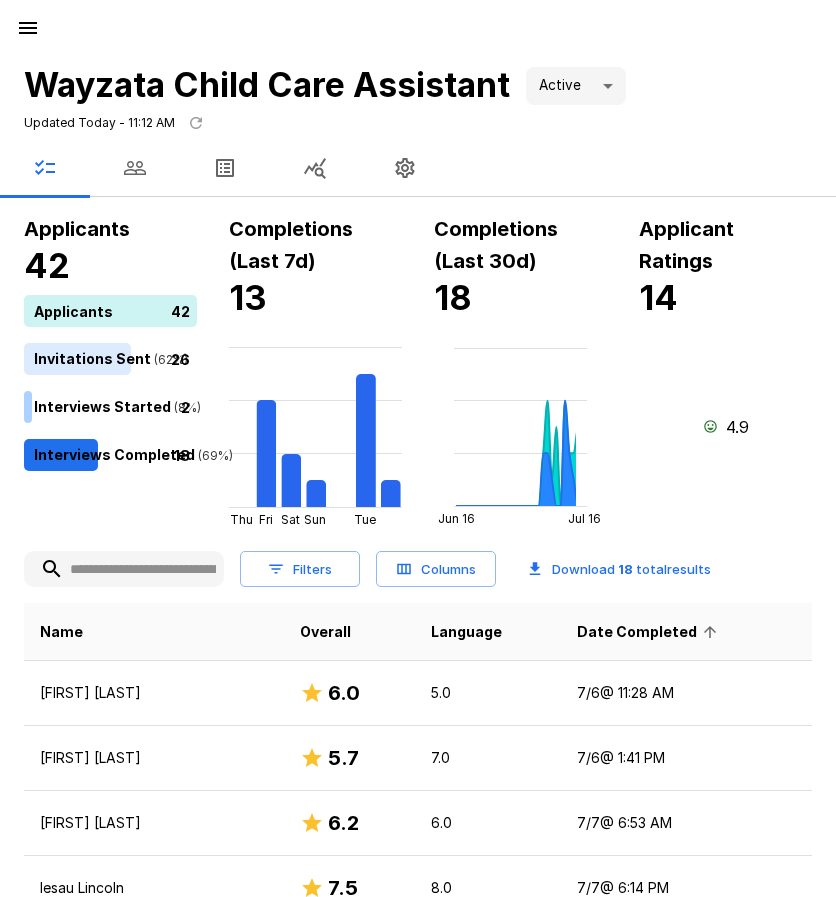 click on "Date Completed" at bounding box center (650, 632) 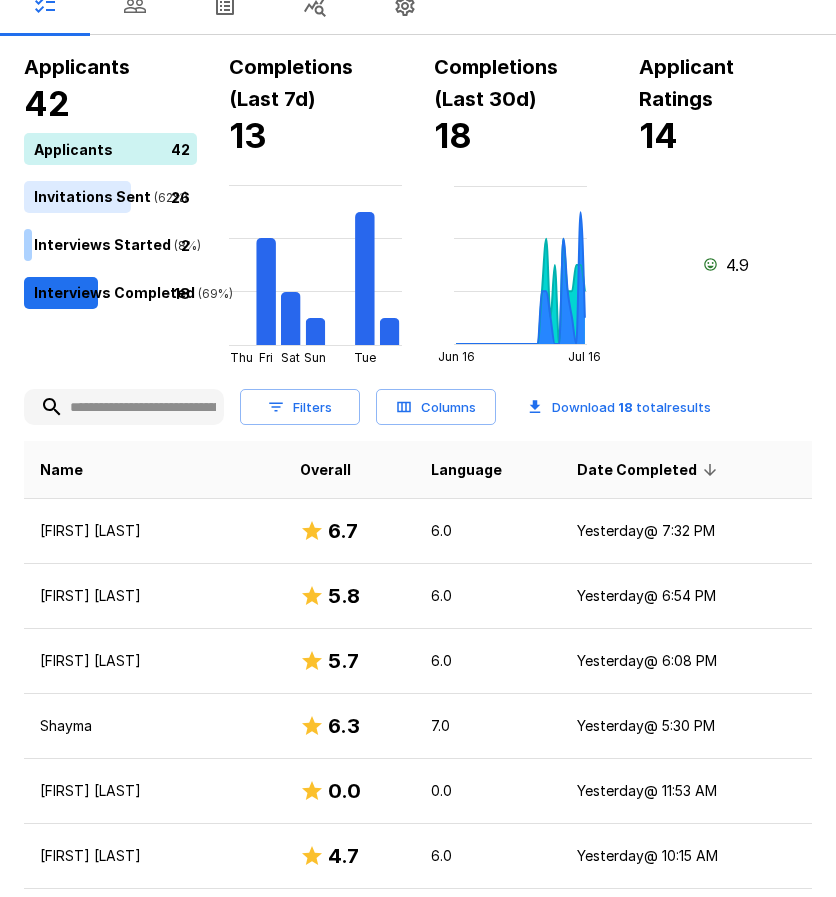 scroll, scrollTop: 0, scrollLeft: 0, axis: both 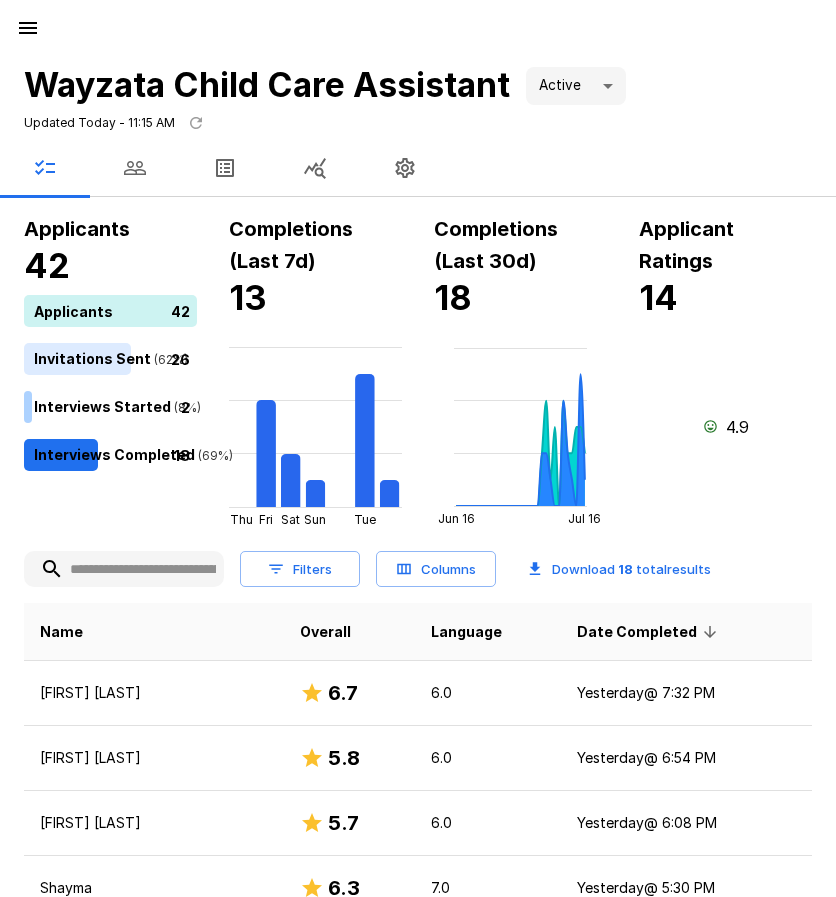 click 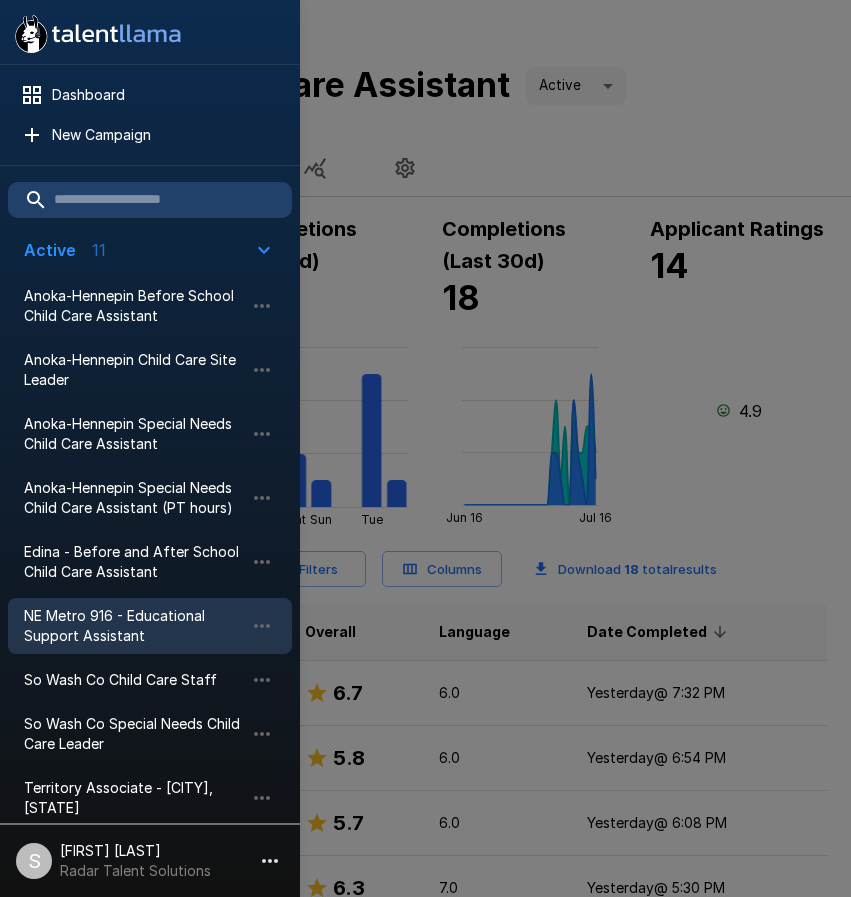 click on "NE Metro 916 - Educational Support Assistant" at bounding box center (134, 626) 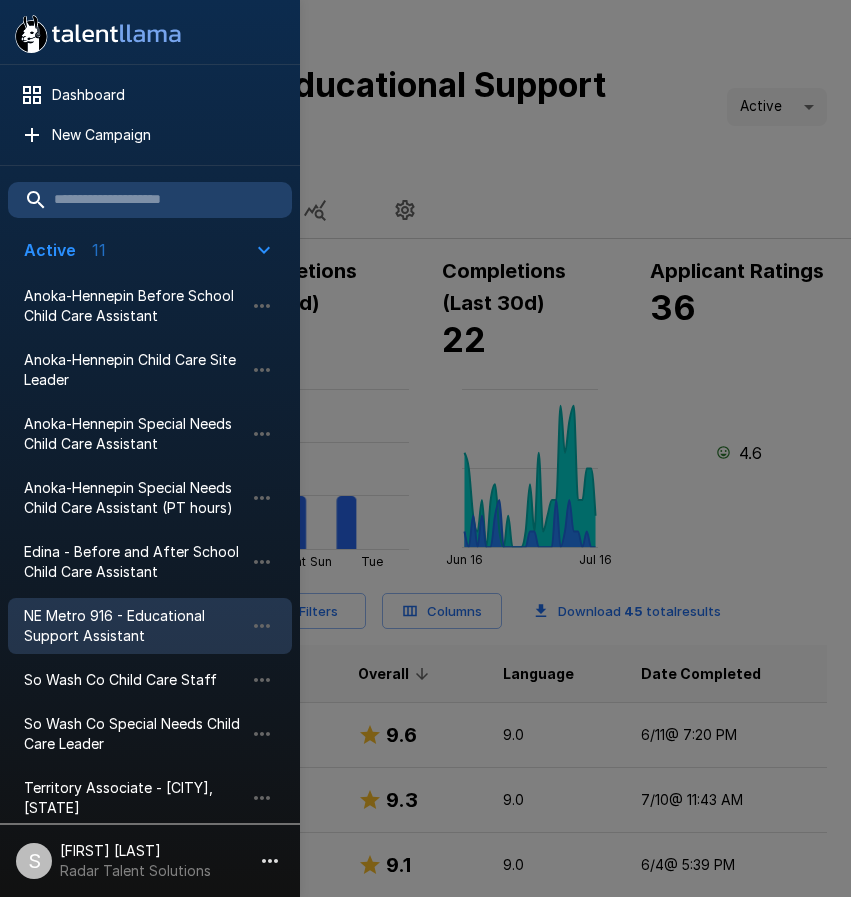 click at bounding box center [425, 448] 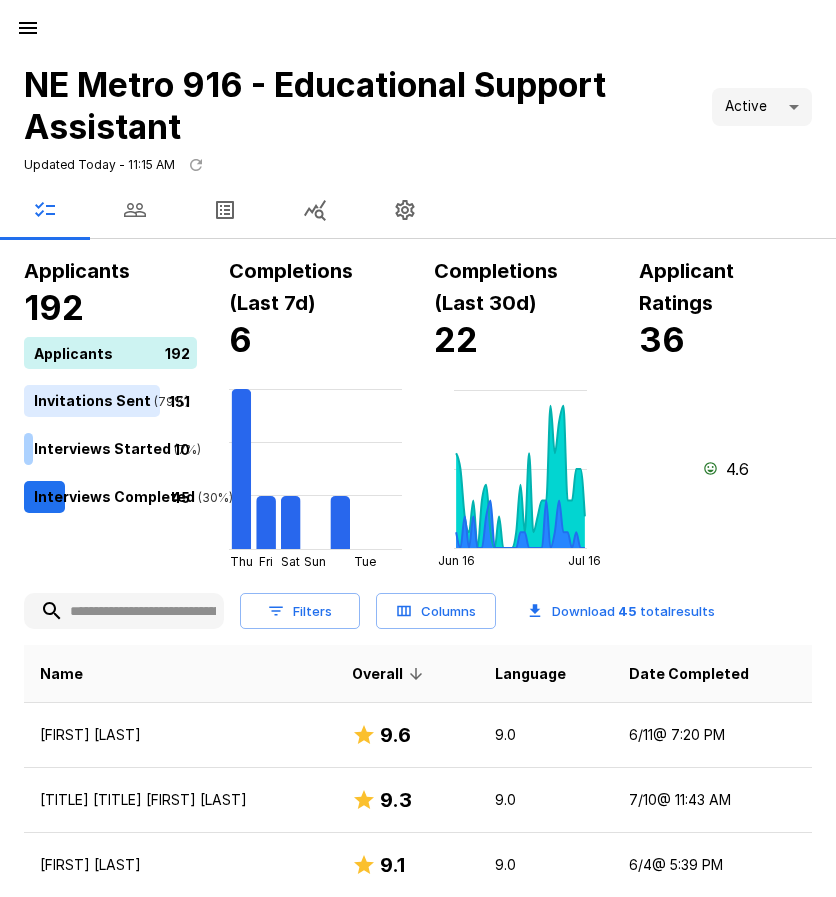 click 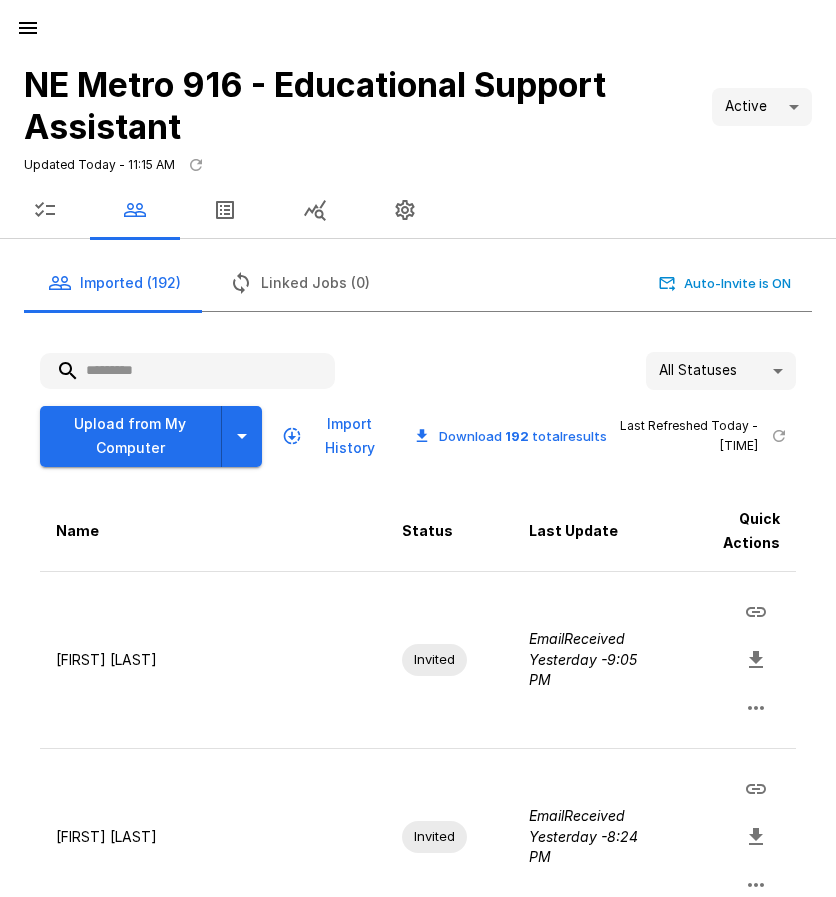 click at bounding box center (187, 371) 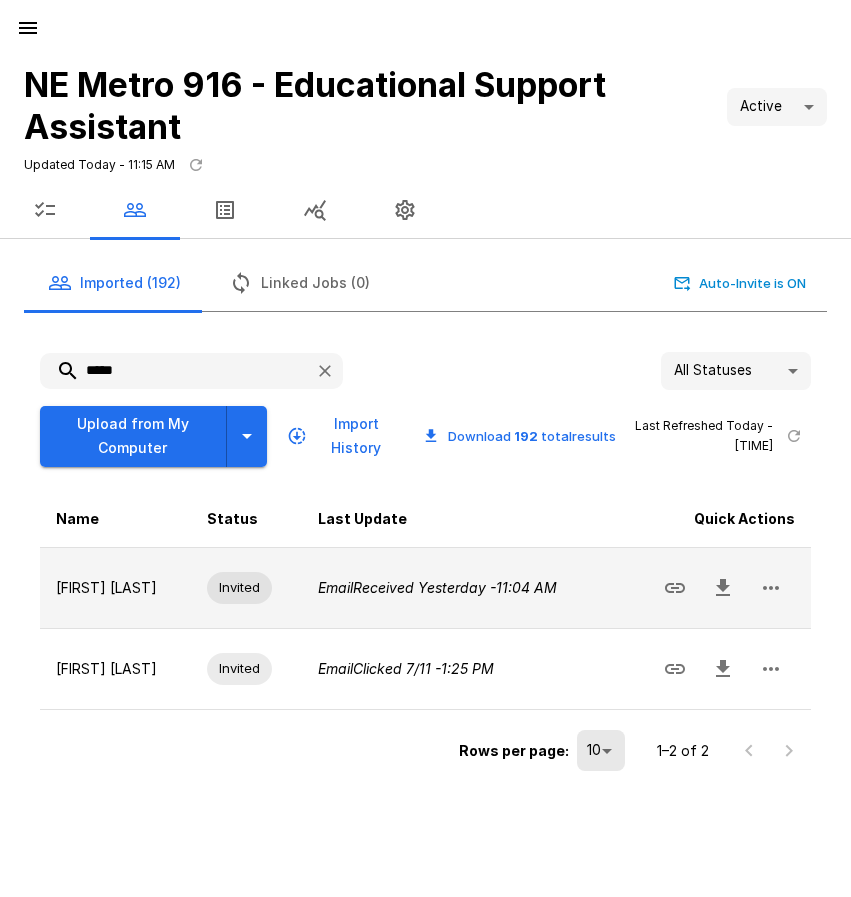 click 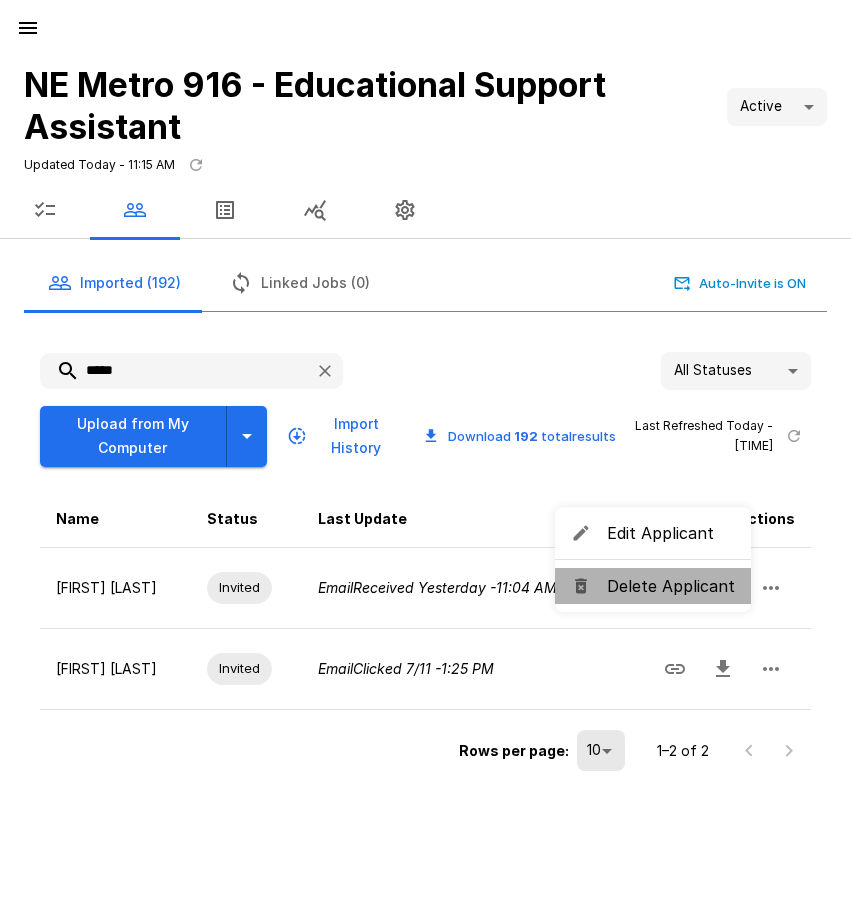 click on "Delete Applicant" at bounding box center (671, 586) 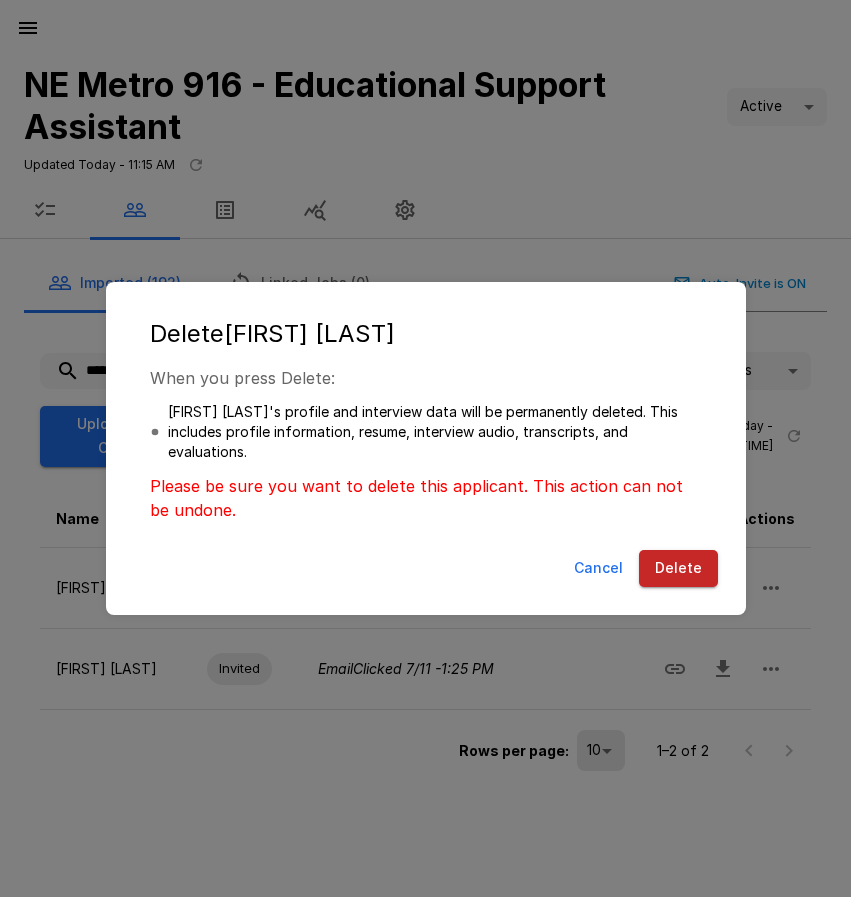 click on "Delete" at bounding box center (678, 568) 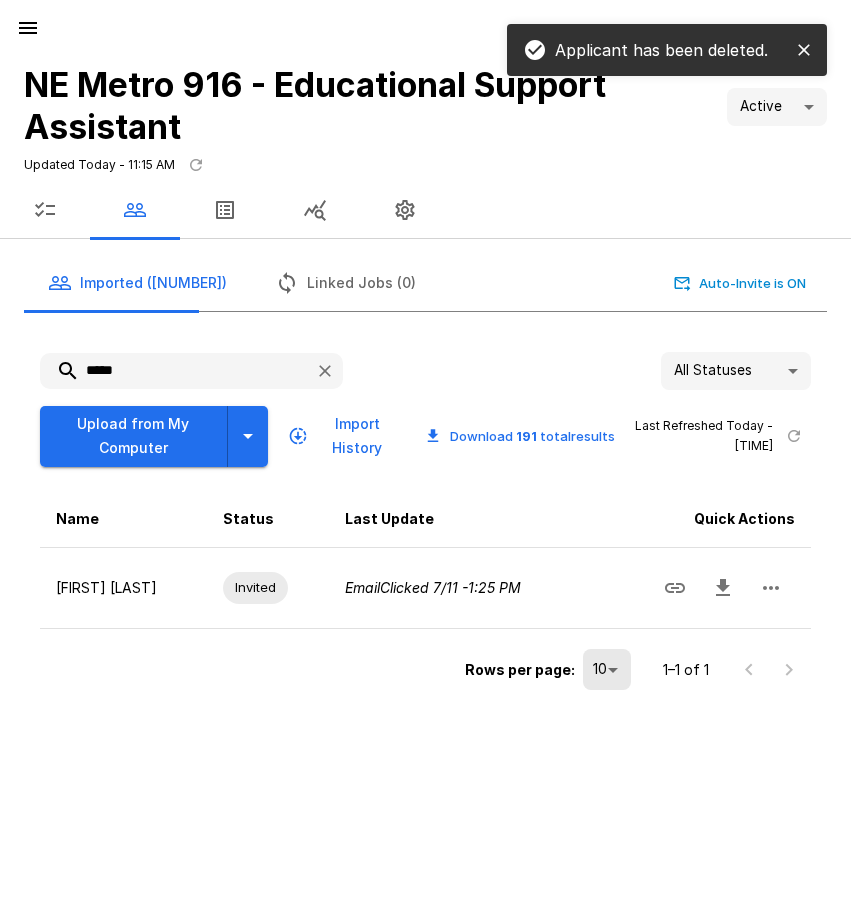 drag, startPoint x: 141, startPoint y: 365, endPoint x: 0, endPoint y: 368, distance: 141.0319 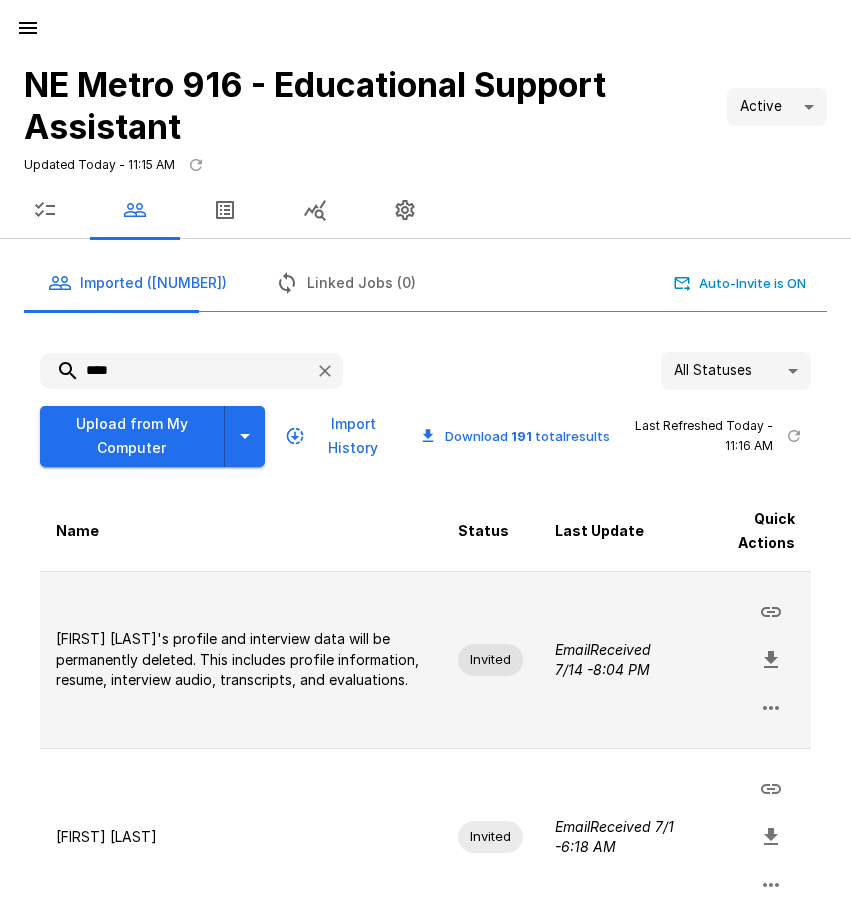 click 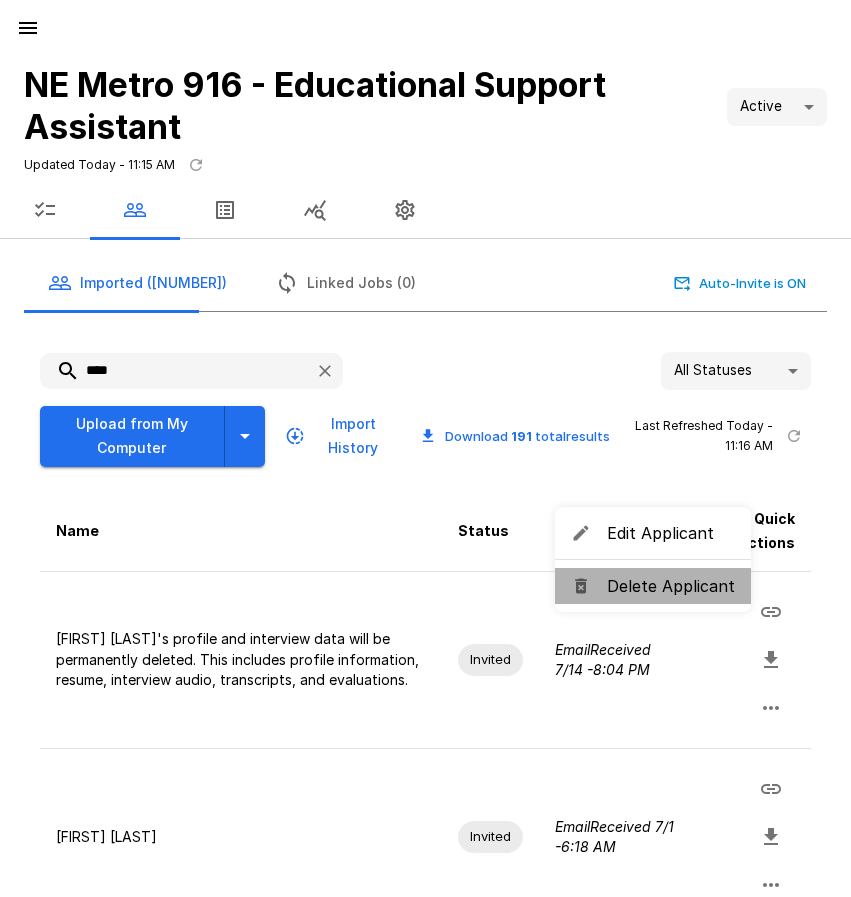 click on "Delete Applicant" at bounding box center (671, 586) 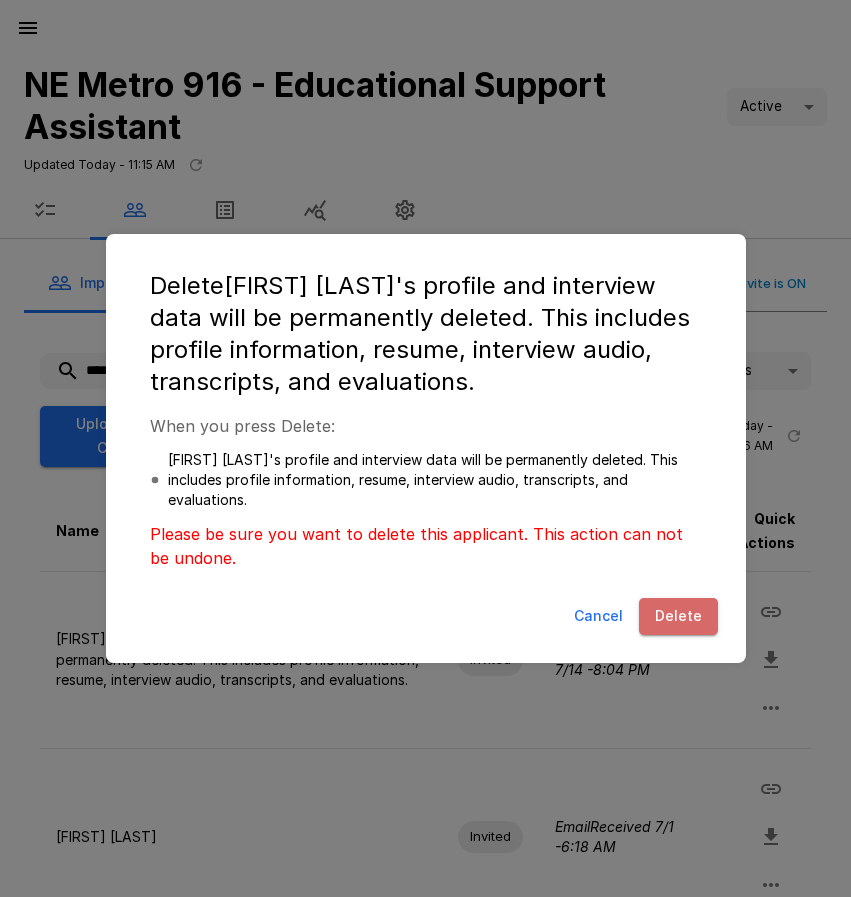 click on "Delete" at bounding box center (678, 616) 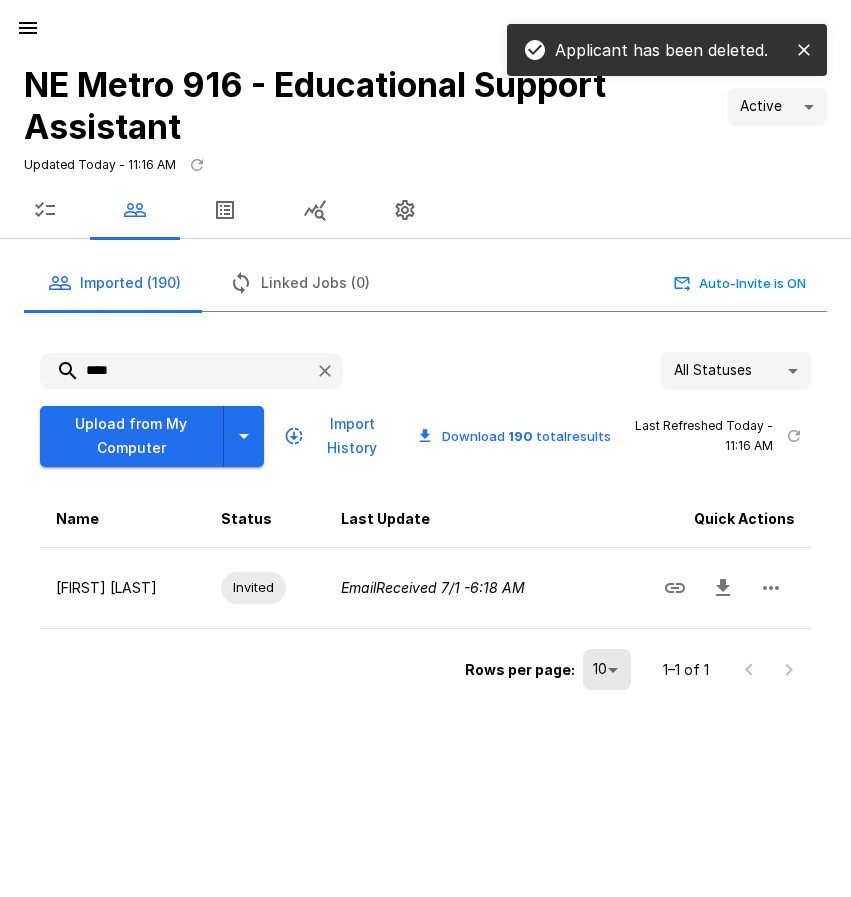 drag, startPoint x: 128, startPoint y: 366, endPoint x: 43, endPoint y: 365, distance: 85.00588 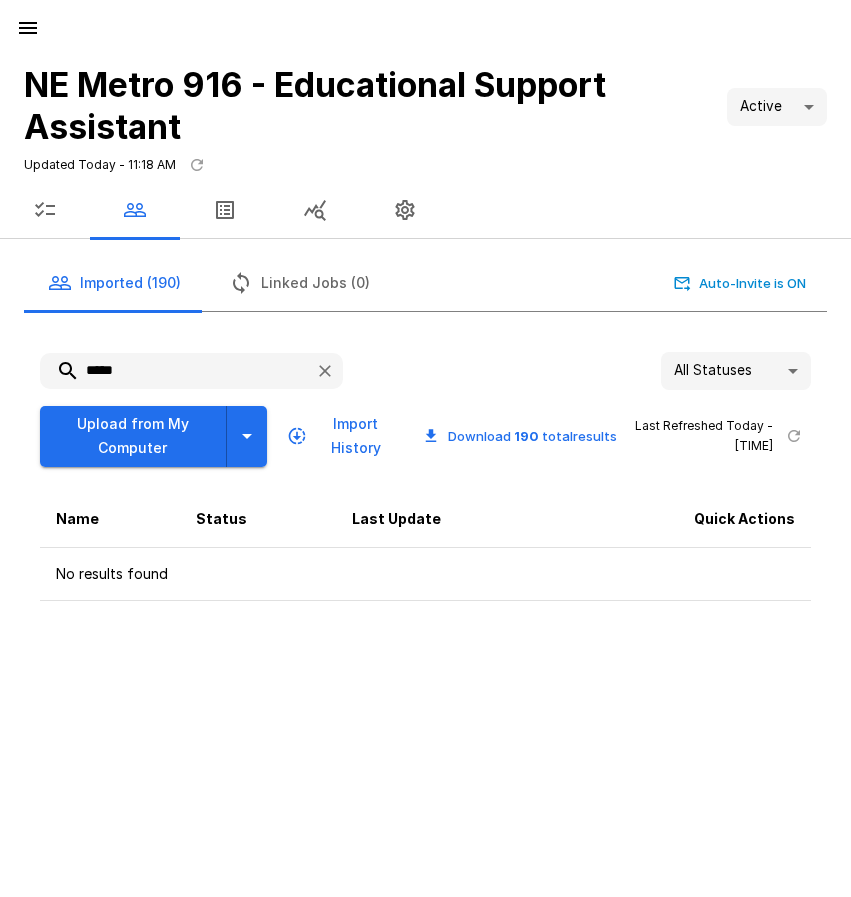 drag, startPoint x: 121, startPoint y: 376, endPoint x: 60, endPoint y: 365, distance: 61.983868 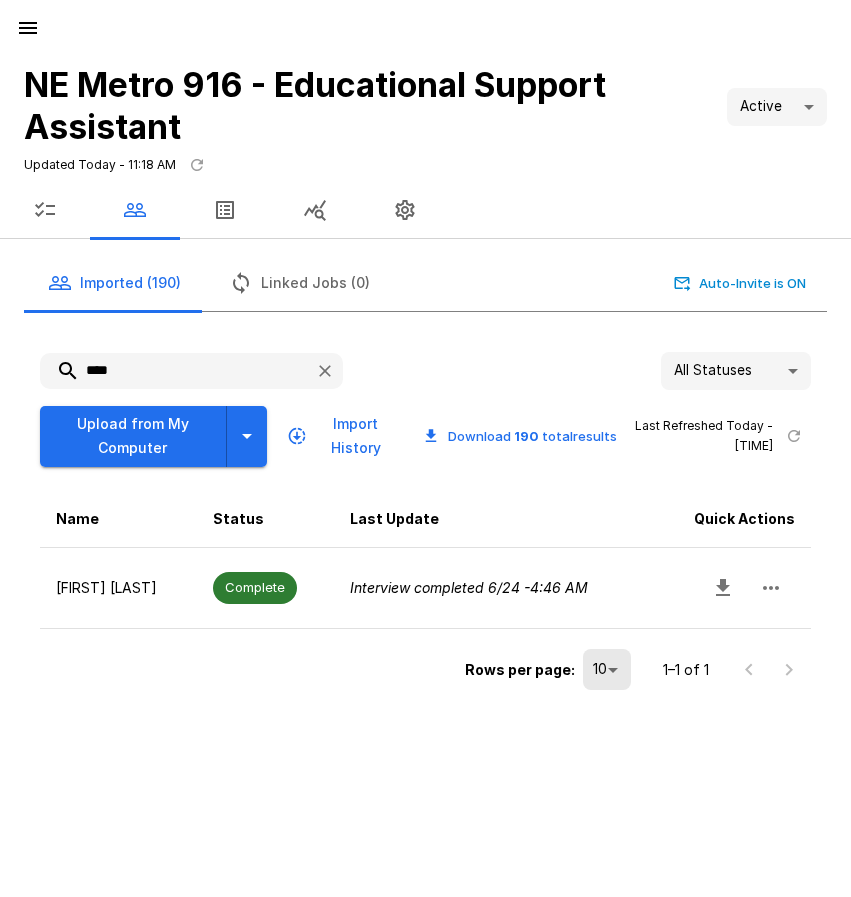 drag, startPoint x: 139, startPoint y: 367, endPoint x: 61, endPoint y: 367, distance: 78 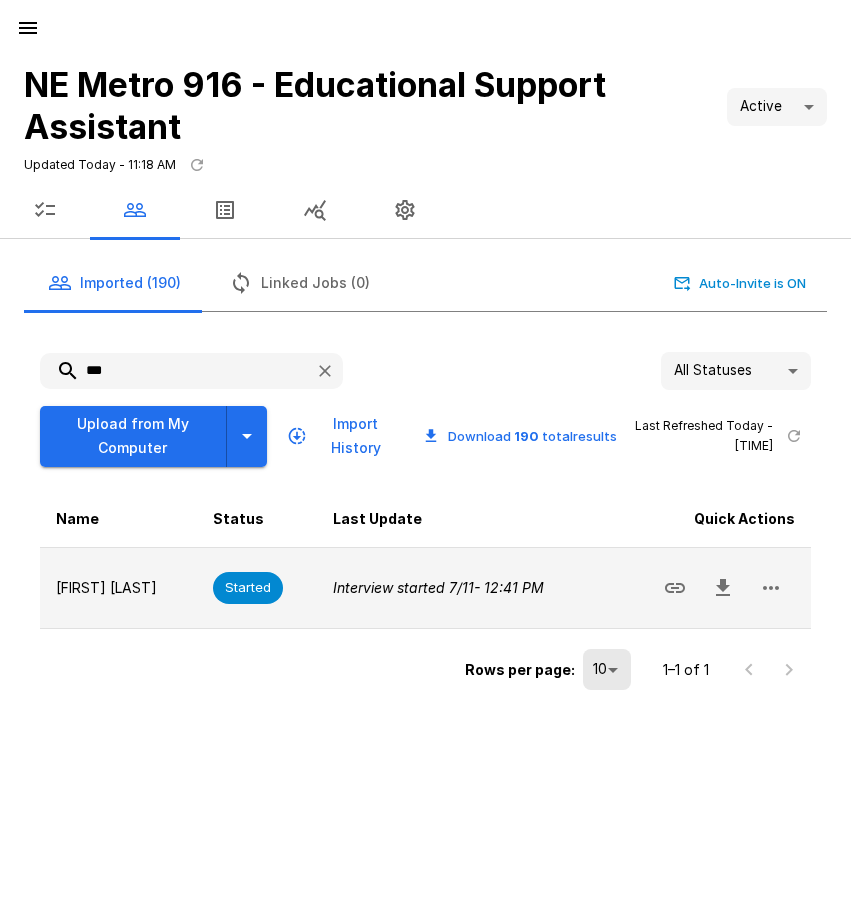 click 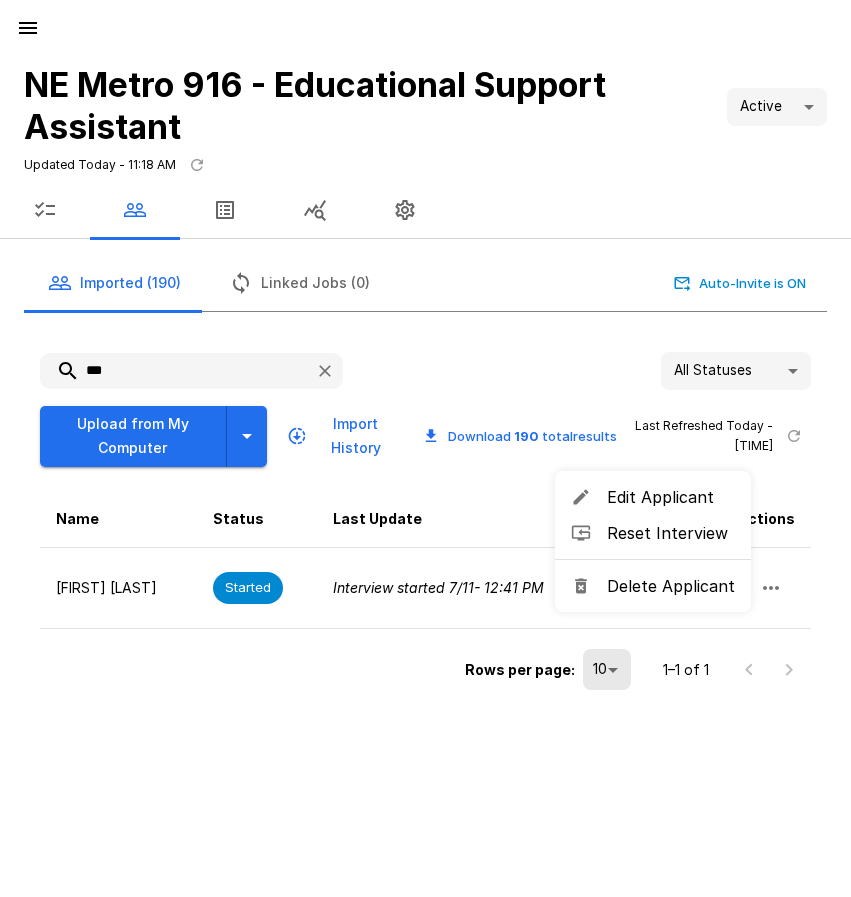 click on "Delete Applicant" at bounding box center [653, 586] 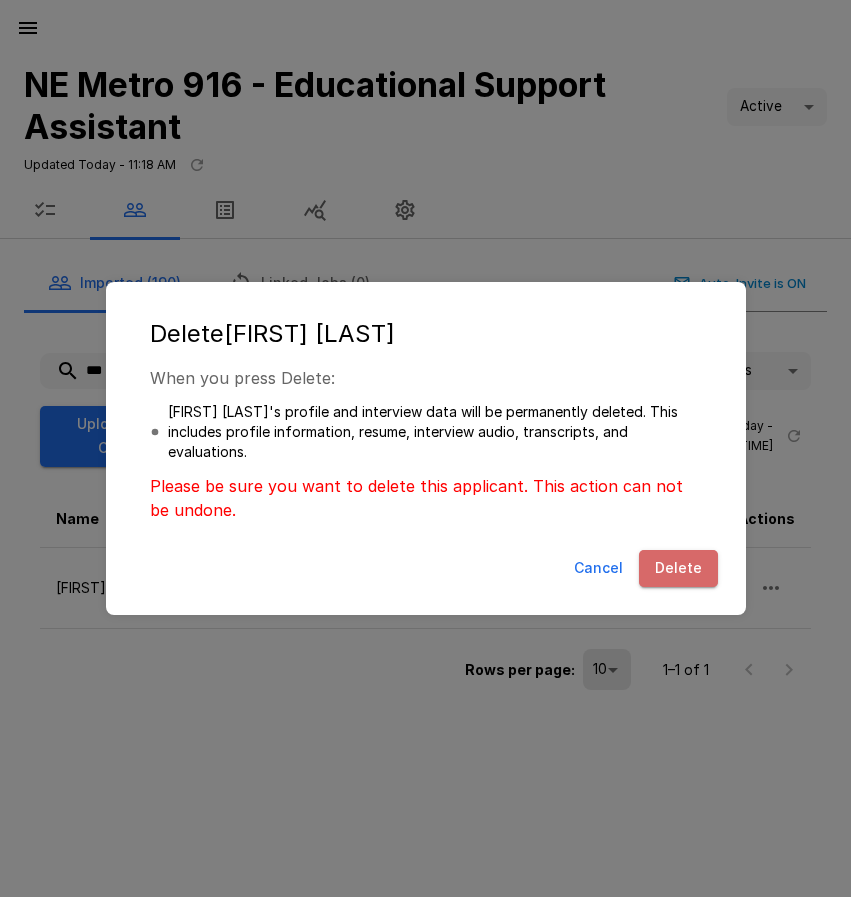 click on "Delete" at bounding box center [678, 568] 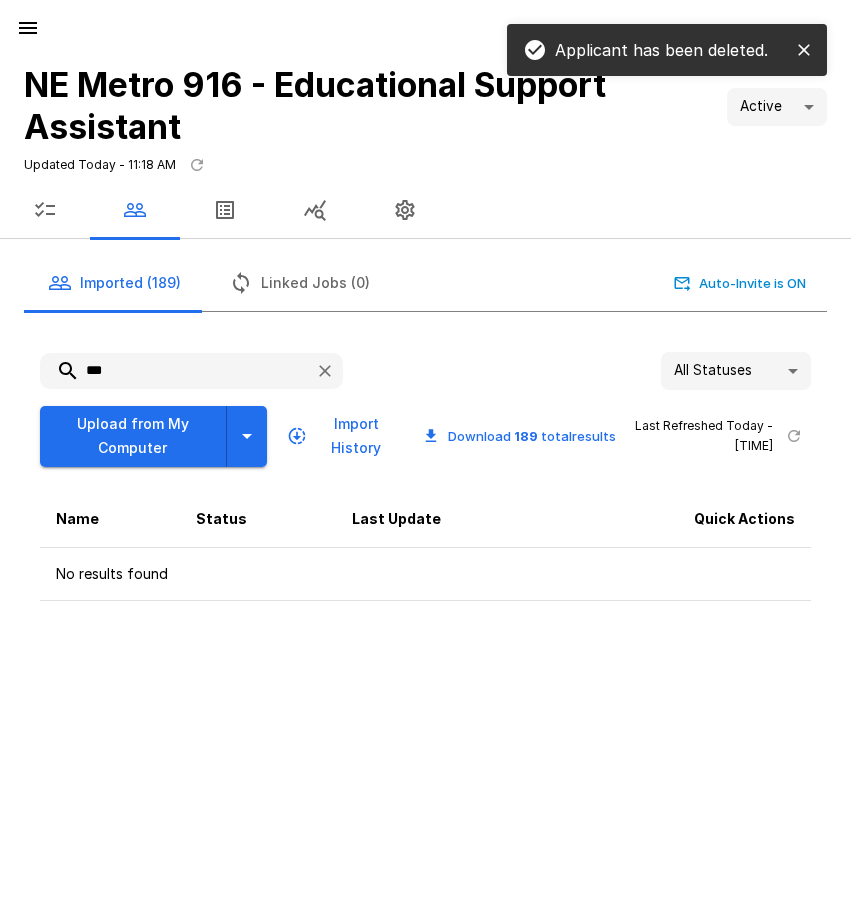 drag, startPoint x: 112, startPoint y: 368, endPoint x: 59, endPoint y: 365, distance: 53.08484 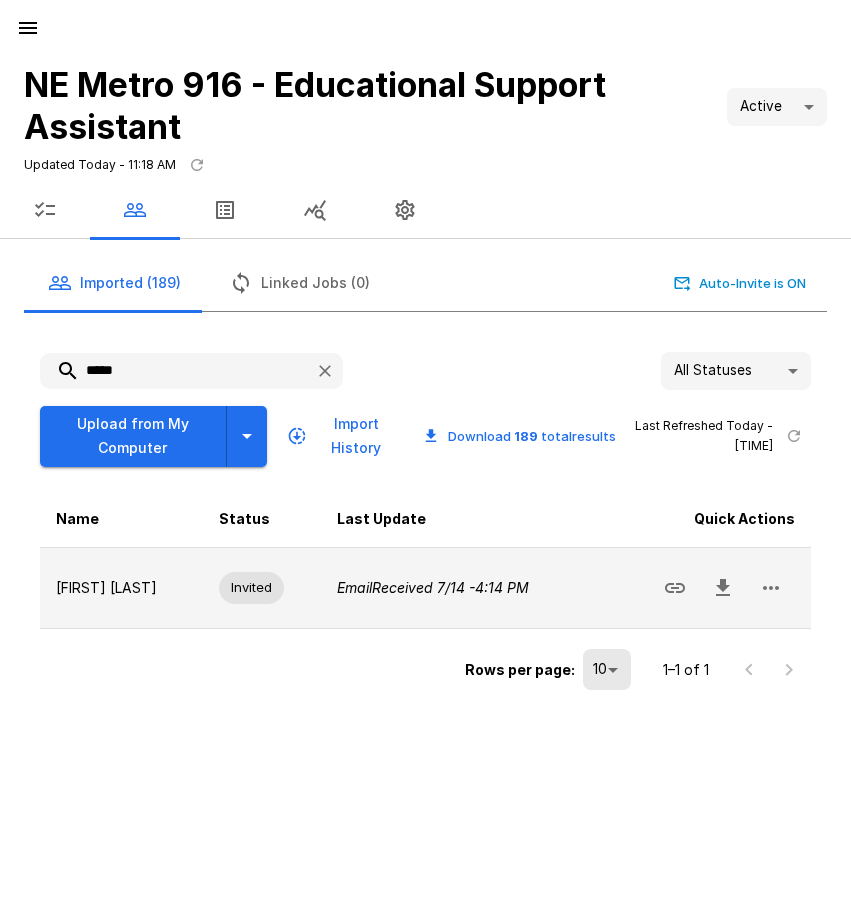 click 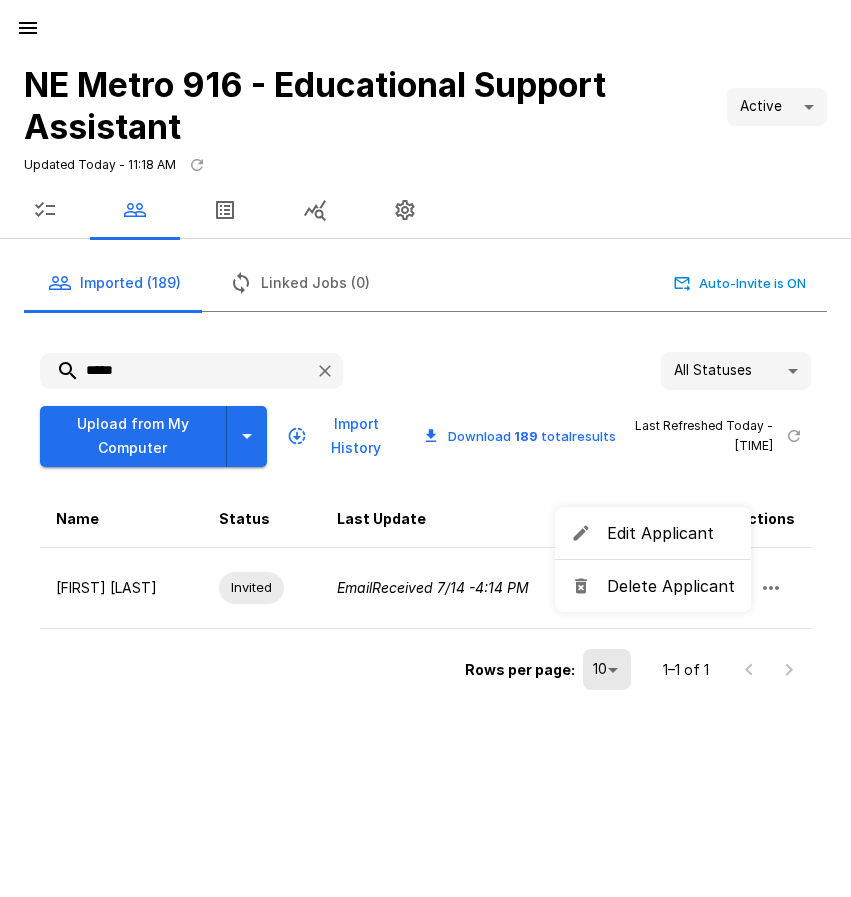 click on "Delete Applicant" at bounding box center (671, 586) 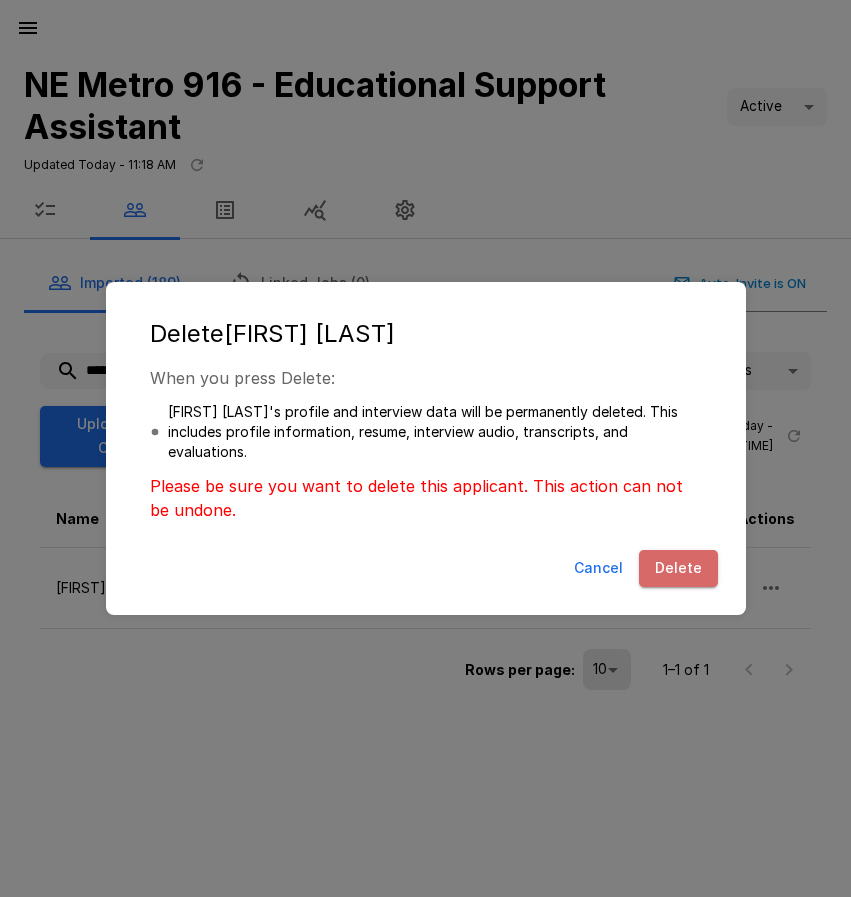 drag, startPoint x: 687, startPoint y: 567, endPoint x: 645, endPoint y: 546, distance: 46.957428 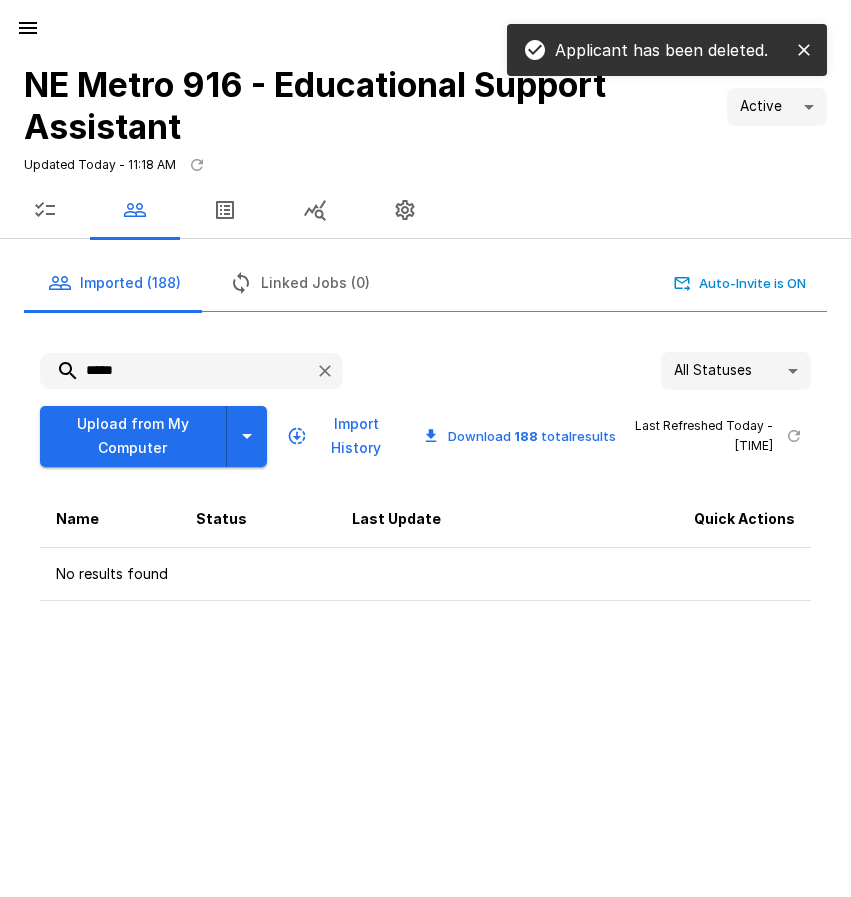drag, startPoint x: 146, startPoint y: 360, endPoint x: 36, endPoint y: 359, distance: 110.00455 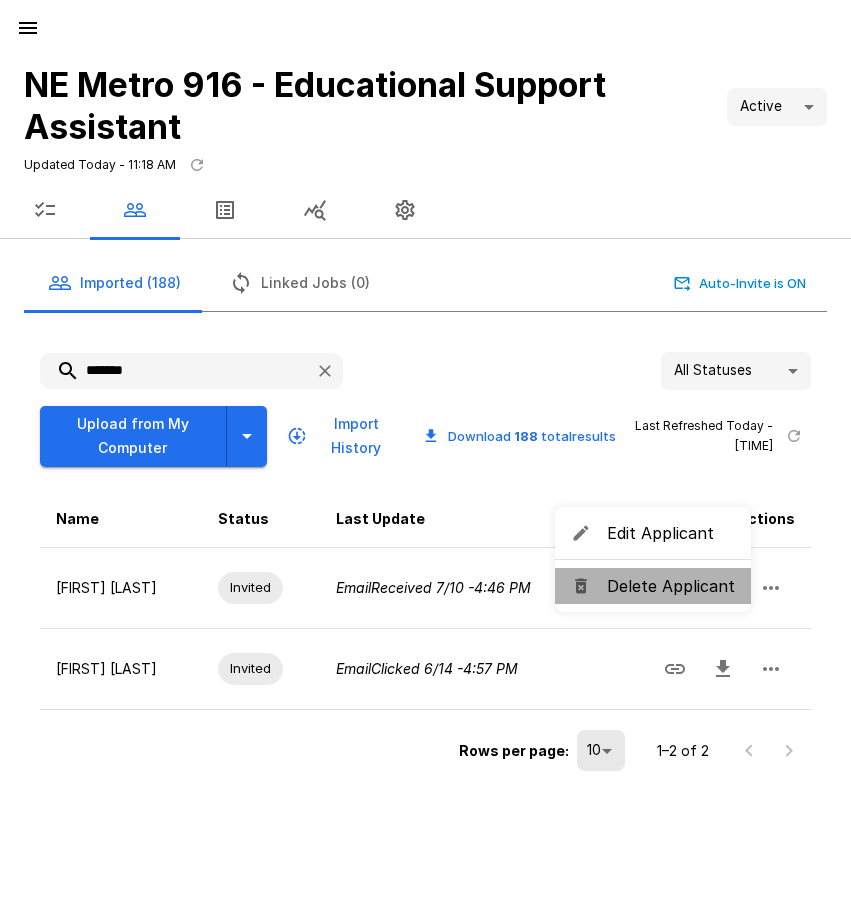 click on "Delete Applicant" at bounding box center (671, 586) 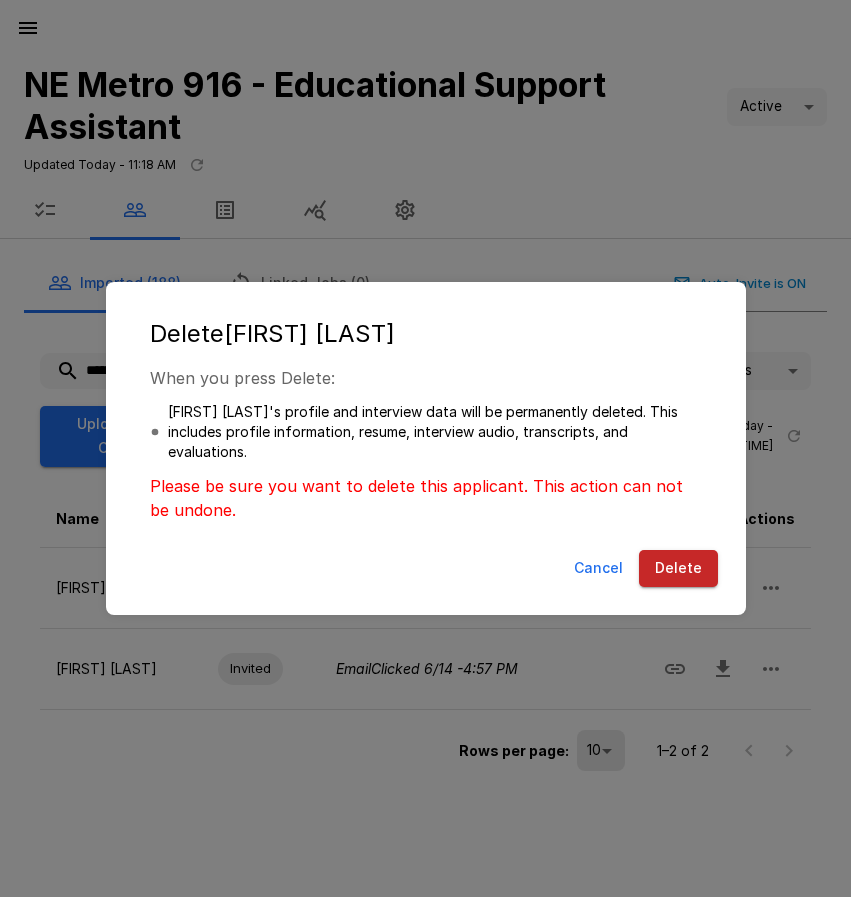 click on "Delete" at bounding box center (678, 568) 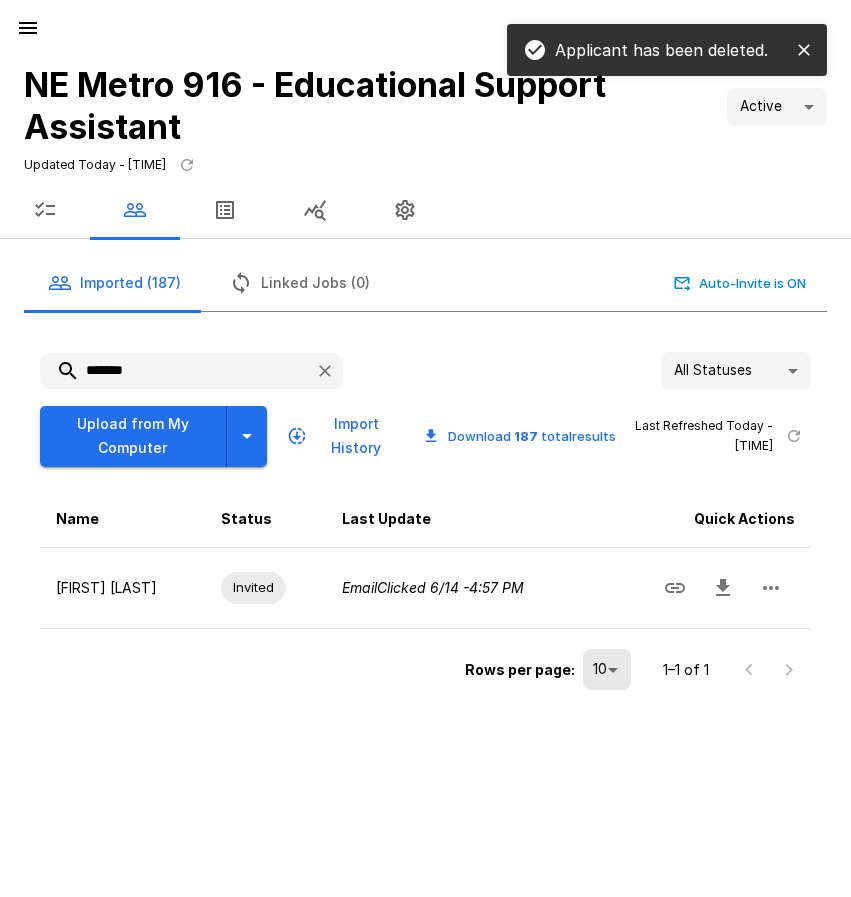 drag, startPoint x: 94, startPoint y: 372, endPoint x: 56, endPoint y: 377, distance: 38.327538 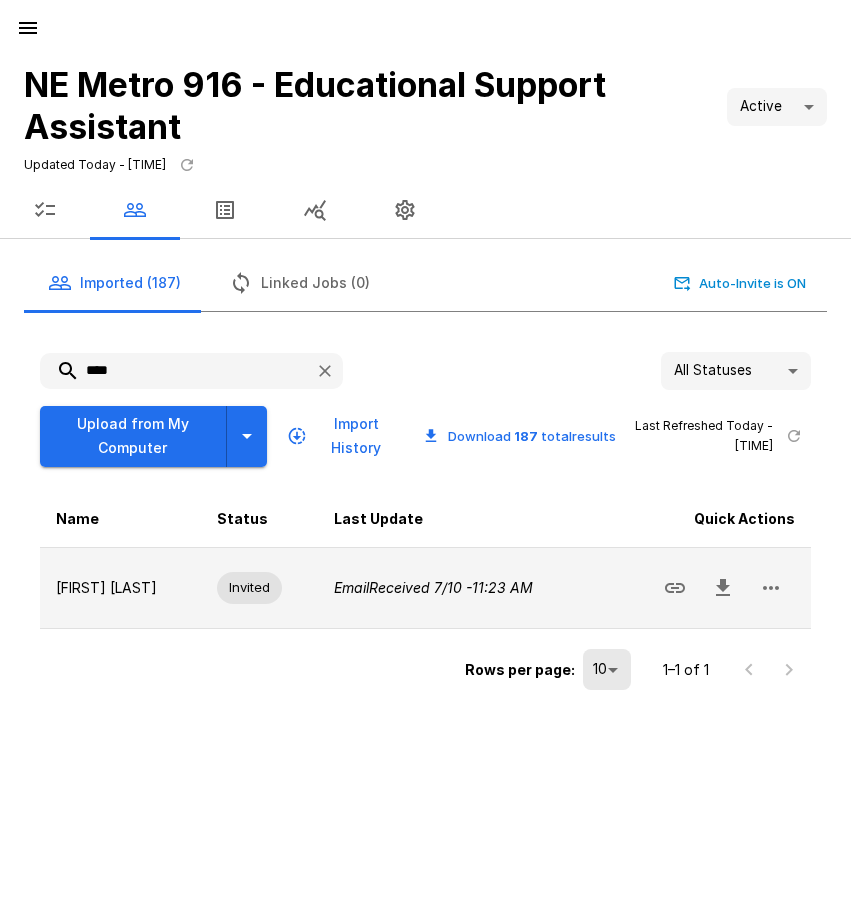 click at bounding box center [771, 588] 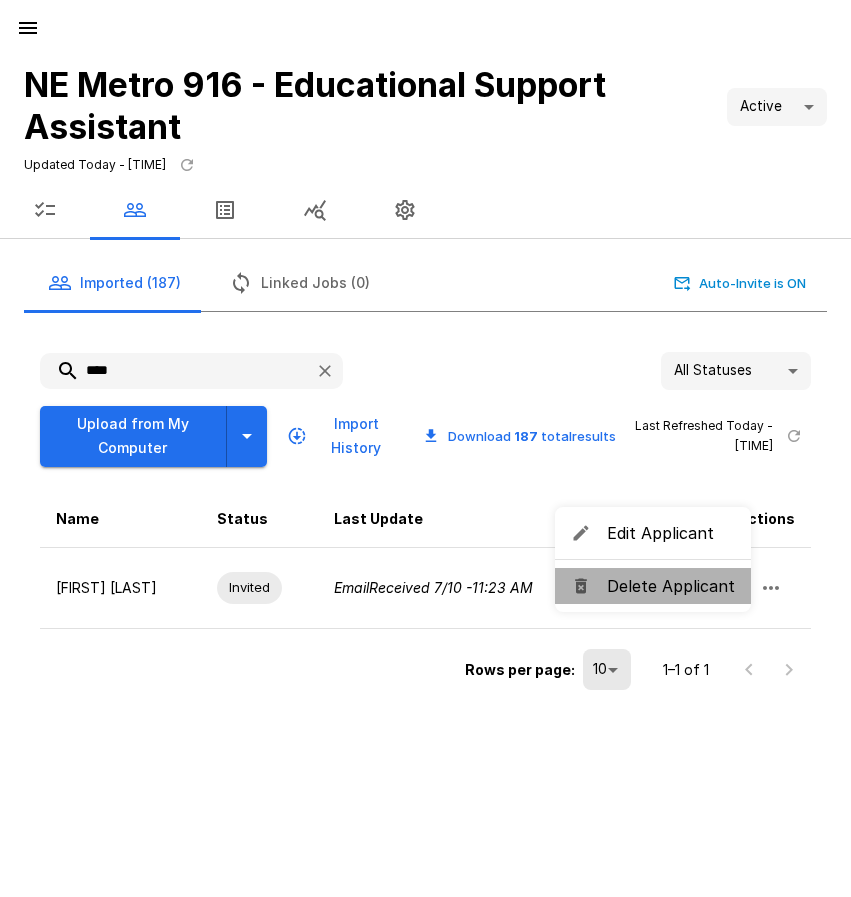click on "Delete Applicant" at bounding box center (653, 586) 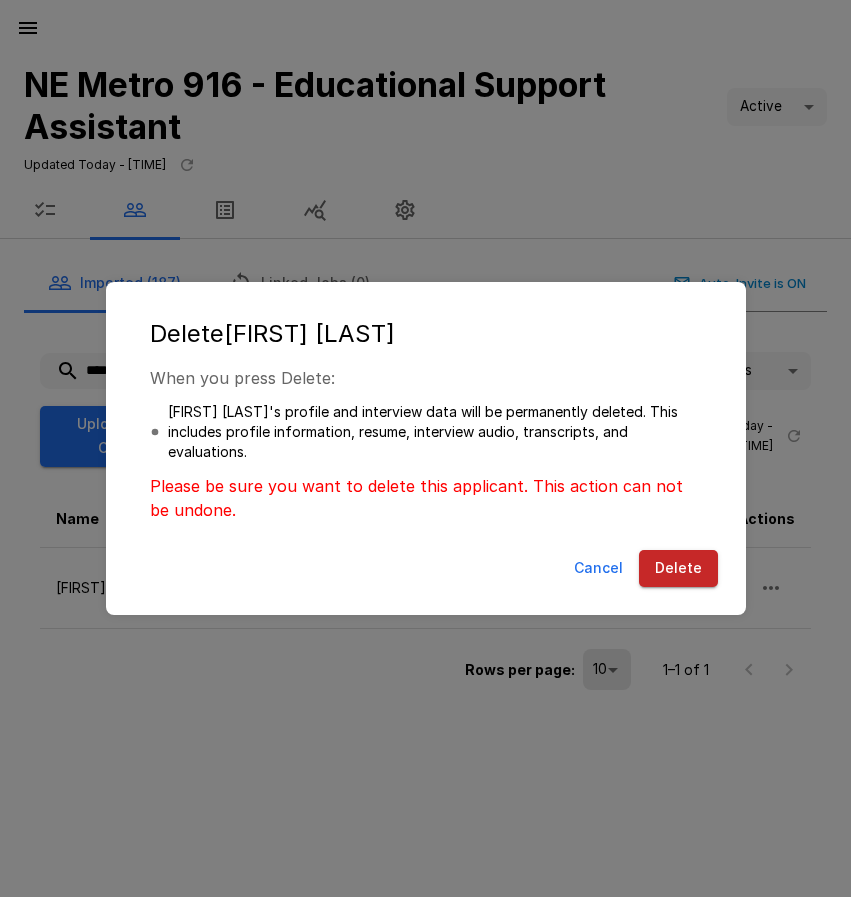 click on "Delete" at bounding box center (678, 568) 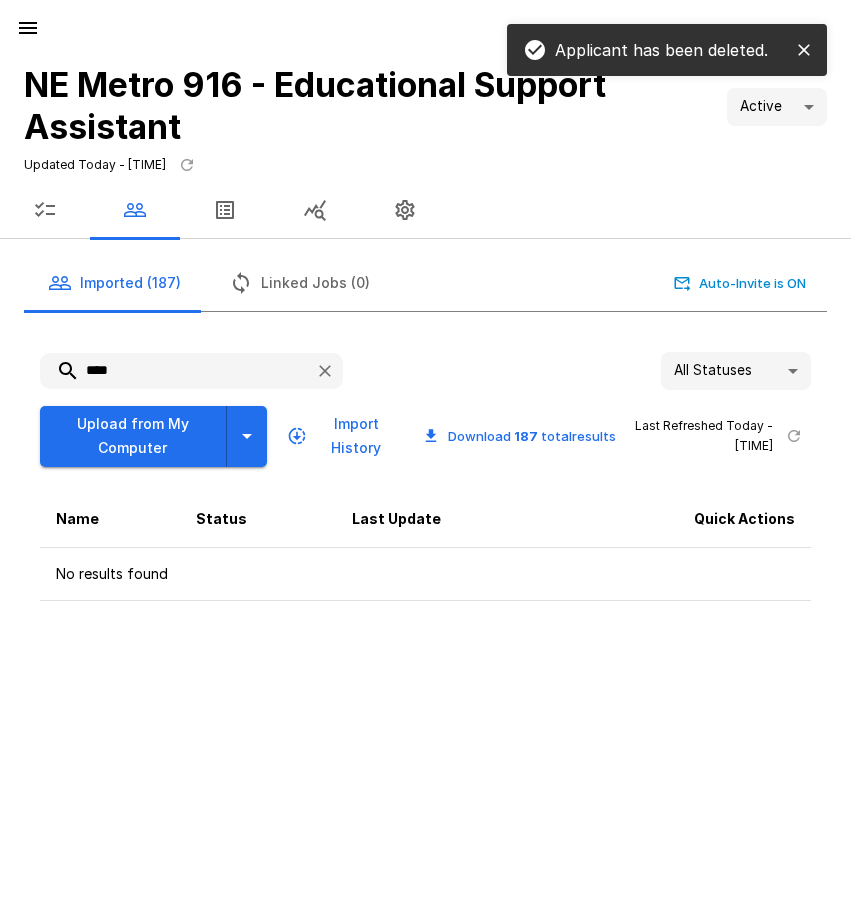 drag, startPoint x: 144, startPoint y: 374, endPoint x: 36, endPoint y: 370, distance: 108.07405 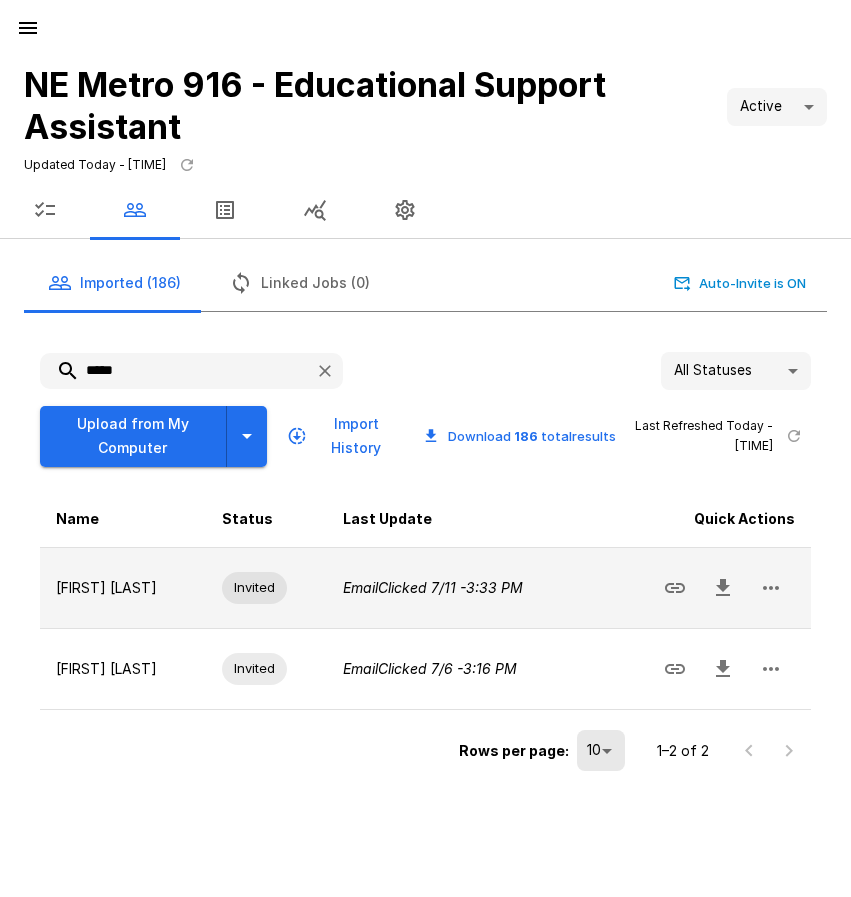 click 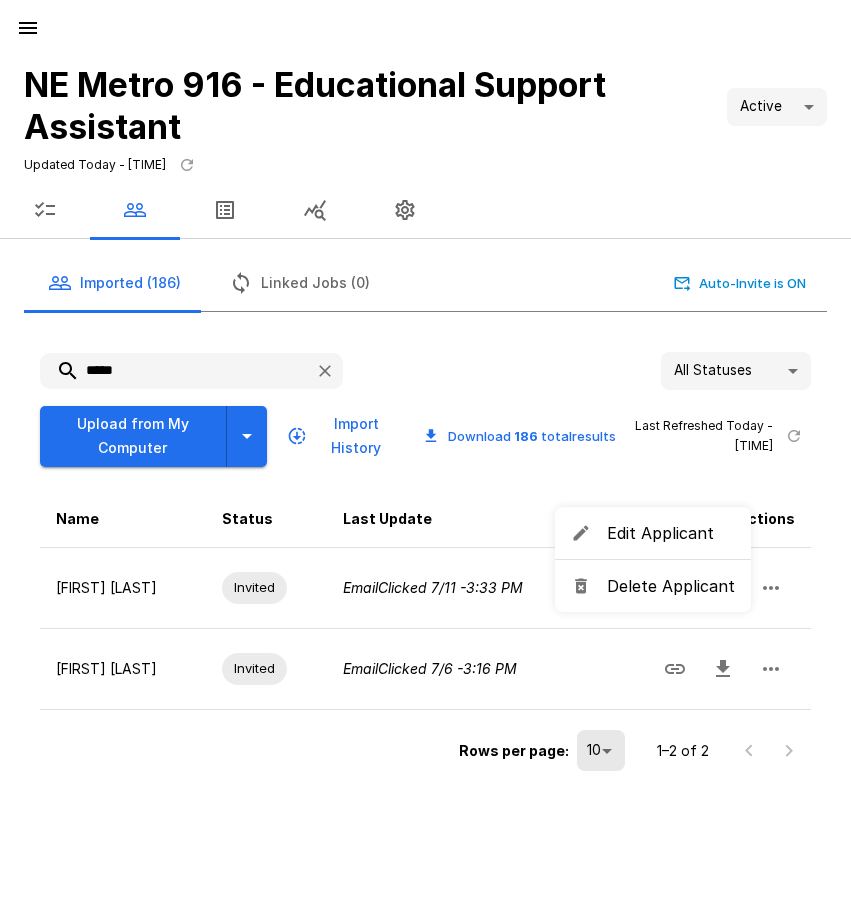 click on "Delete Applicant" at bounding box center (671, 586) 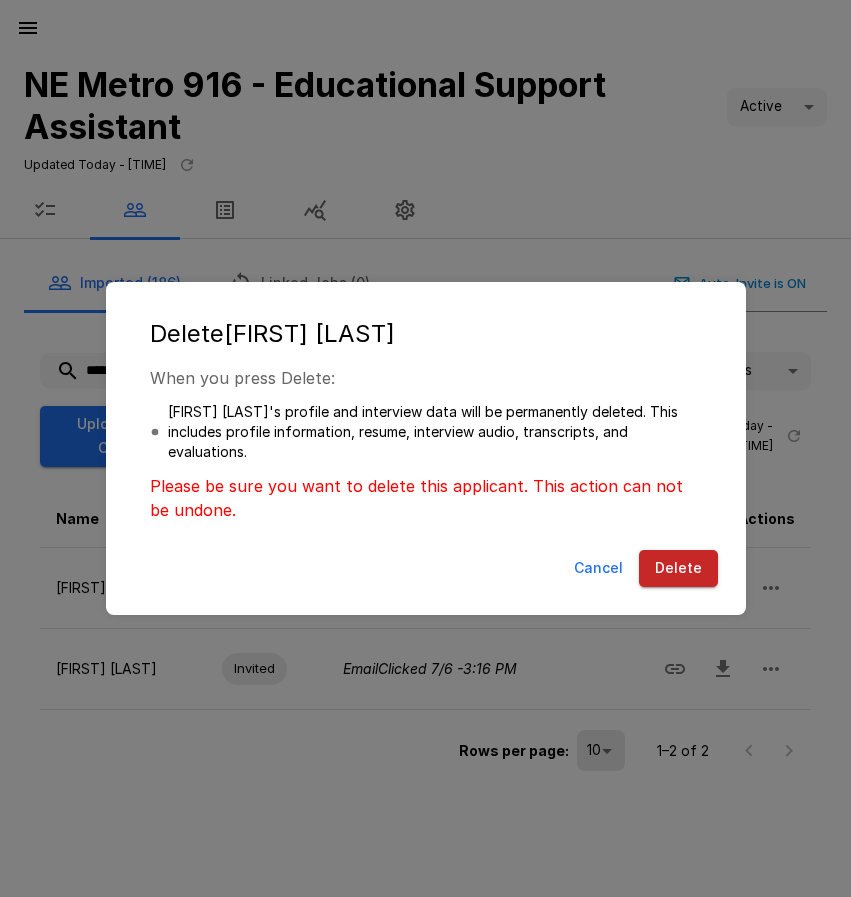 click on "Delete" at bounding box center (678, 568) 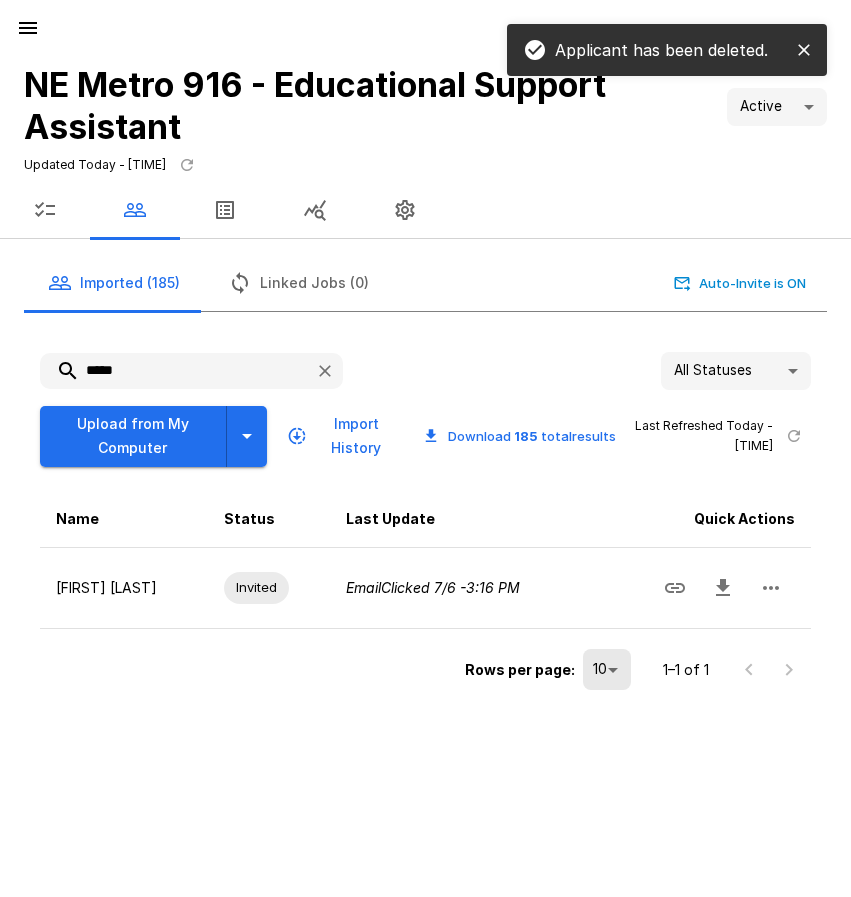 drag, startPoint x: 79, startPoint y: 368, endPoint x: 54, endPoint y: 374, distance: 25.70992 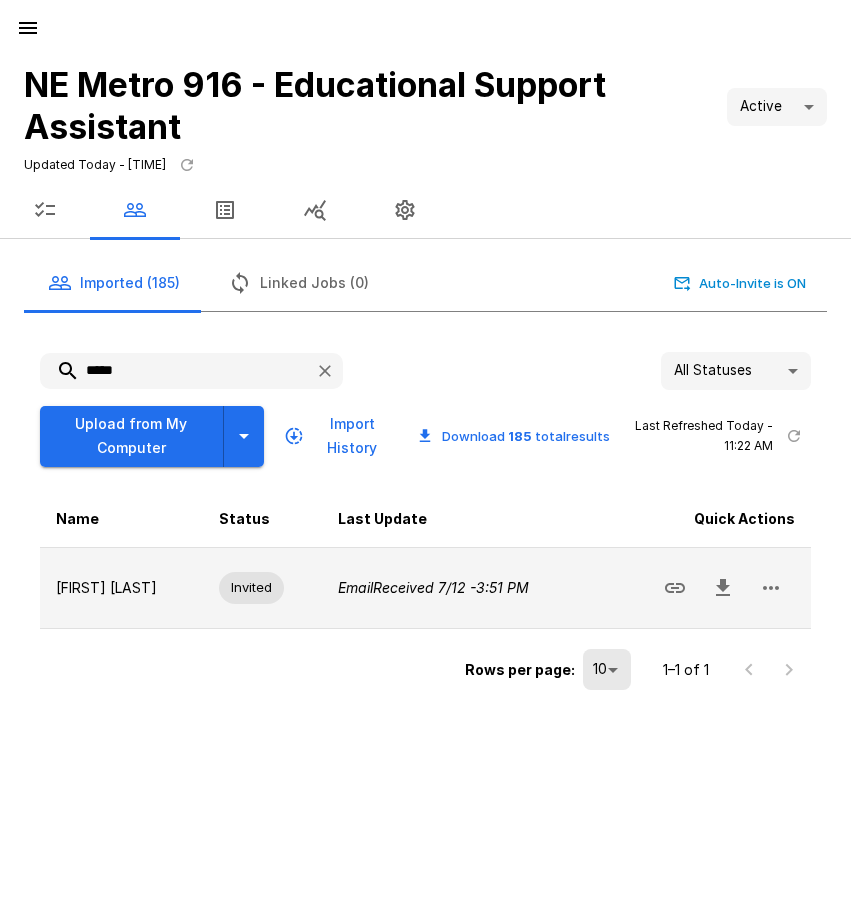 click 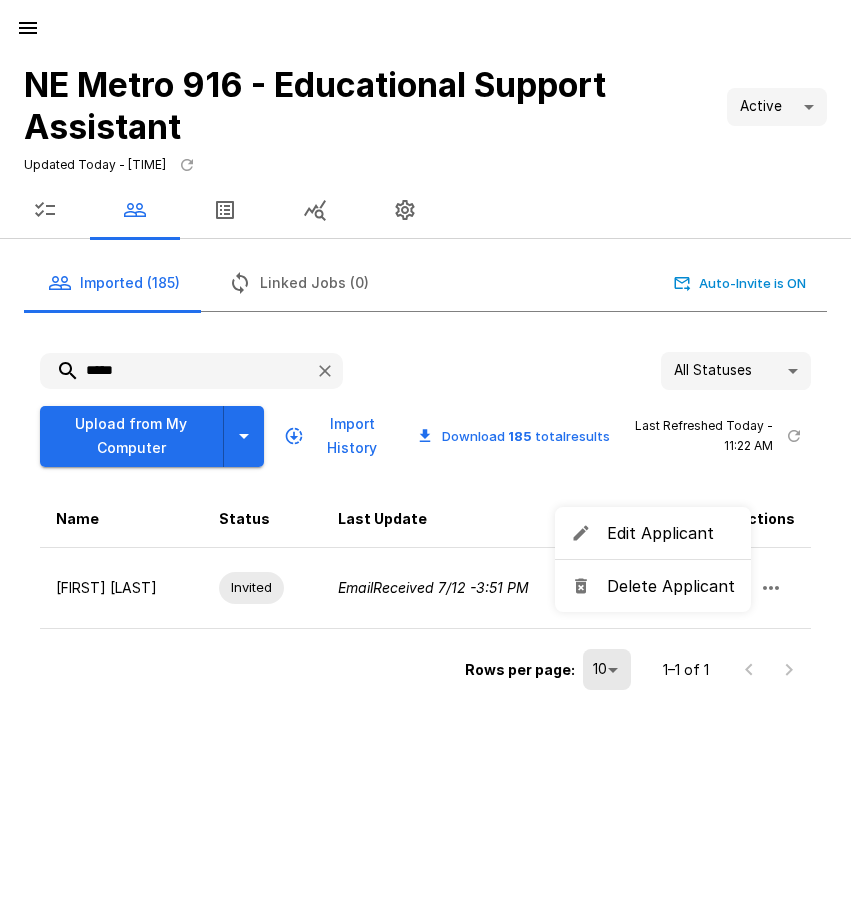 click on "Delete Applicant" at bounding box center (671, 586) 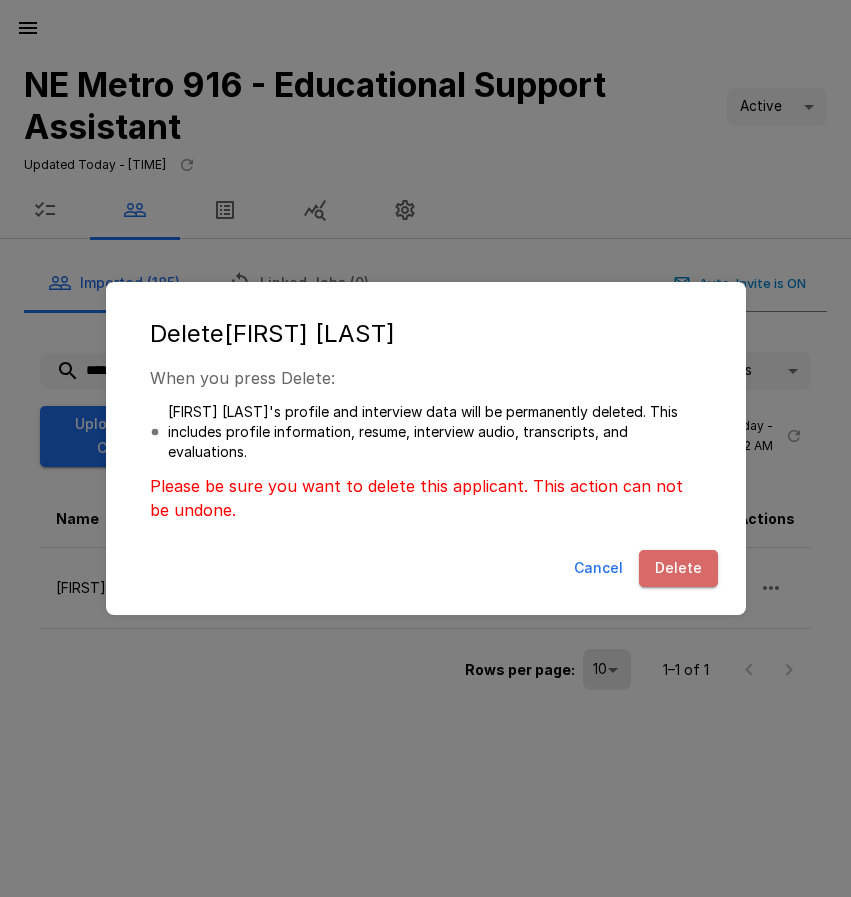 click on "Delete" at bounding box center (678, 568) 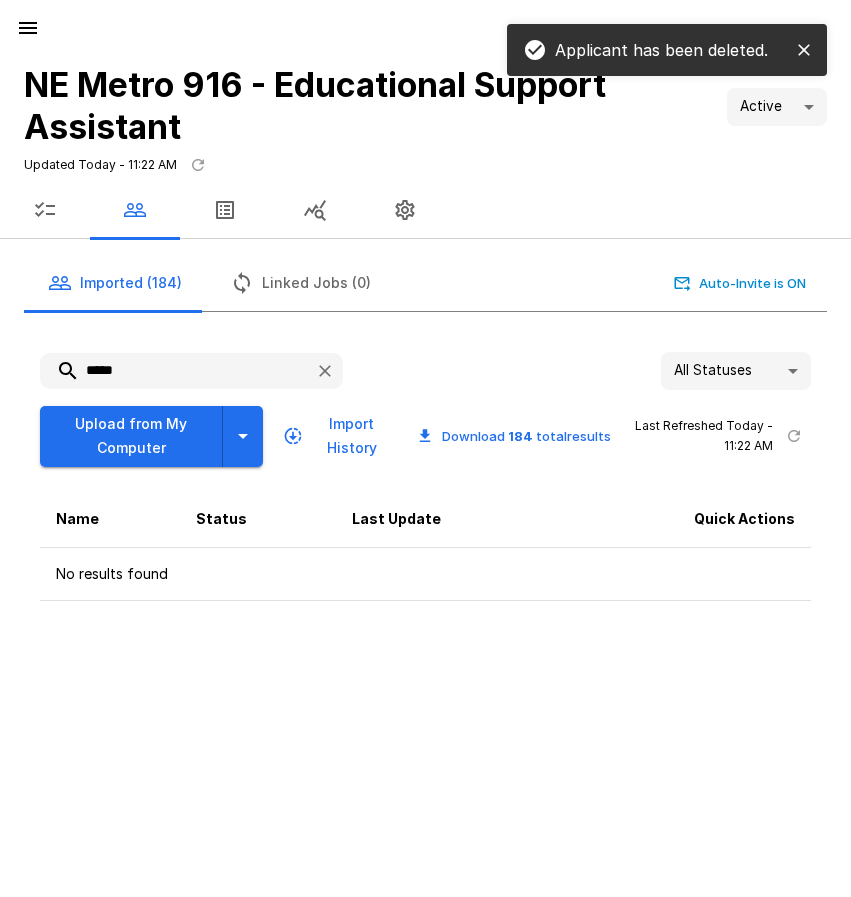 drag, startPoint x: 130, startPoint y: 376, endPoint x: 64, endPoint y: 376, distance: 66 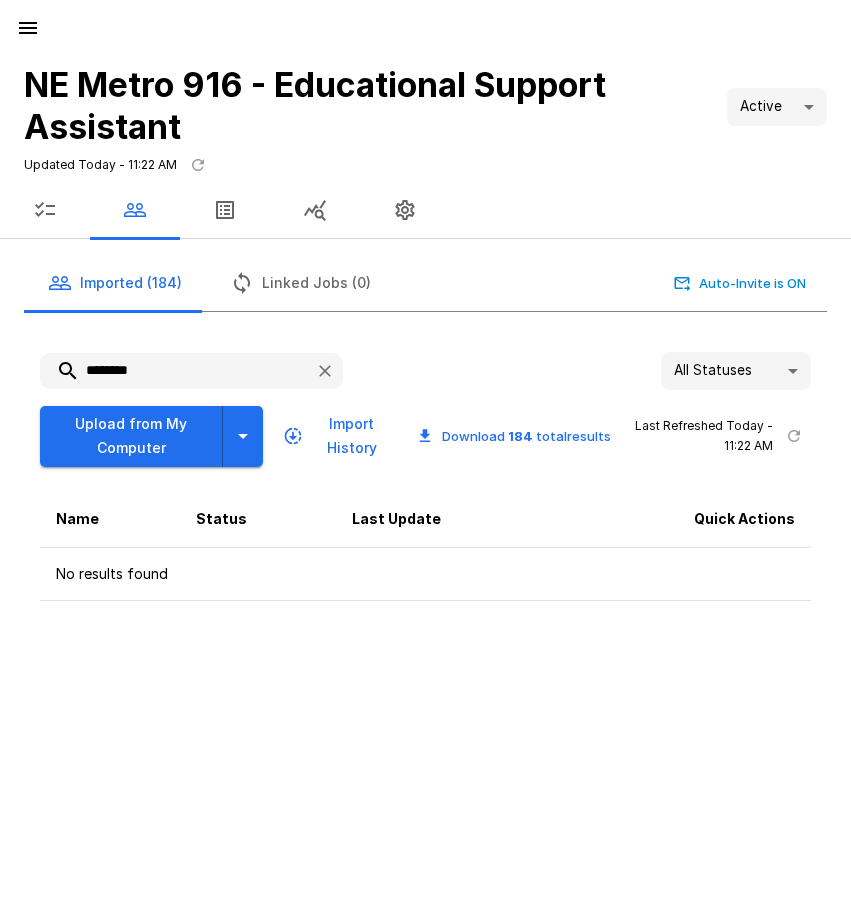 drag, startPoint x: 164, startPoint y: 371, endPoint x: 36, endPoint y: 390, distance: 129.40247 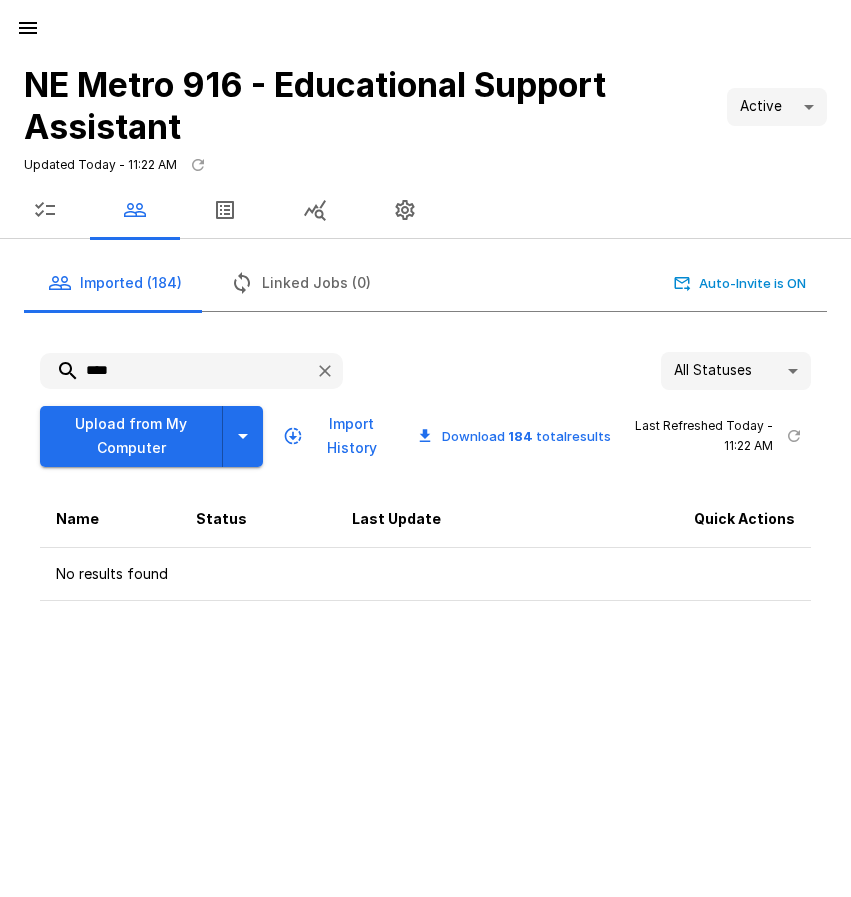 drag, startPoint x: 196, startPoint y: 361, endPoint x: 37, endPoint y: 367, distance: 159.11317 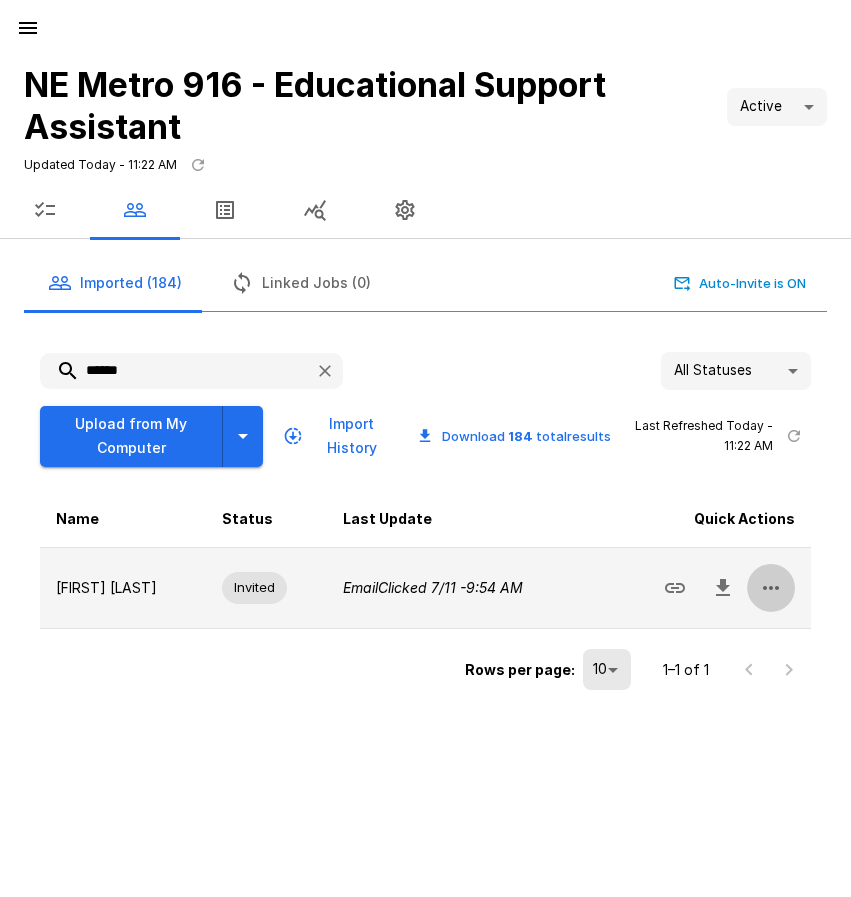 click 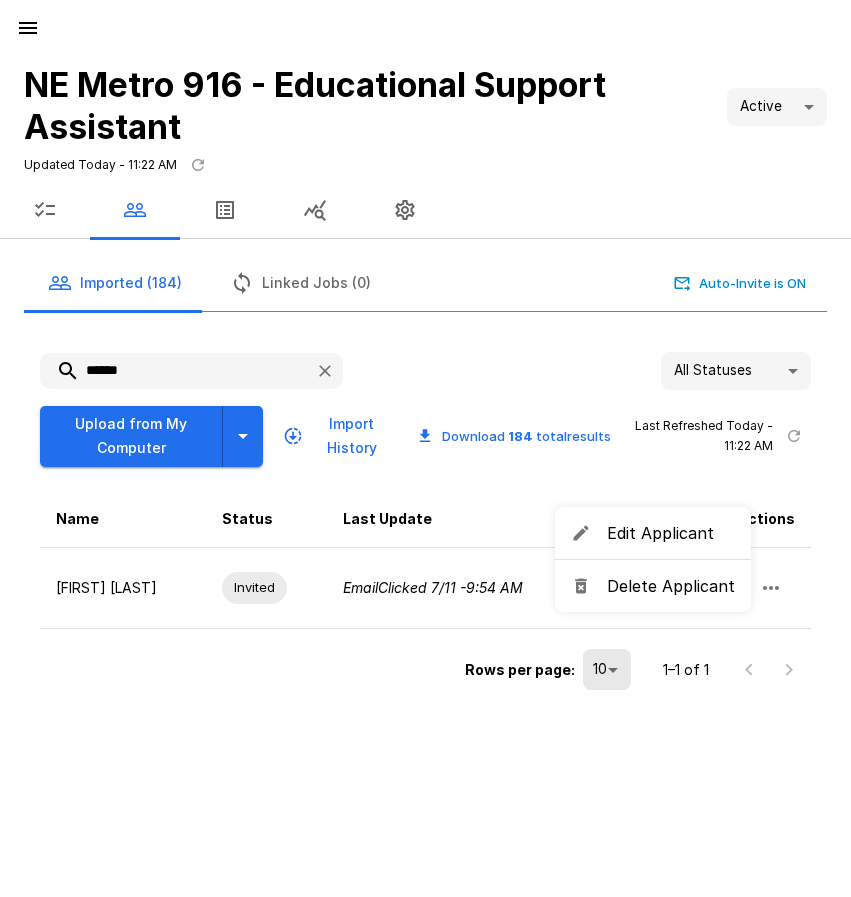 click on "Delete Applicant" at bounding box center (671, 586) 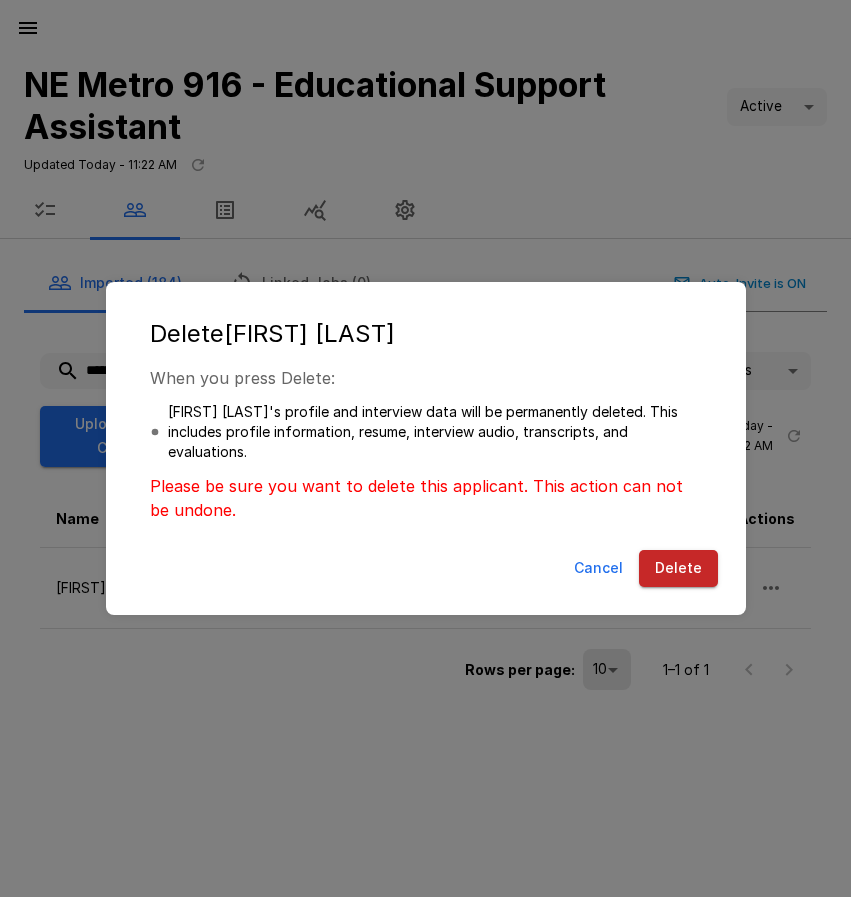 click on "Delete" at bounding box center (678, 568) 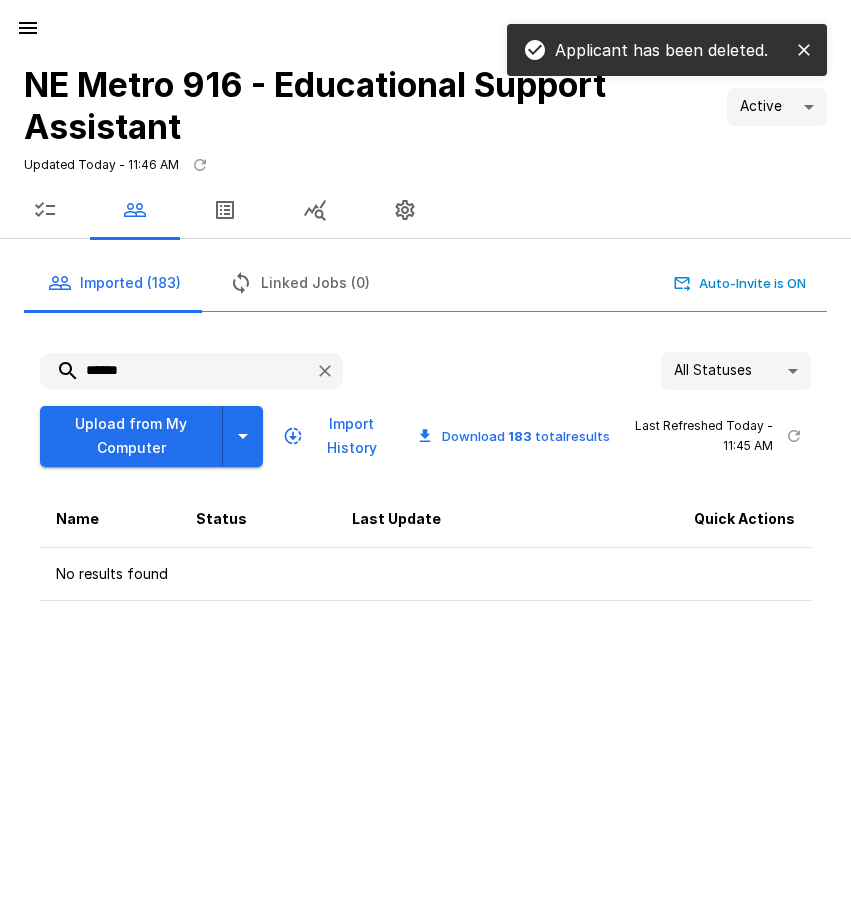 drag, startPoint x: 59, startPoint y: 361, endPoint x: 21, endPoint y: 360, distance: 38.013157 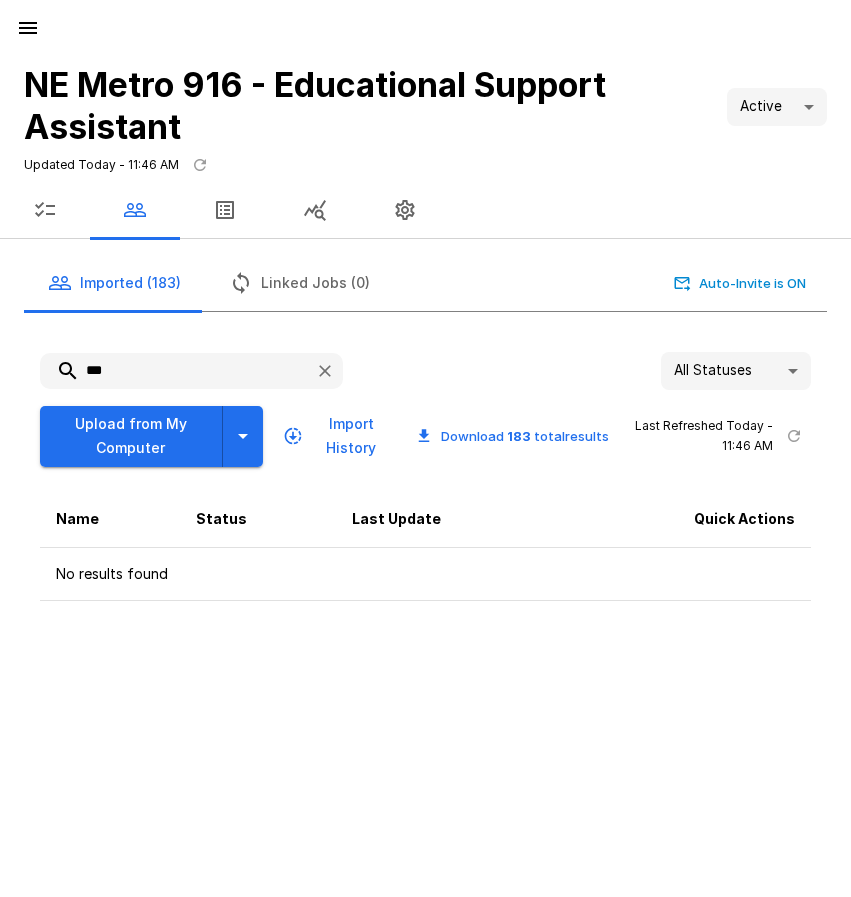 drag, startPoint x: 134, startPoint y: 375, endPoint x: 42, endPoint y: 373, distance: 92.021736 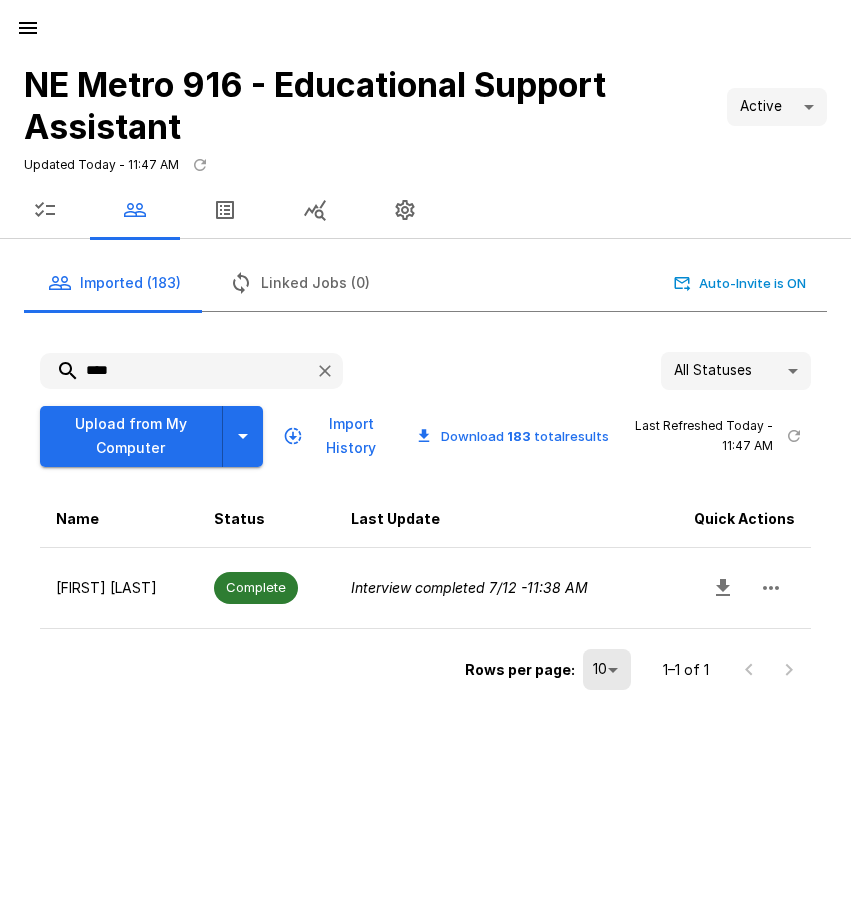 drag, startPoint x: 163, startPoint y: 361, endPoint x: -1, endPoint y: 371, distance: 164.3046 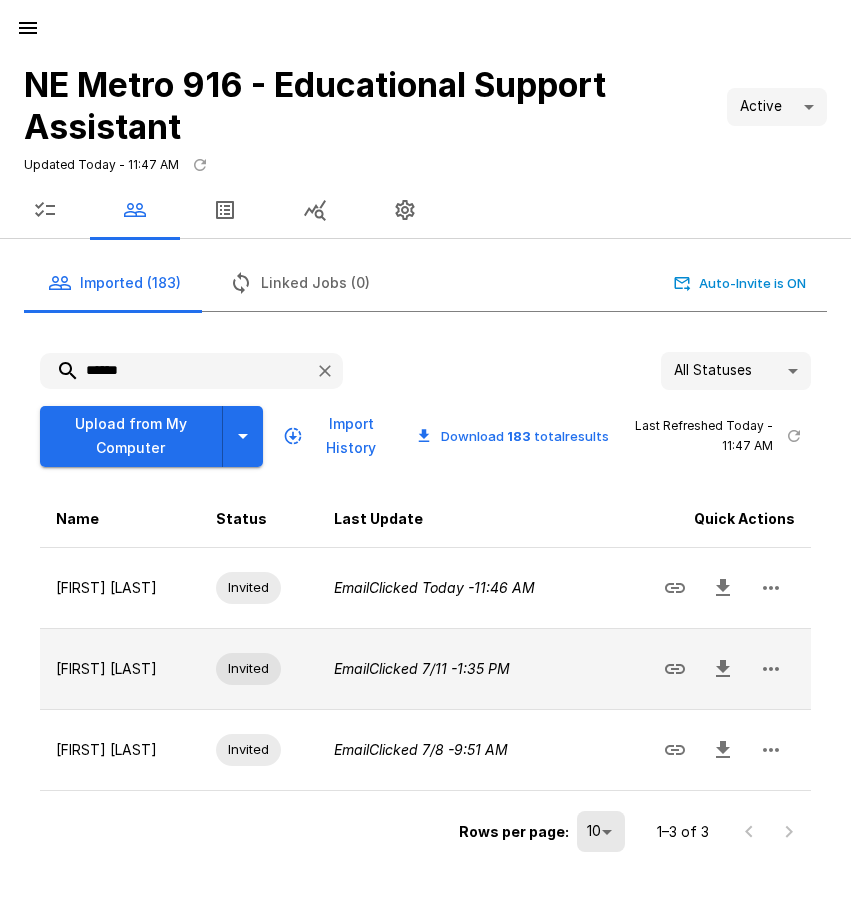click 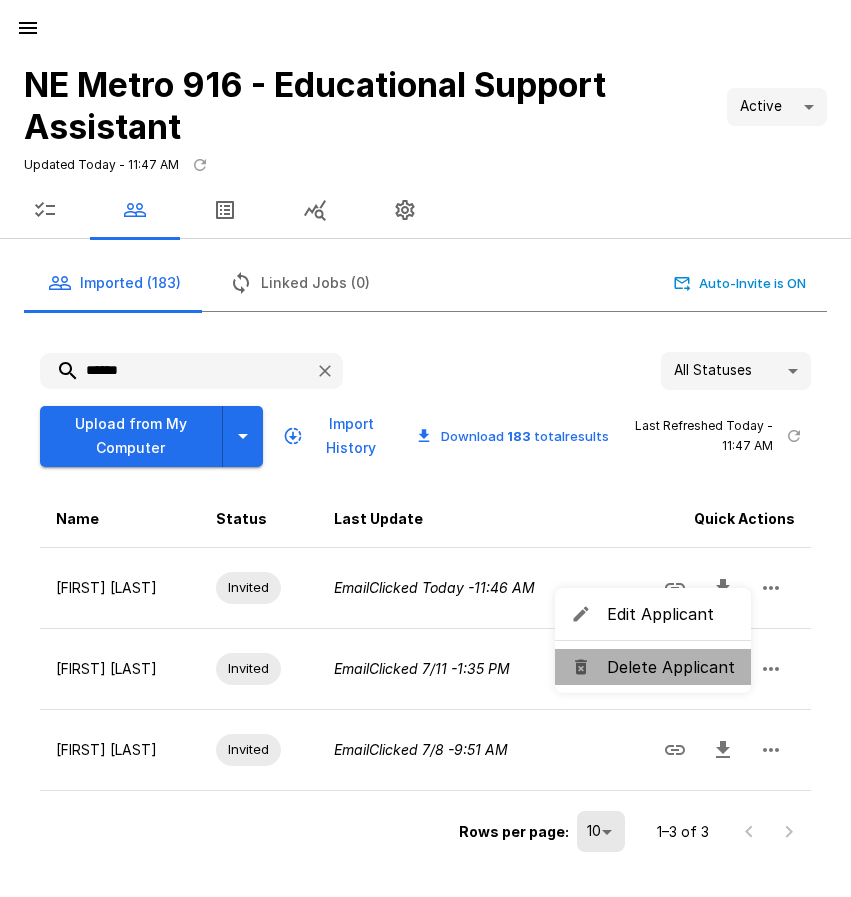 click on "Delete Applicant" at bounding box center (671, 667) 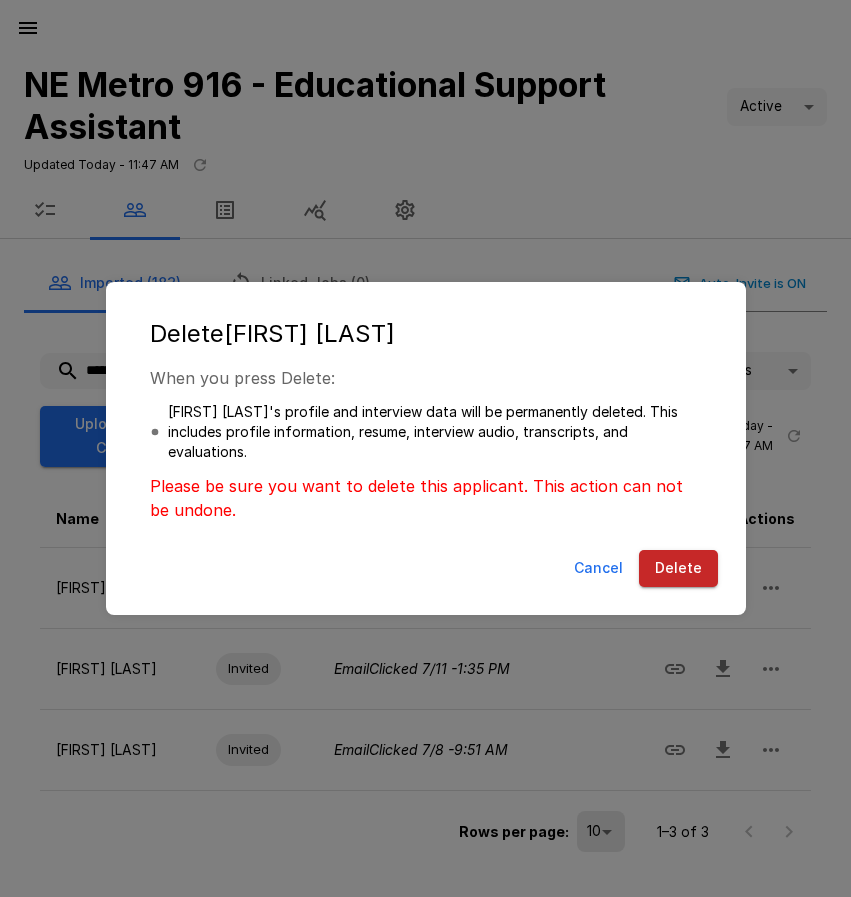 click on "Delete" at bounding box center [678, 568] 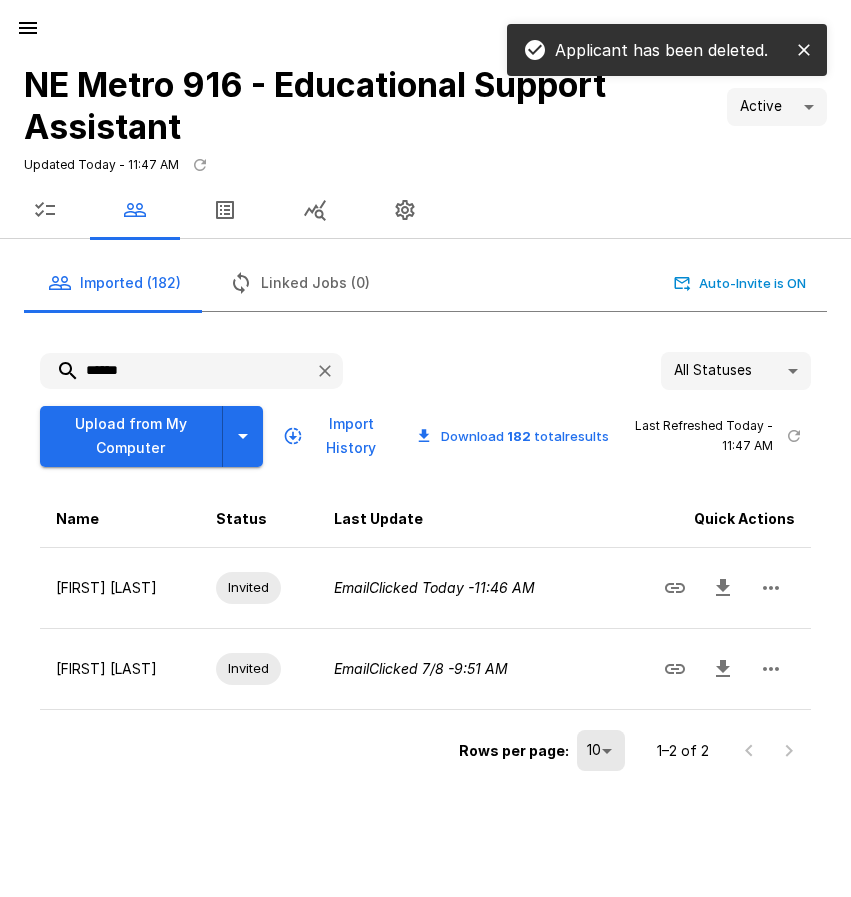 drag, startPoint x: 147, startPoint y: 380, endPoint x: -79, endPoint y: 372, distance: 226.14156 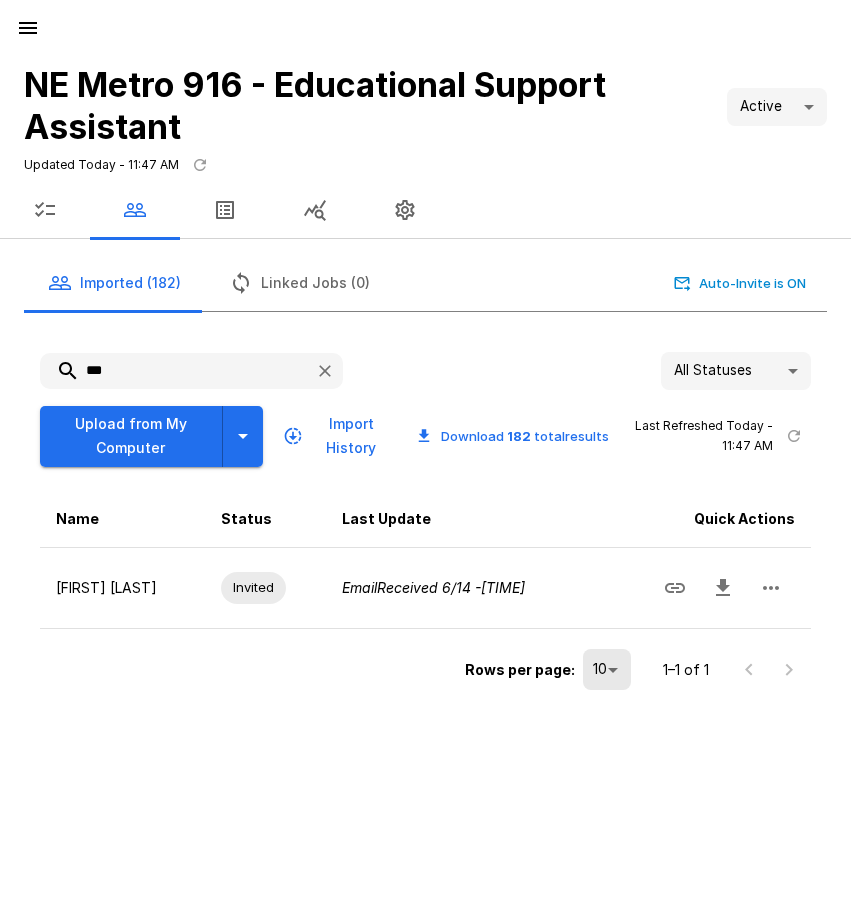 type on "***" 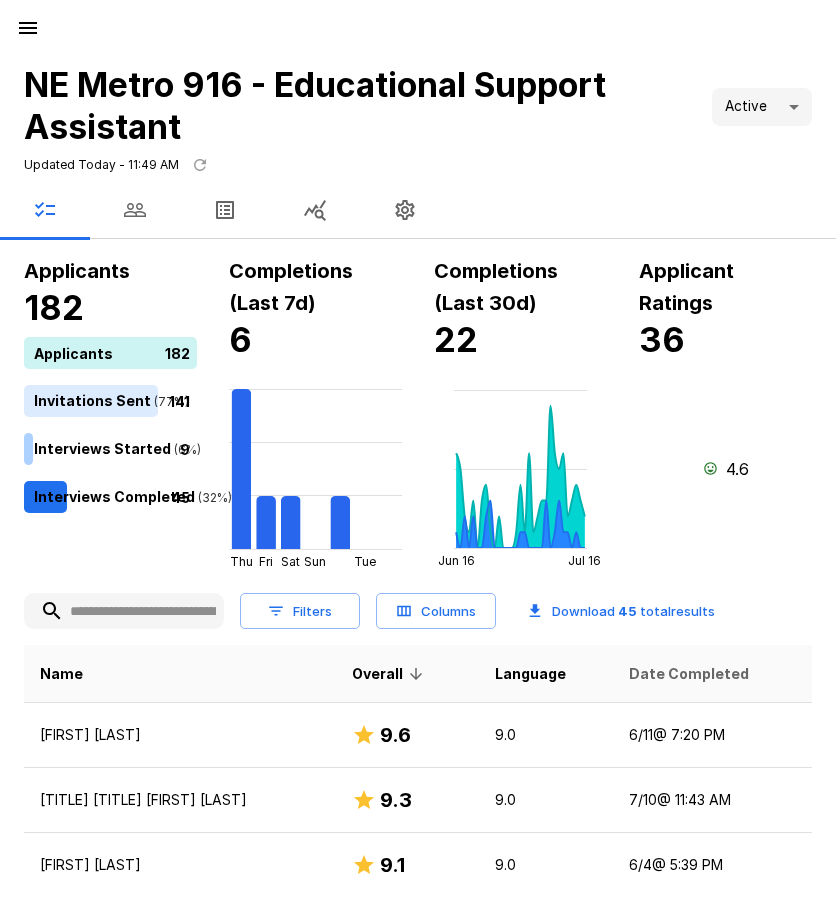 click on "Date Completed" at bounding box center [689, 674] 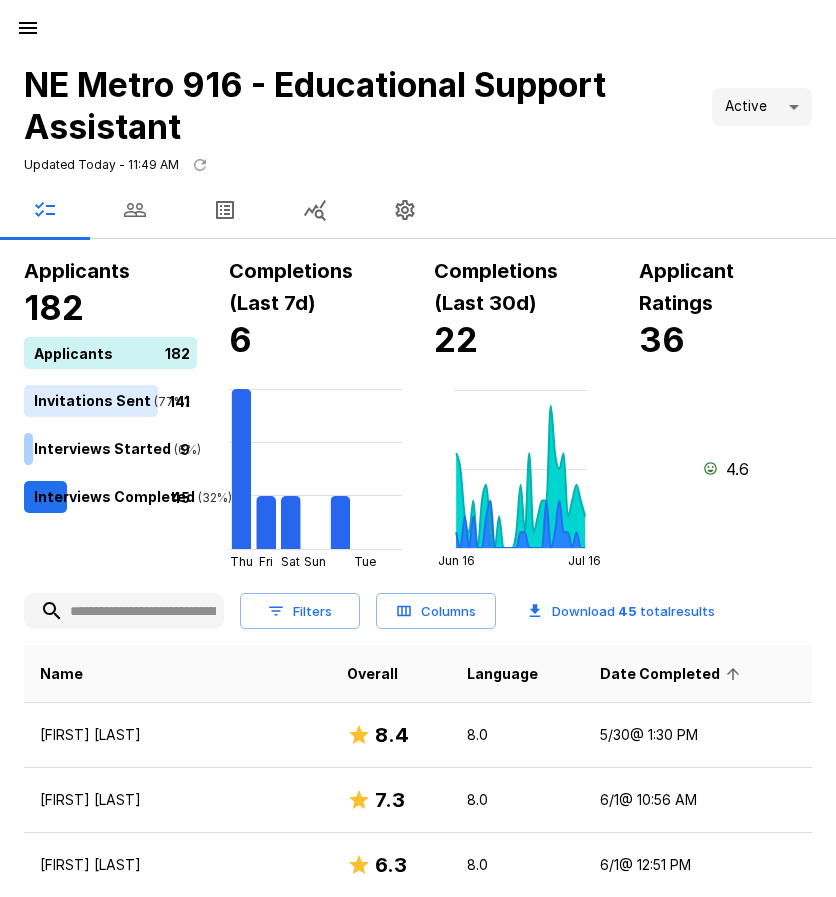 click on "Date Completed" at bounding box center [673, 674] 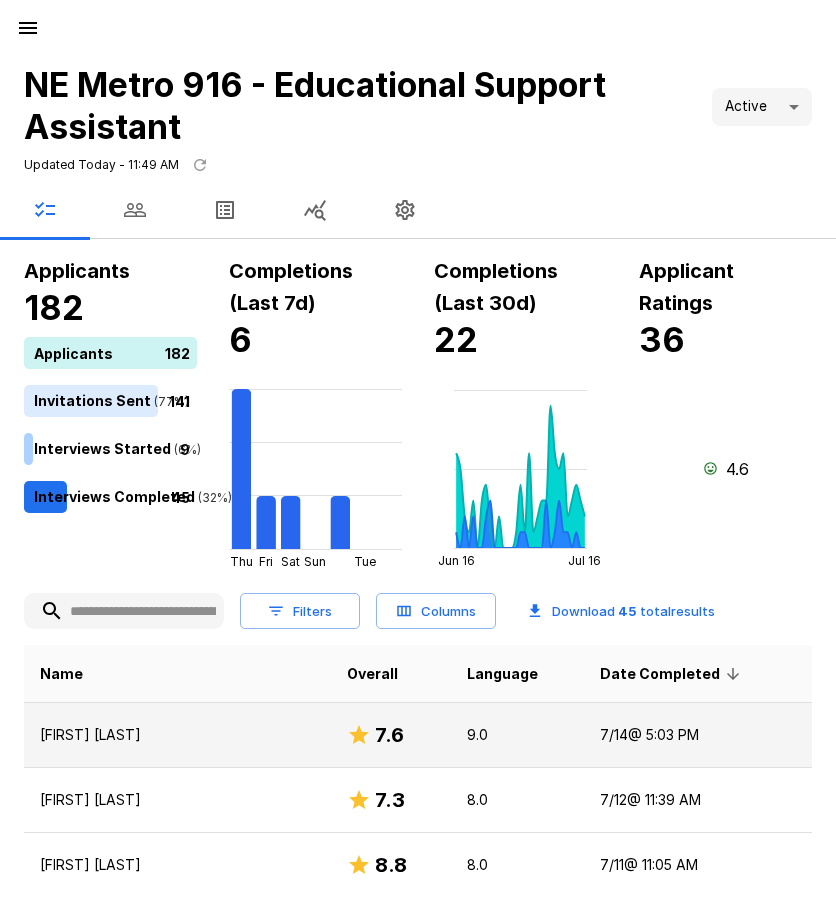 click on "[FIRST] [LAST]" at bounding box center [177, 735] 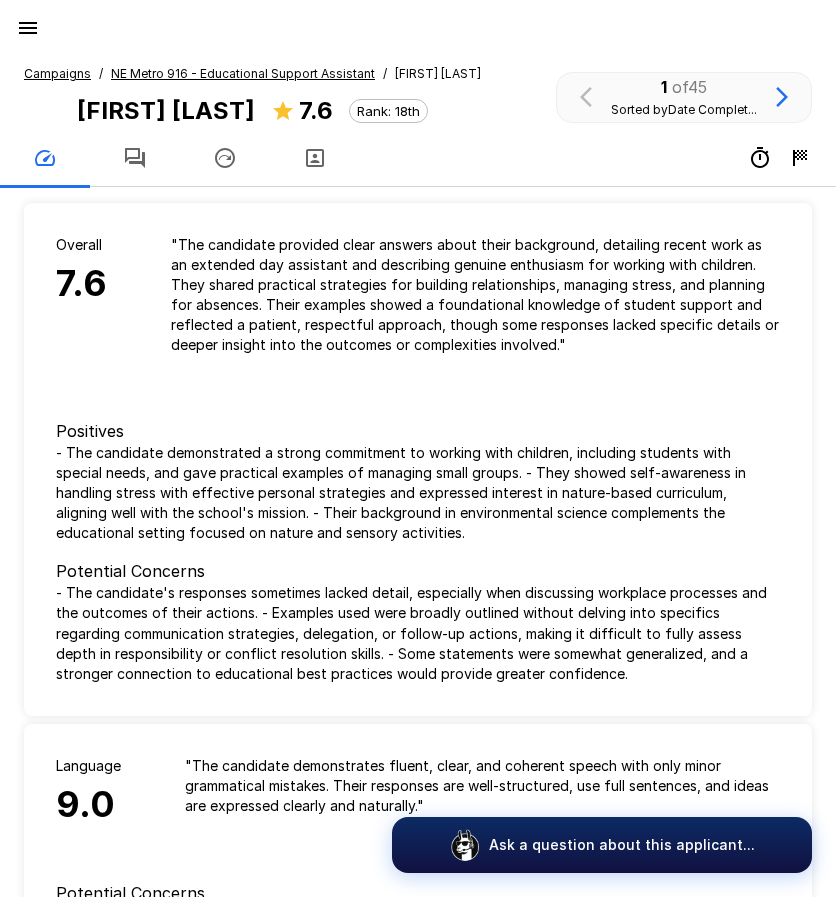 click 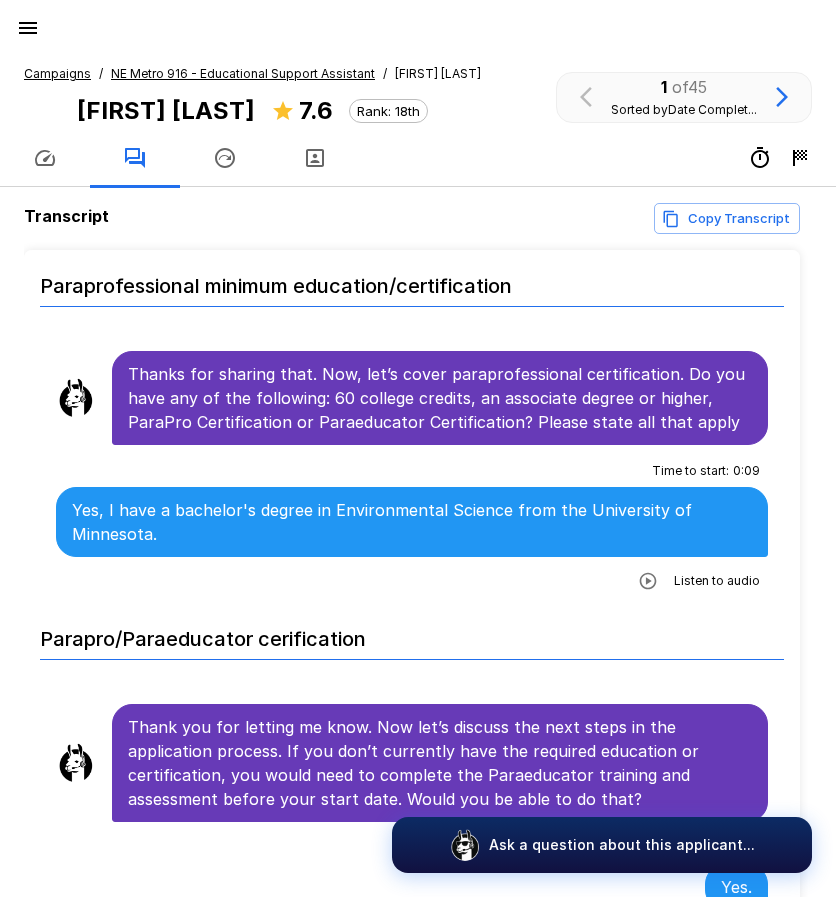 scroll, scrollTop: 900, scrollLeft: 0, axis: vertical 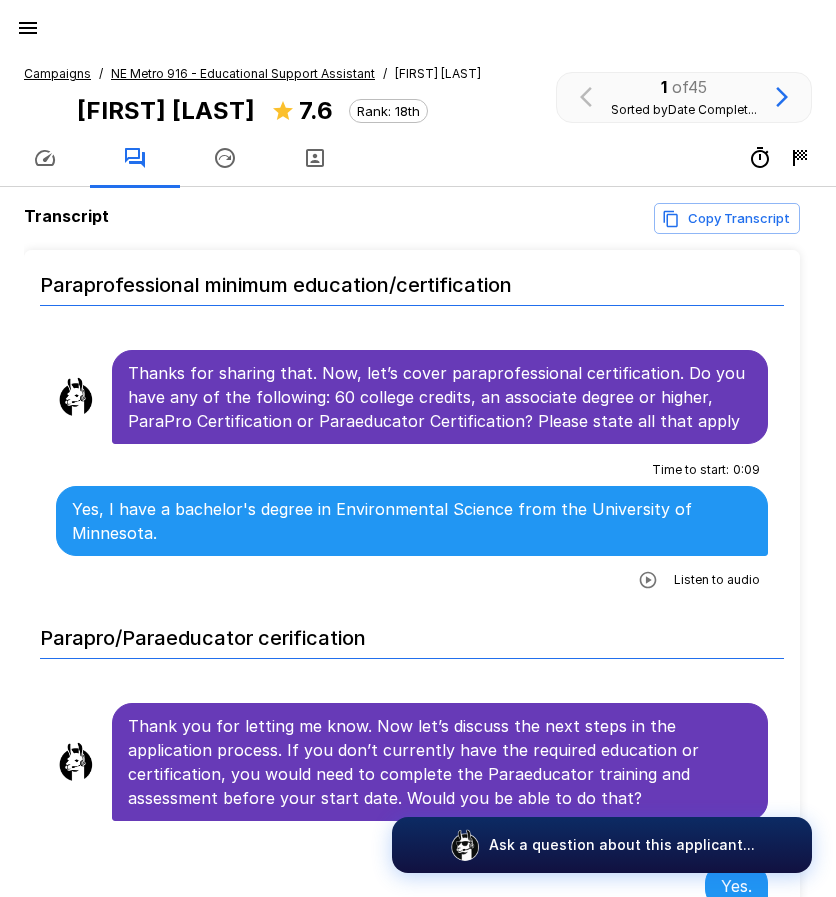 click 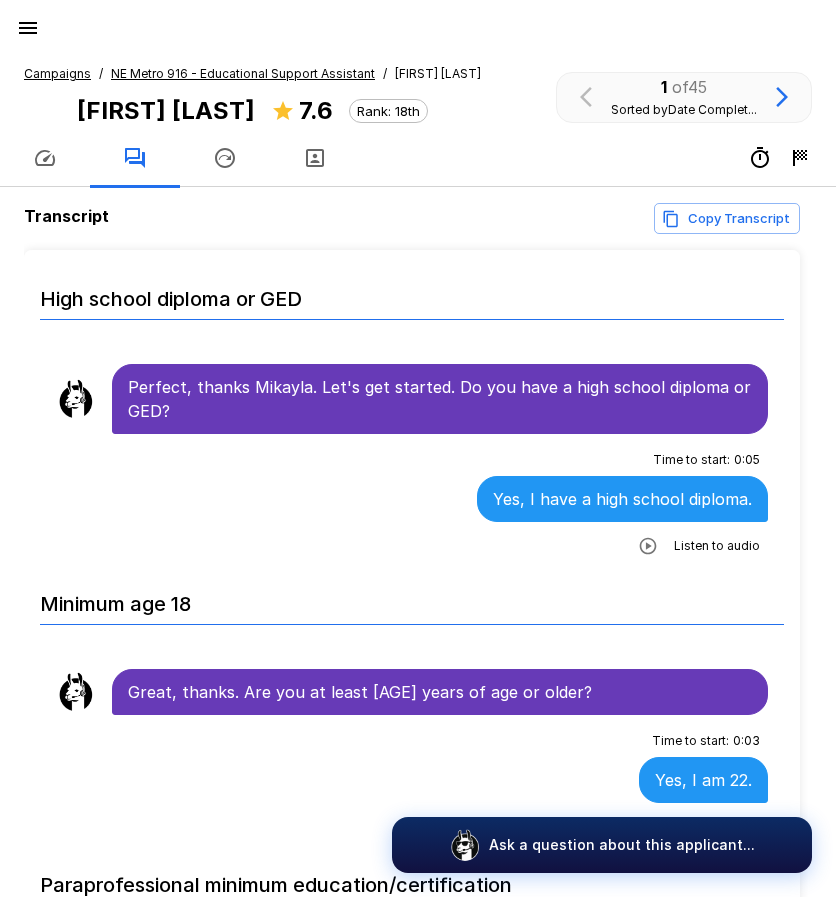 scroll, scrollTop: 0, scrollLeft: 0, axis: both 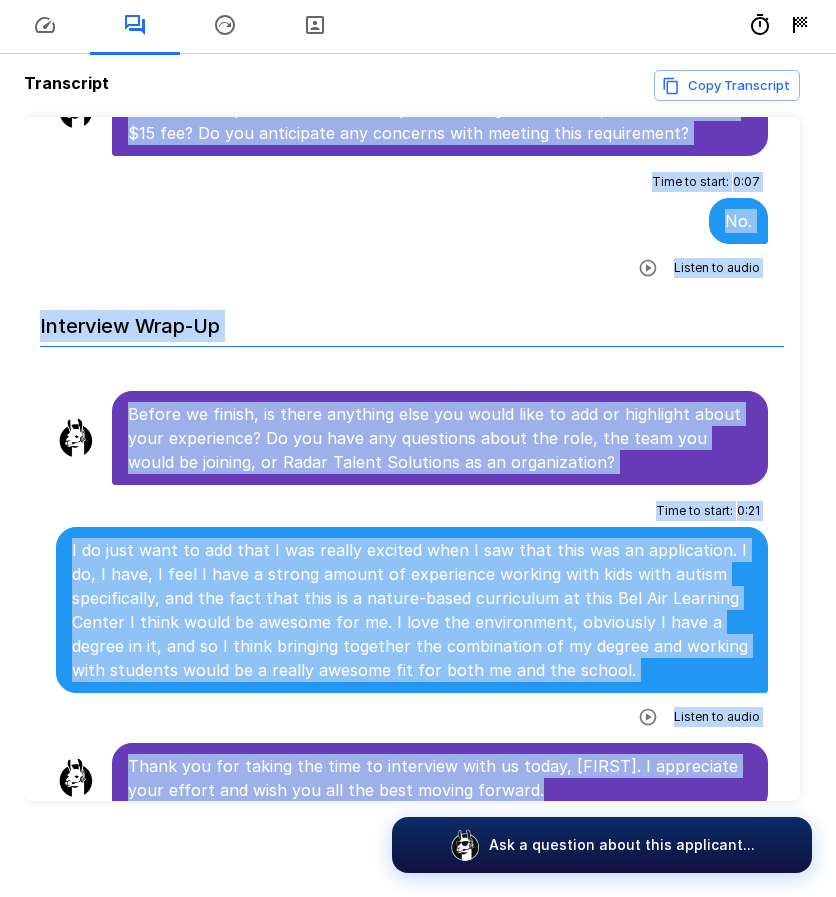 drag, startPoint x: 128, startPoint y: 385, endPoint x: 740, endPoint y: 761, distance: 718.2757 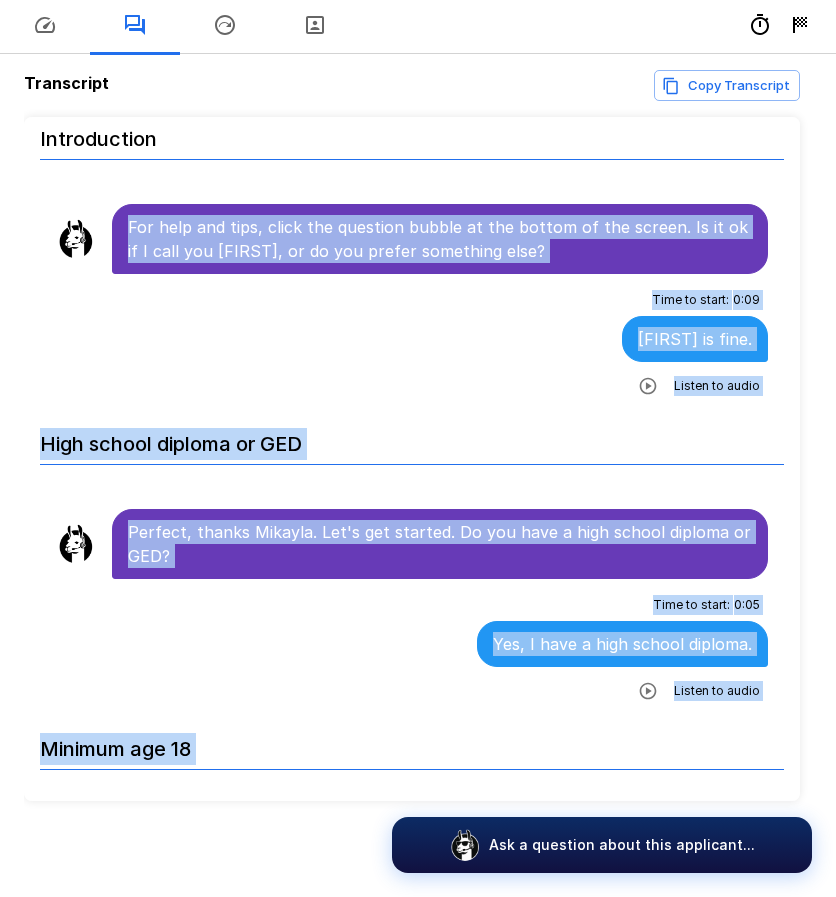 scroll, scrollTop: 0, scrollLeft: 0, axis: both 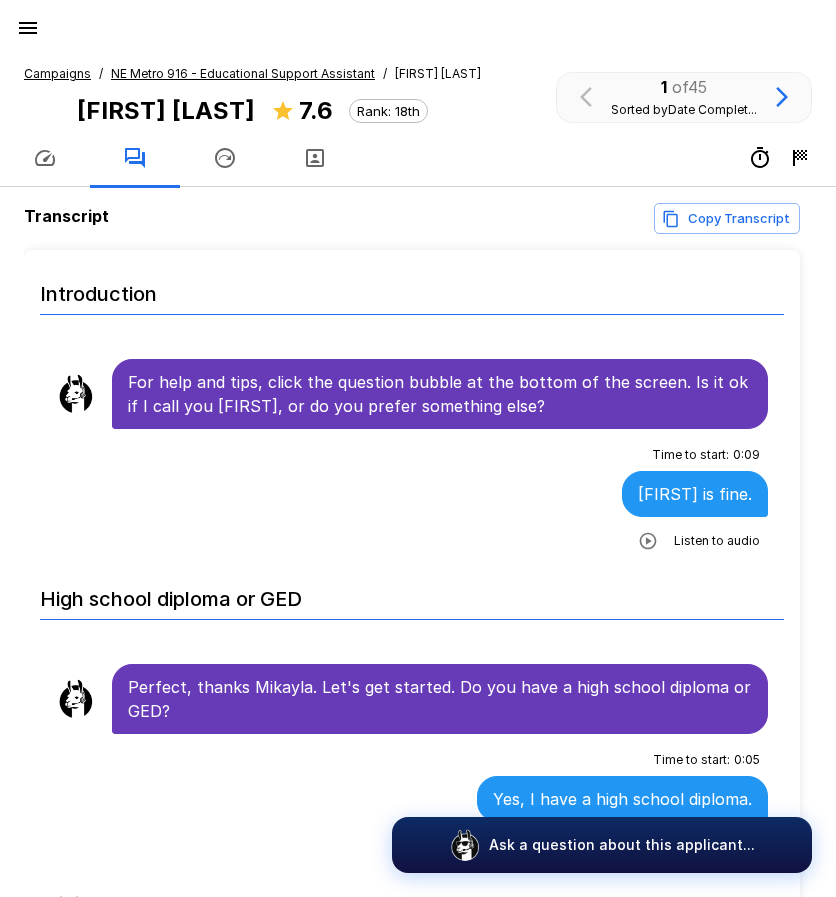click on "NE Metro 916 - Educational Support Assistant" at bounding box center (243, 73) 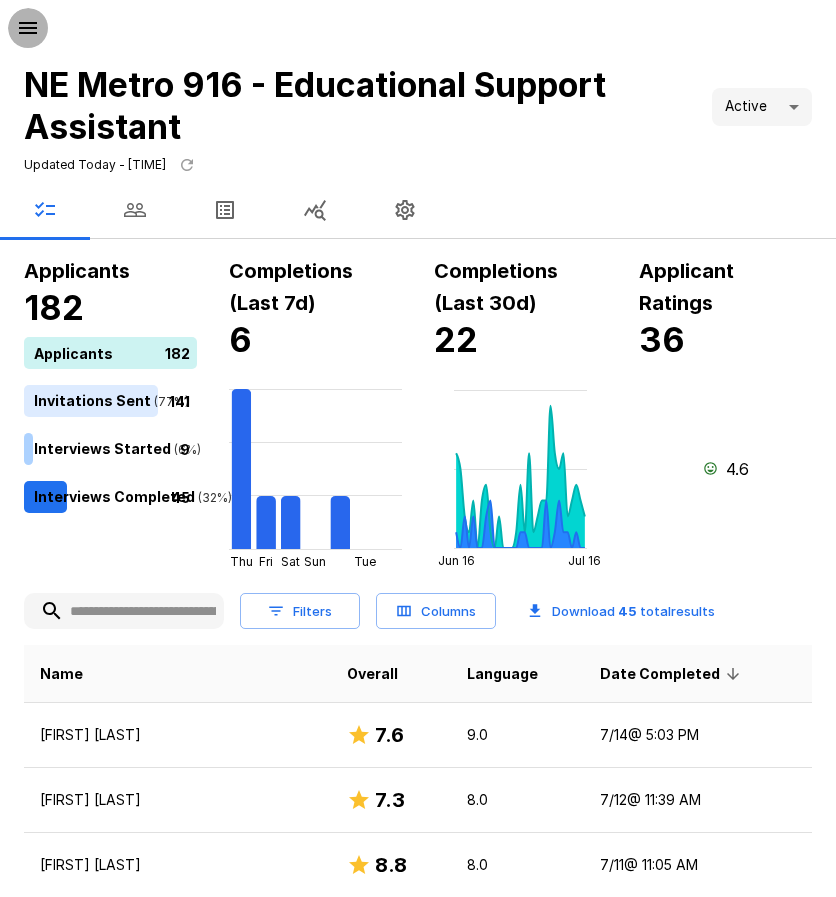 click 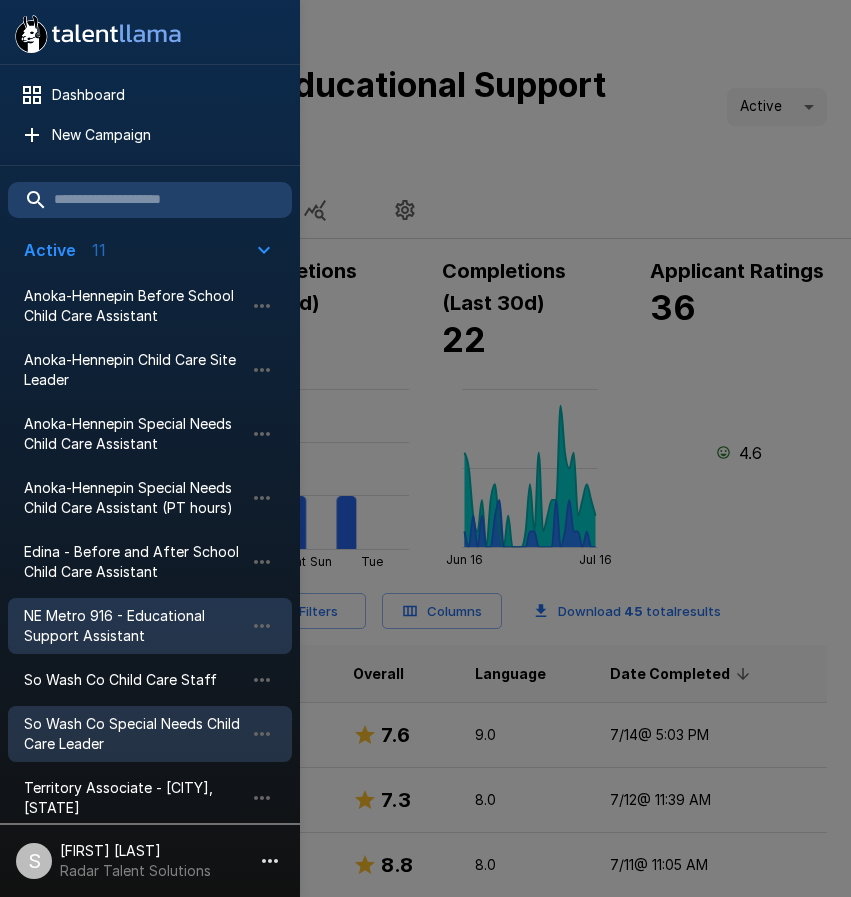click on "So Wash Co Special Needs Child Care Leader" at bounding box center (134, 734) 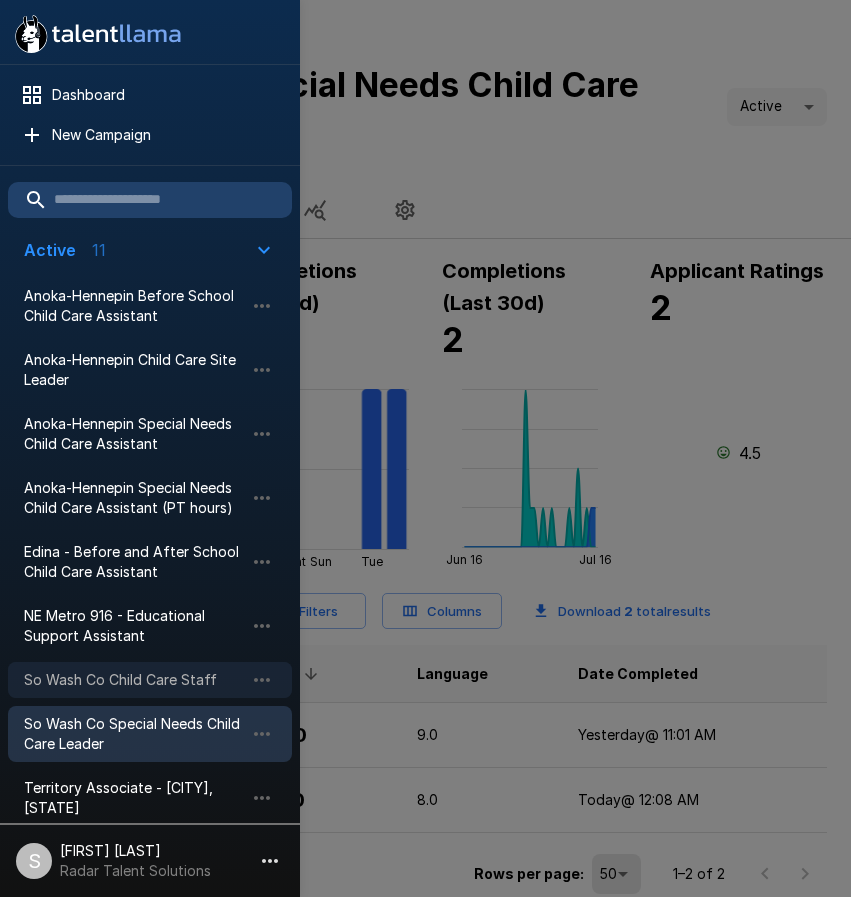 click on "So Wash Co Child Care Staff" at bounding box center [134, 680] 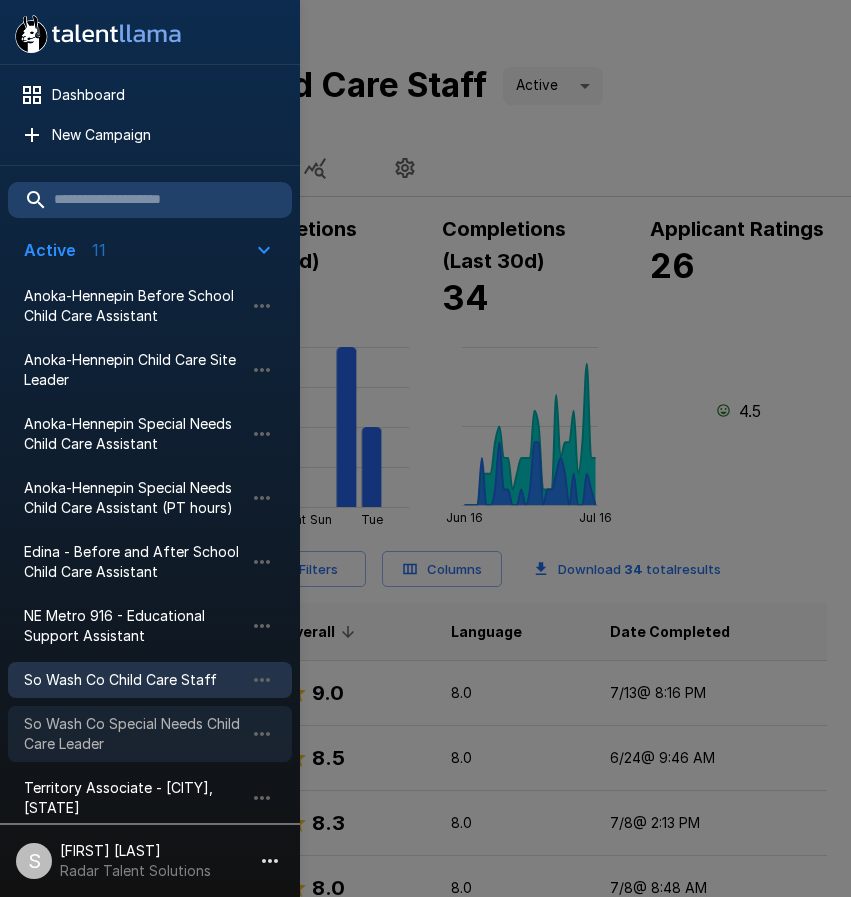 click on "So Wash Co Special Needs Child Care Leader" at bounding box center [134, 734] 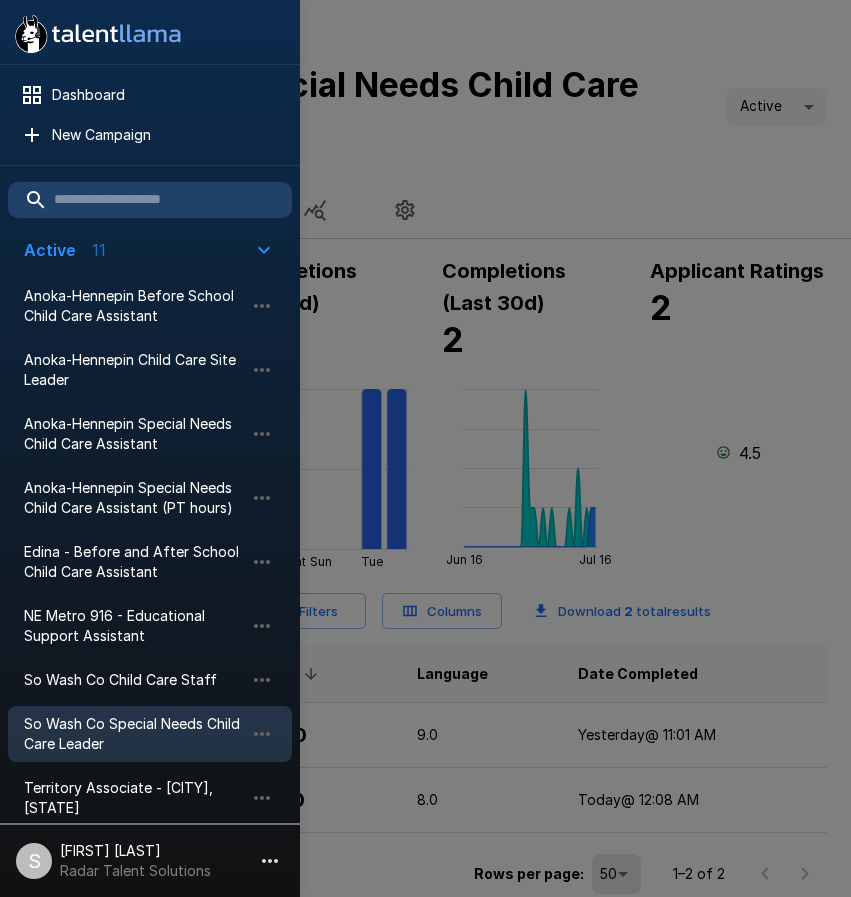 click at bounding box center (425, 448) 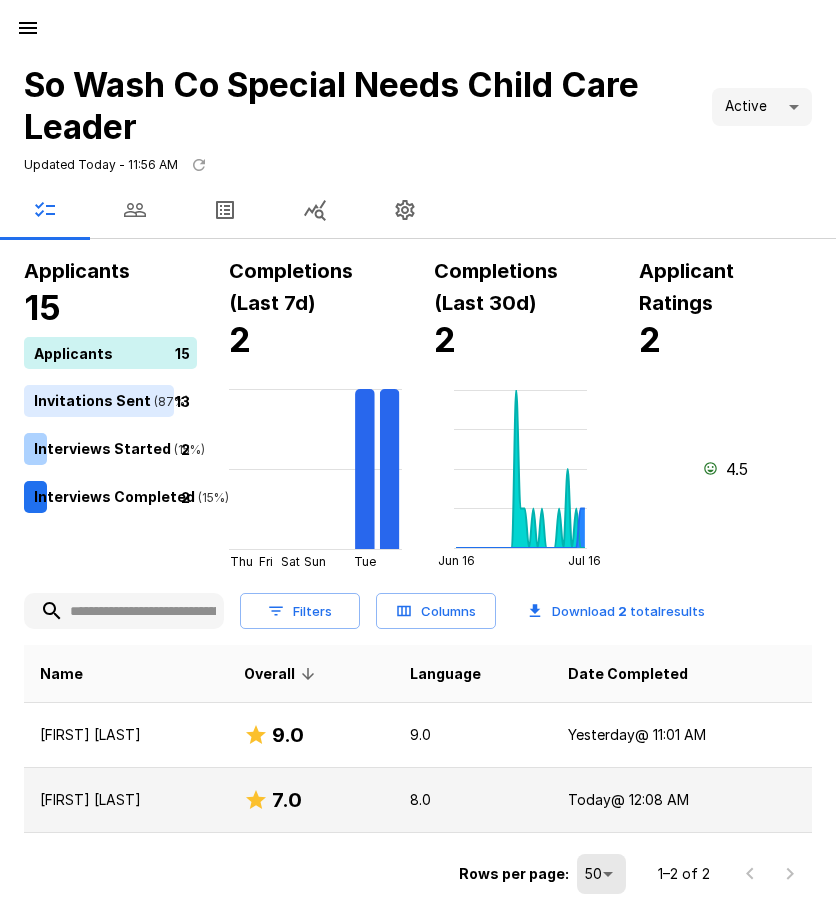 click on "[FIRST] [LAST]" at bounding box center (126, 800) 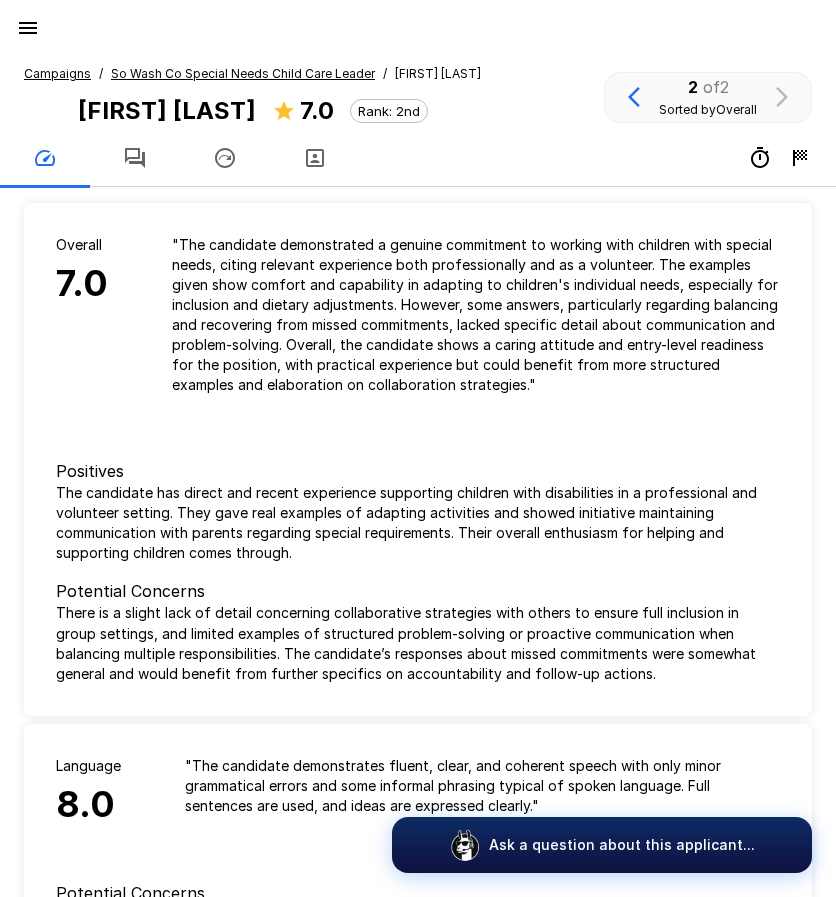 click 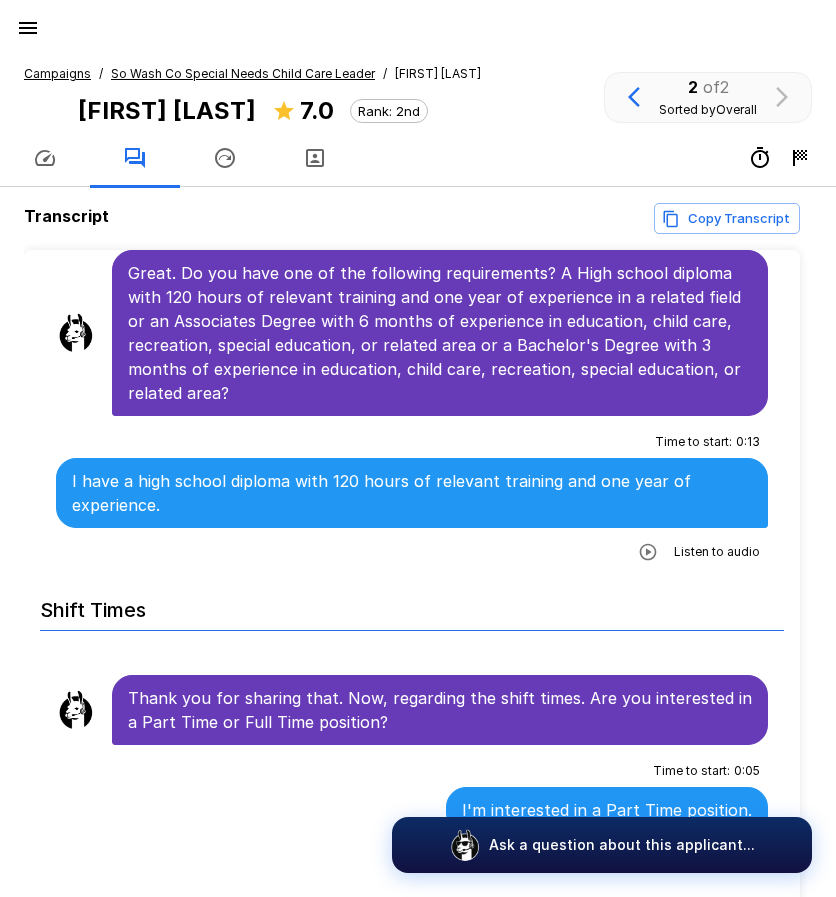 scroll, scrollTop: 1200, scrollLeft: 0, axis: vertical 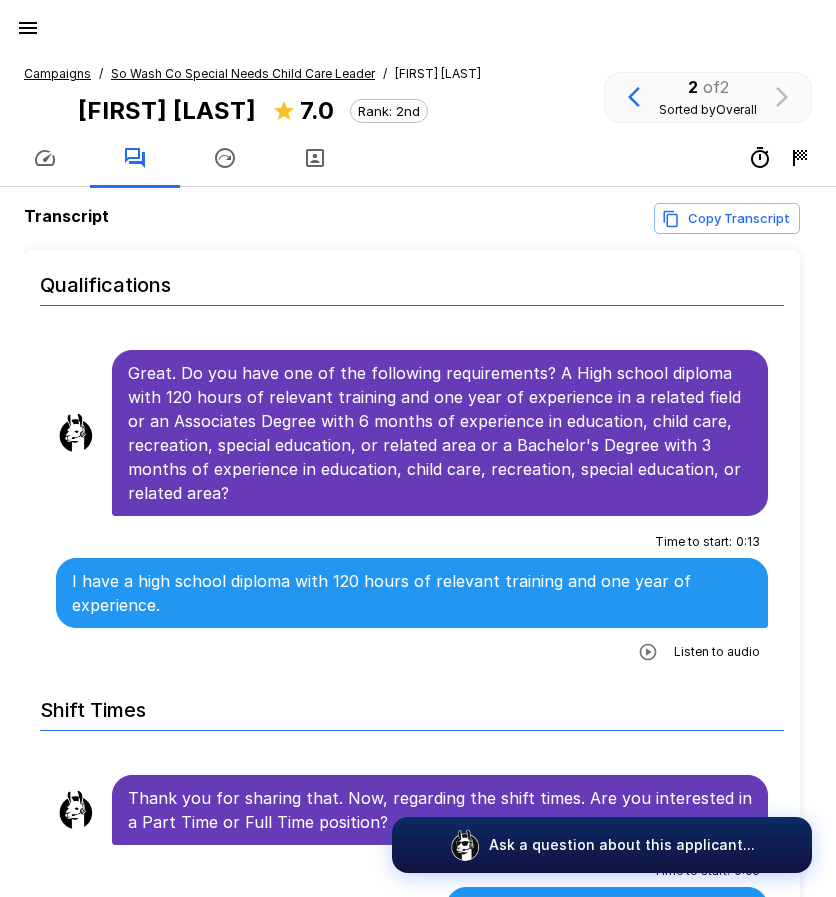 click on "So Wash Co Special Needs Child Care Leader" at bounding box center [243, 73] 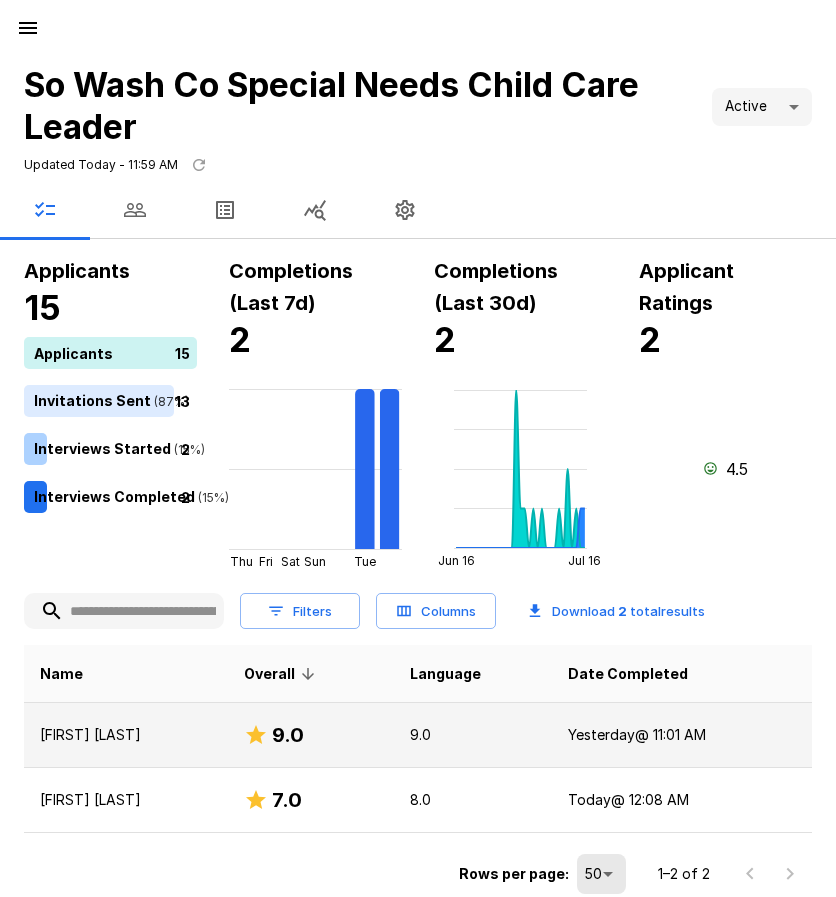click on "[FIRST] [LAST]" at bounding box center (126, 735) 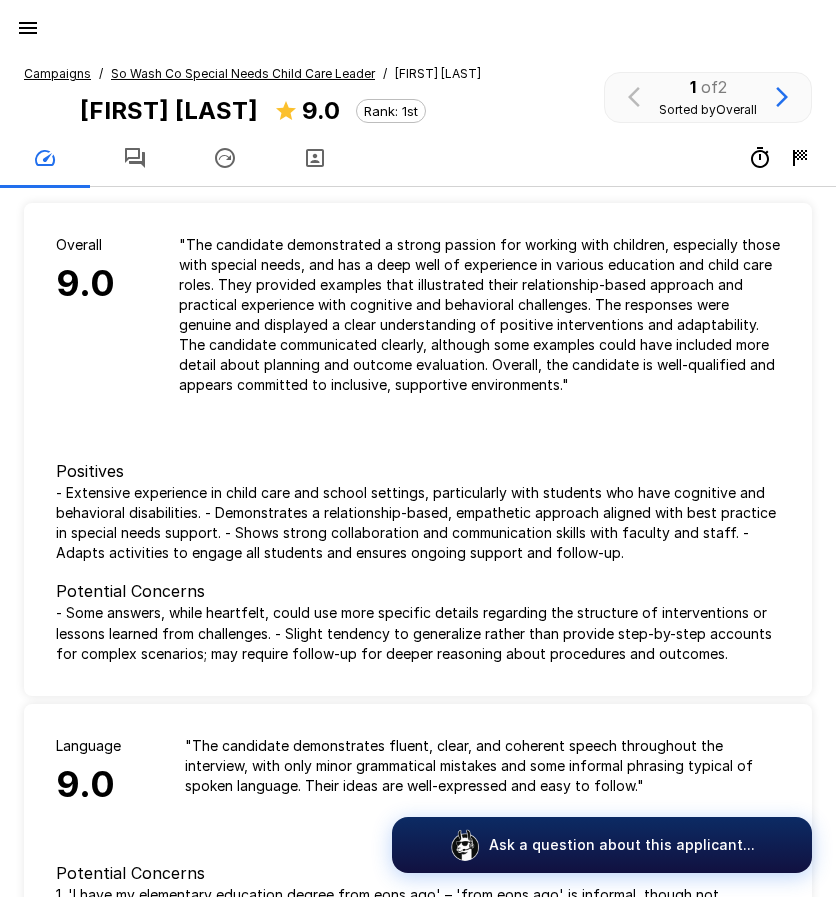 click 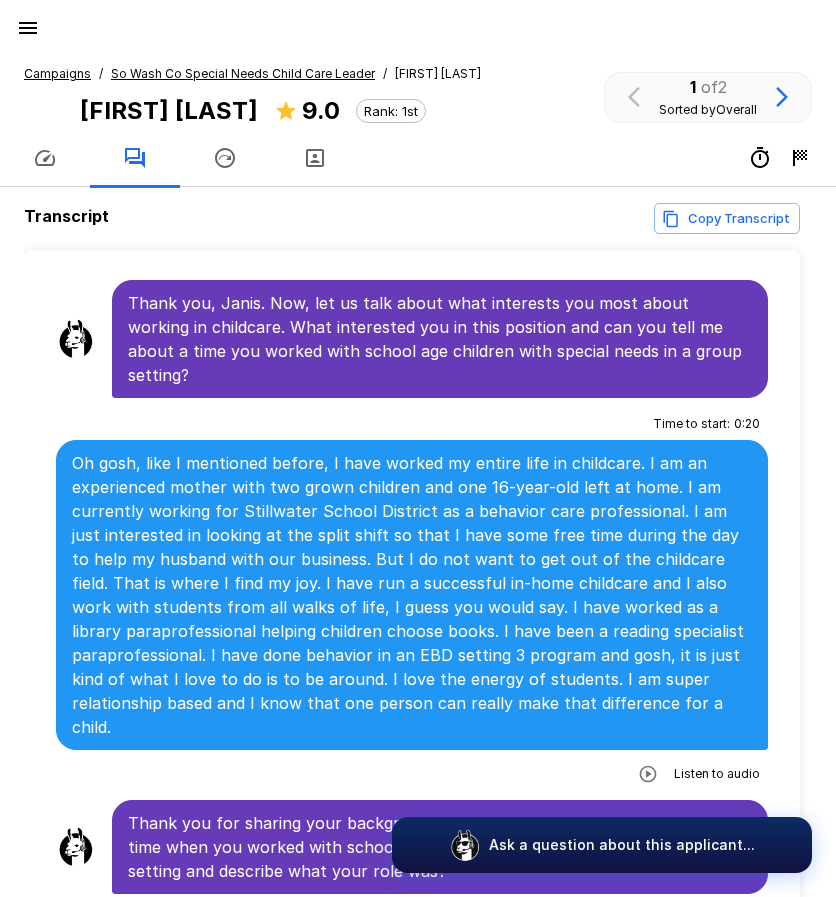 scroll, scrollTop: 1800, scrollLeft: 0, axis: vertical 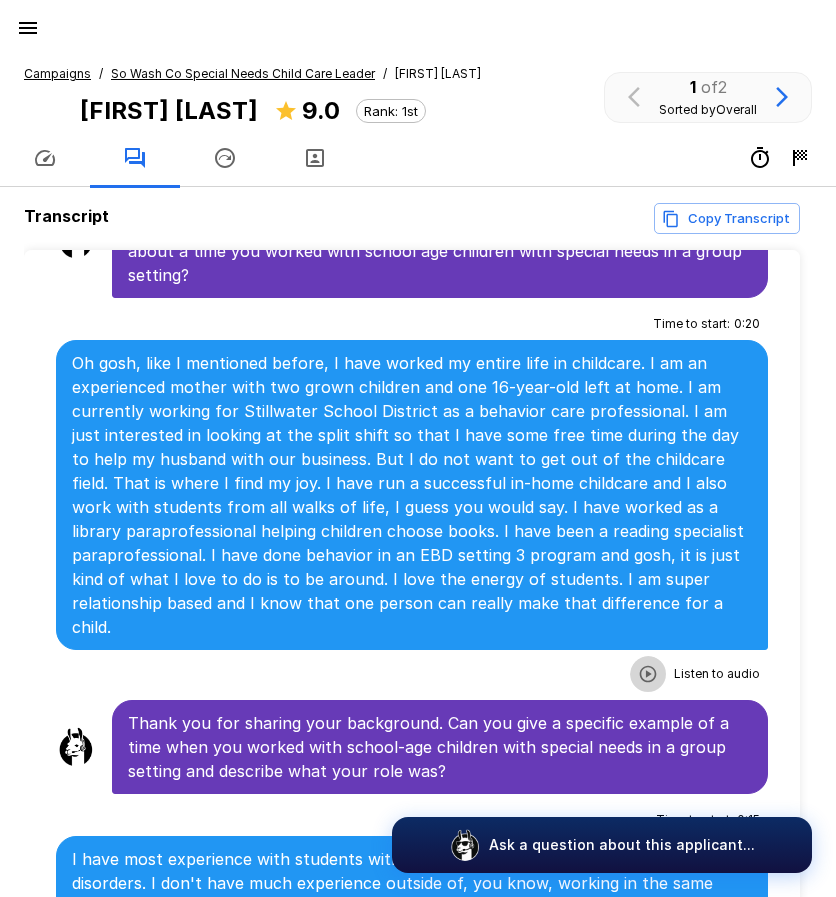 click 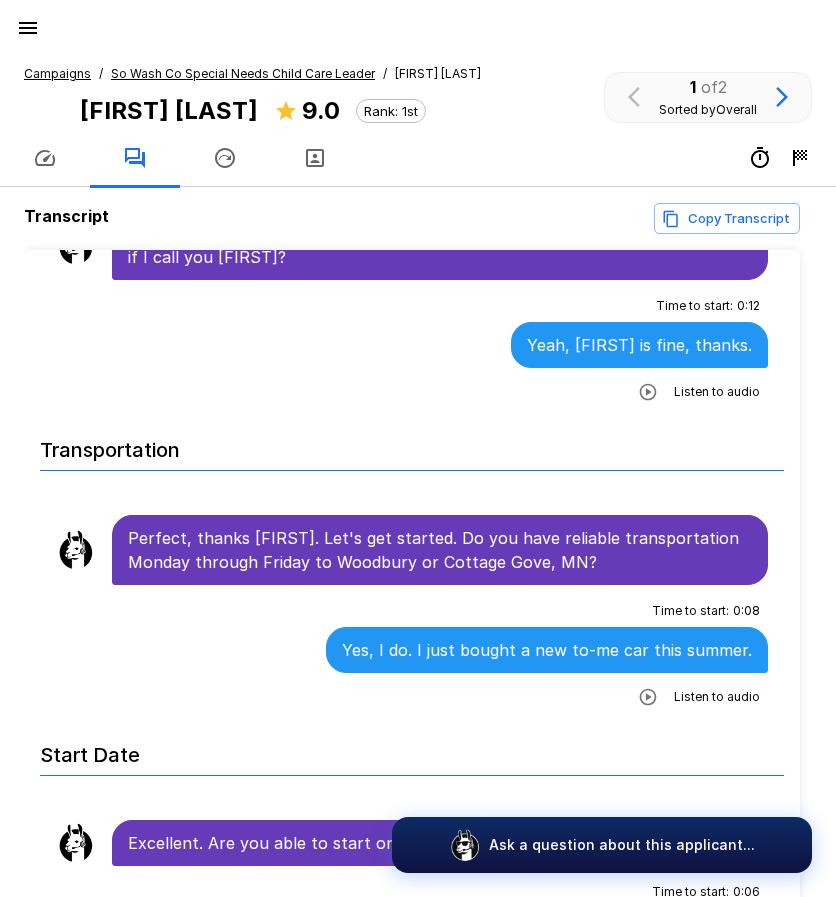 scroll, scrollTop: 0, scrollLeft: 0, axis: both 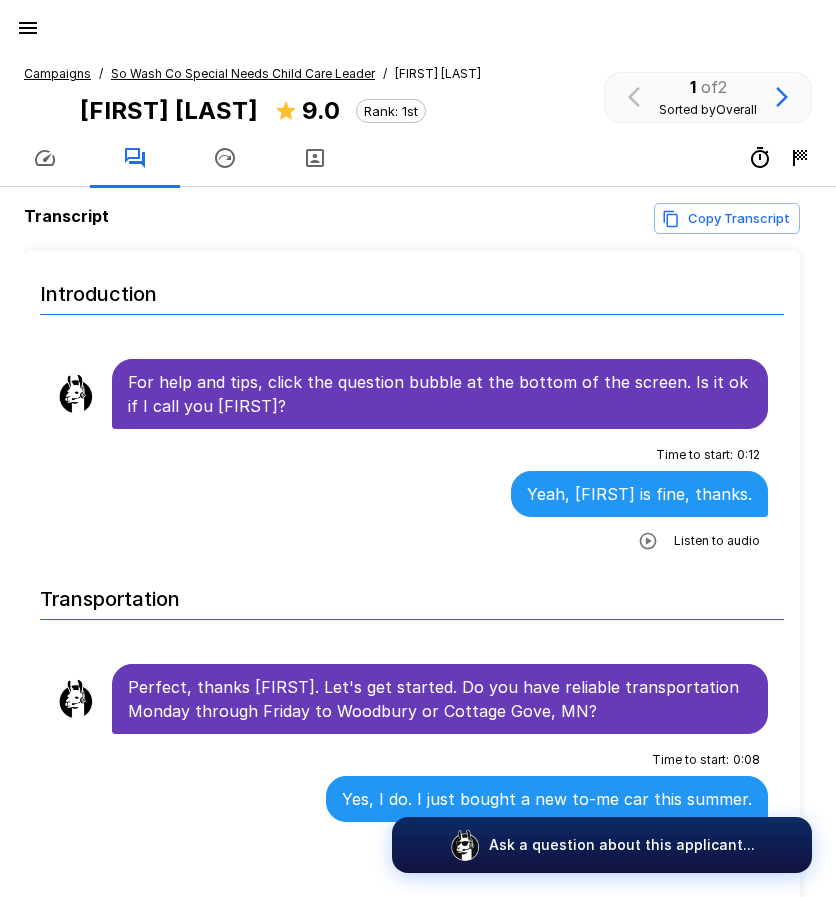 click on "For help and tips, click the question bubble at the bottom of the screen. Is it ok if I call you [FIRST]?" at bounding box center (440, 394) 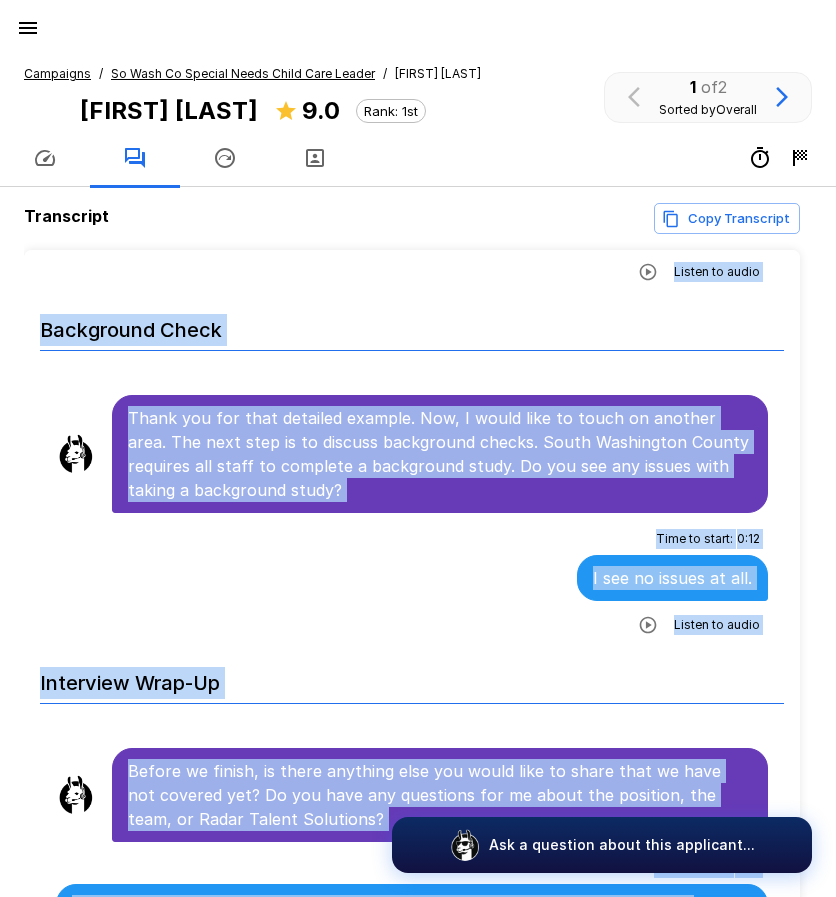 scroll, scrollTop: 4700, scrollLeft: 0, axis: vertical 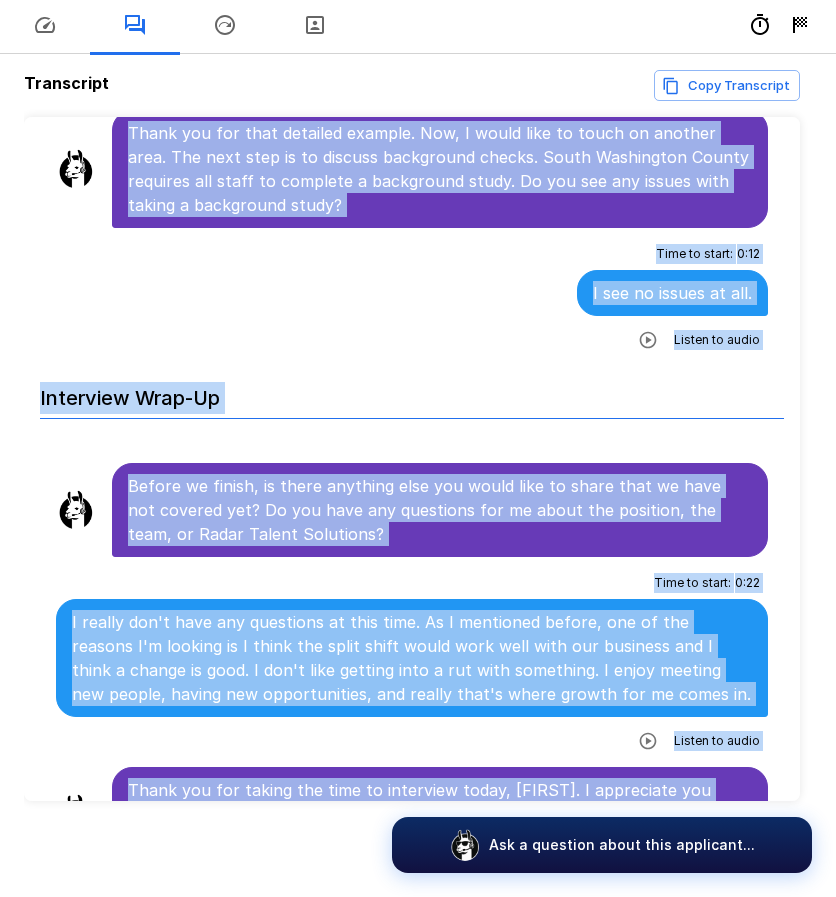 drag, startPoint x: 129, startPoint y: 382, endPoint x: 732, endPoint y: 783, distance: 724.16156 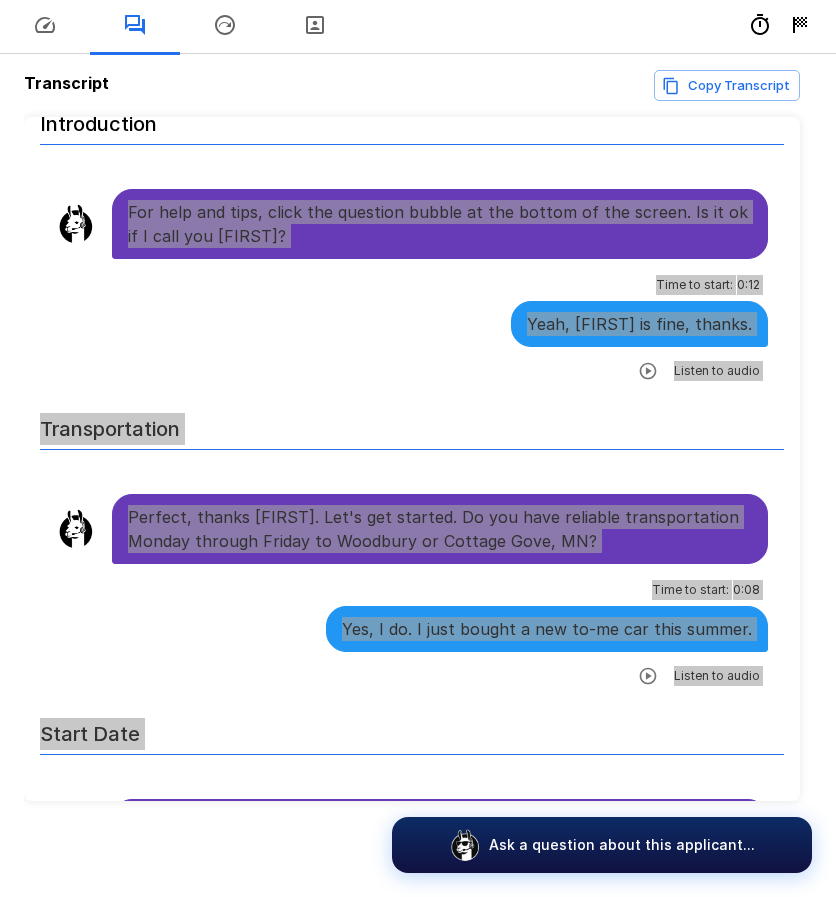 scroll, scrollTop: 0, scrollLeft: 0, axis: both 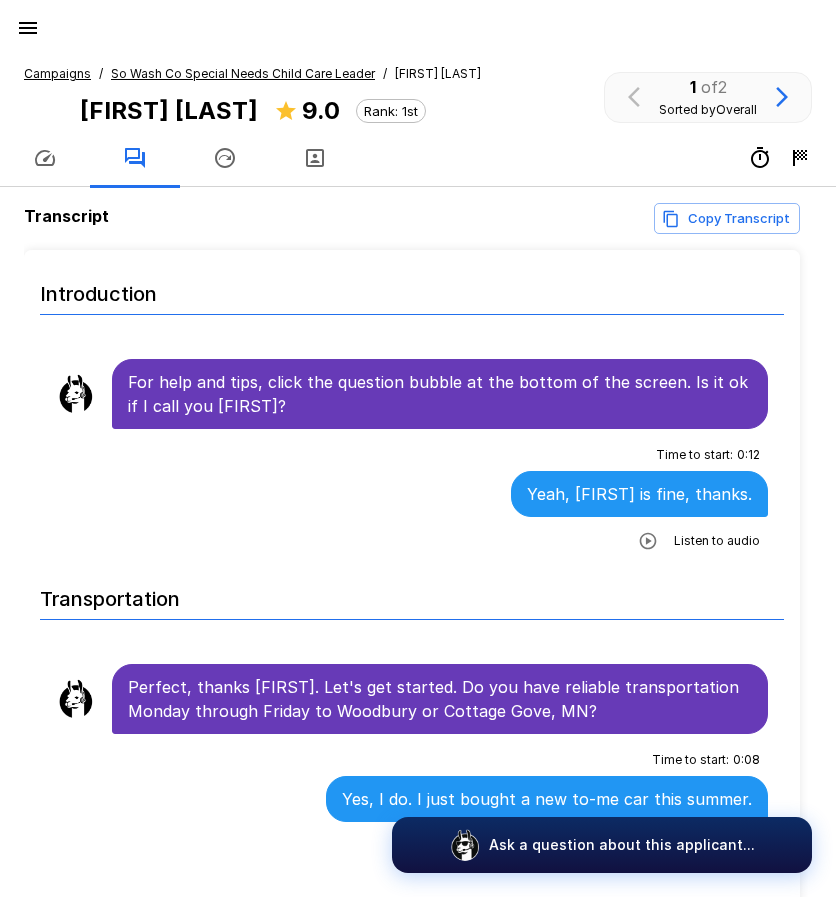 click on "So Wash Co Special Needs Child Care Leader" at bounding box center (243, 74) 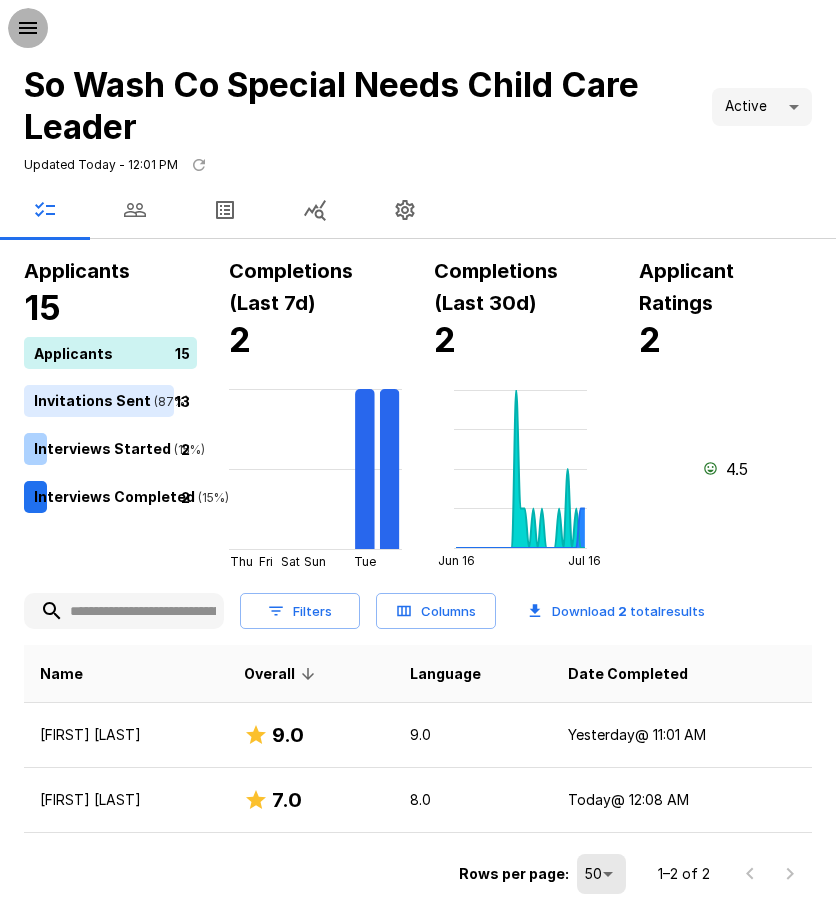 click 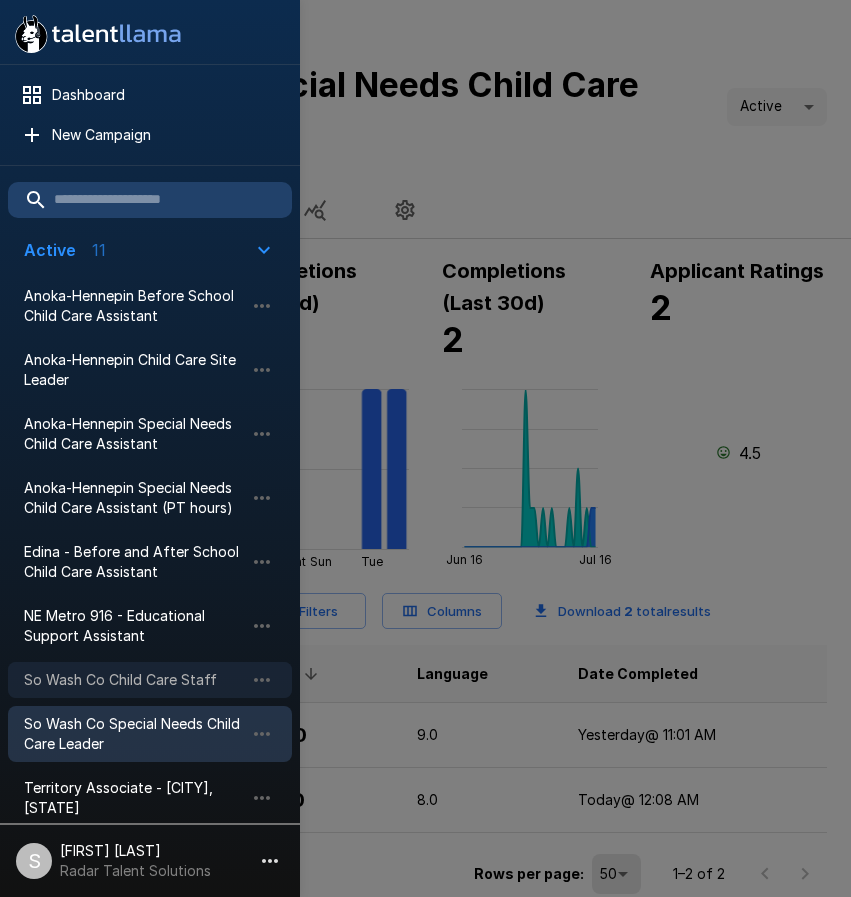 click on "So Wash Co Child Care Staff" at bounding box center (134, 680) 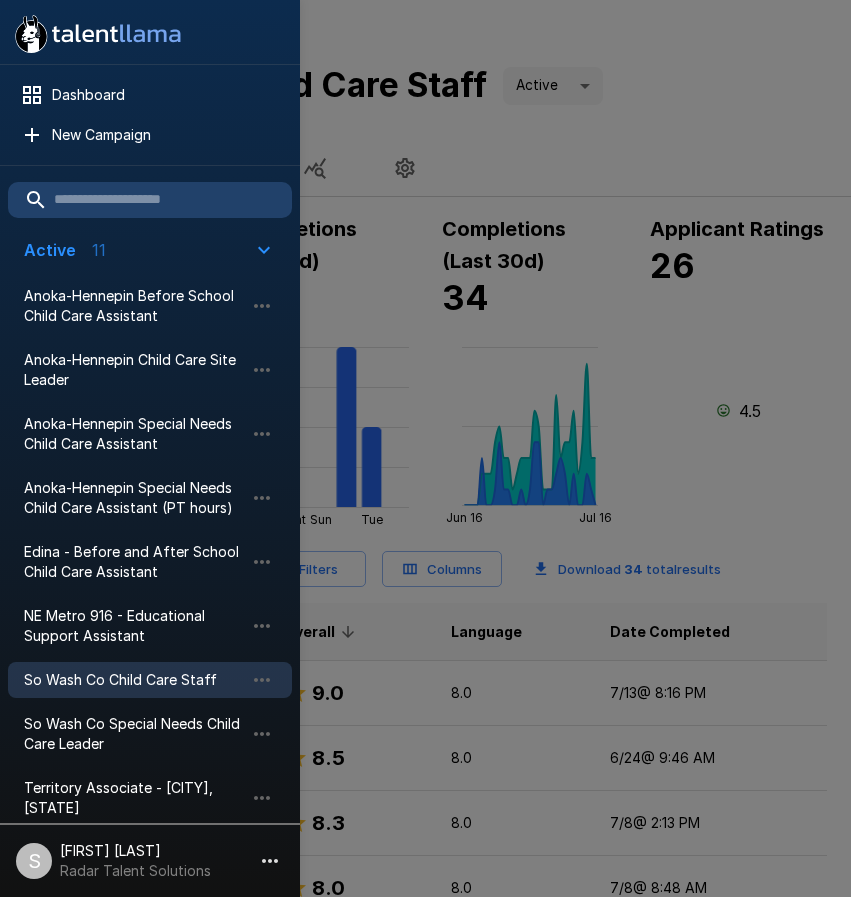 click at bounding box center [425, 448] 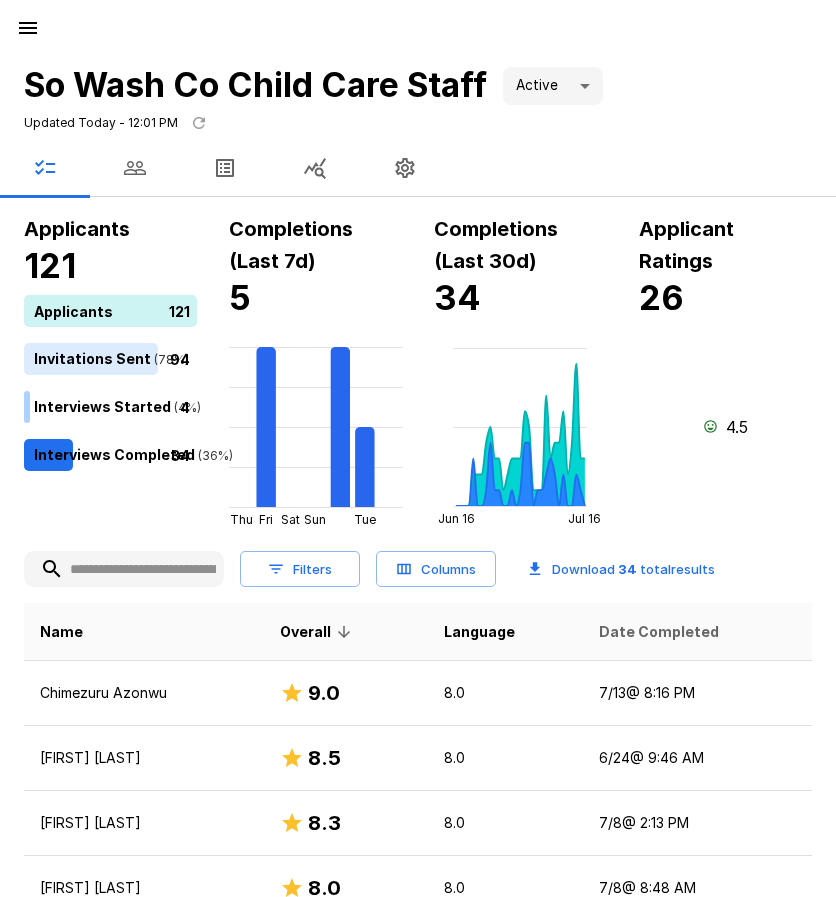 click on "Date Completed" at bounding box center [659, 632] 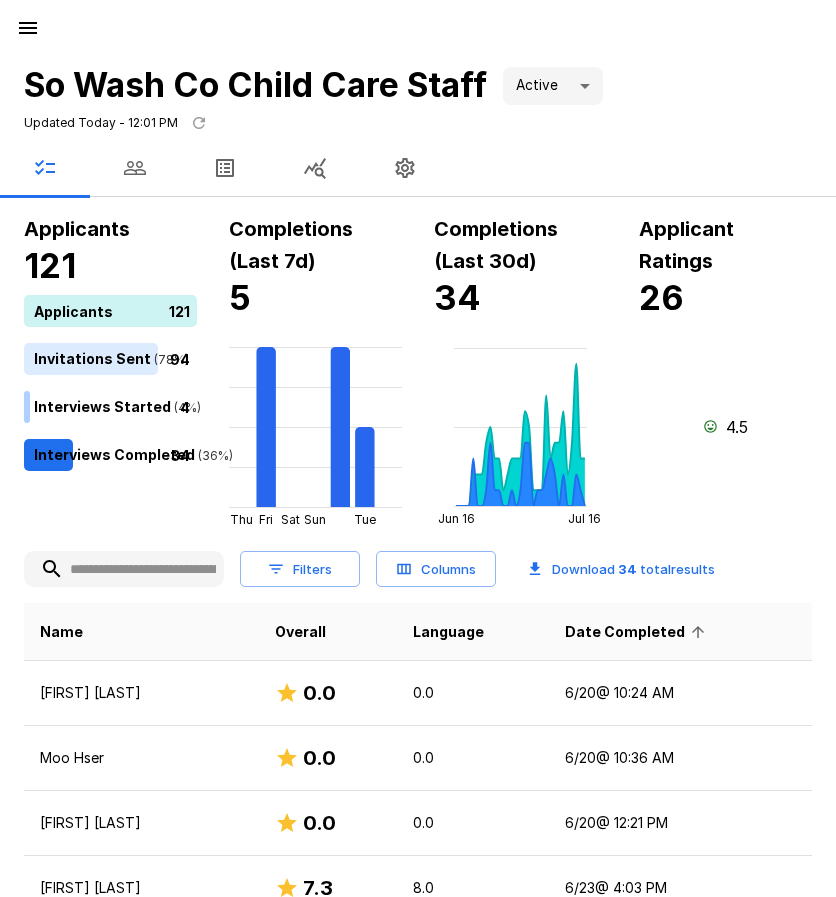 click on "Date Completed" at bounding box center (638, 632) 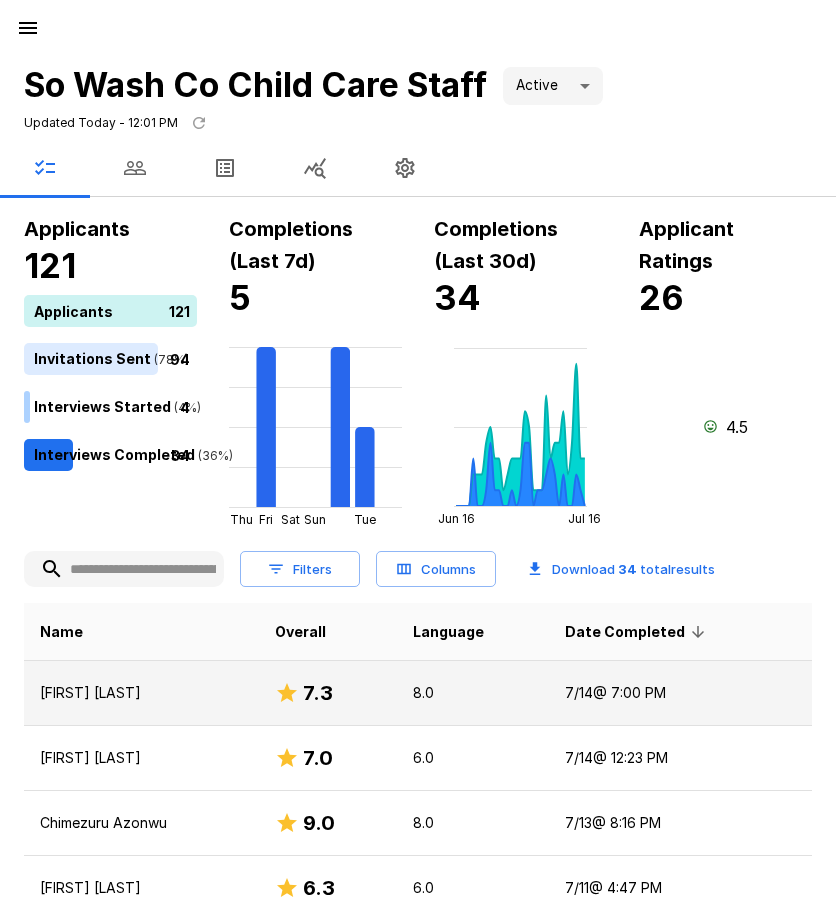 click on "[FIRST] [LAST]" at bounding box center [141, 693] 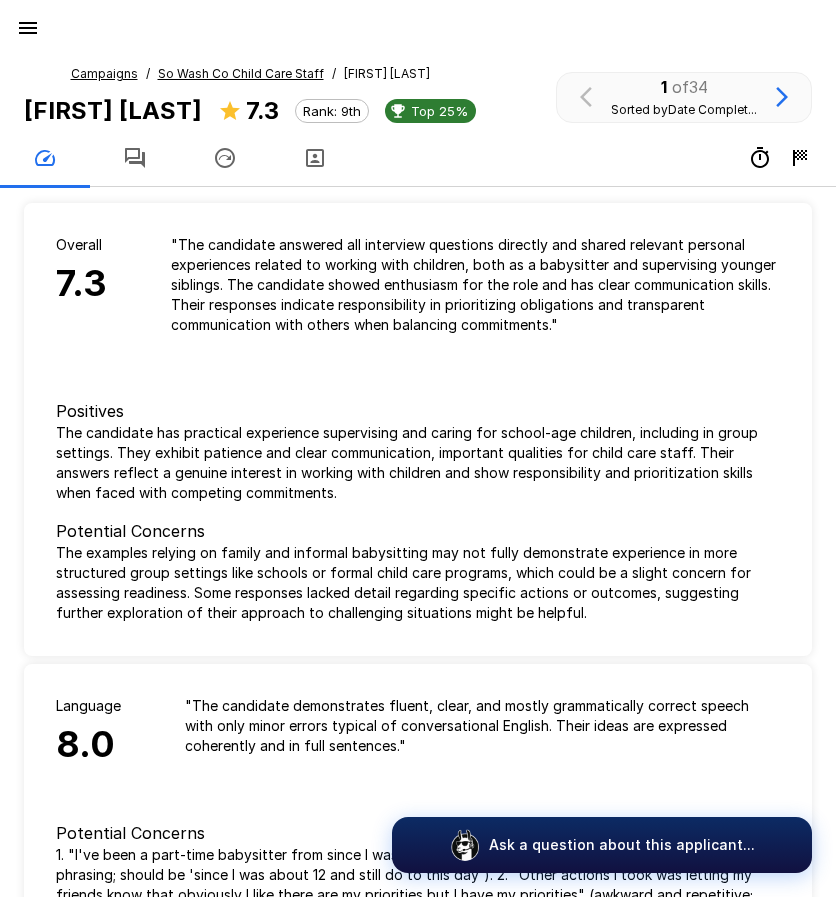 click at bounding box center [135, 158] 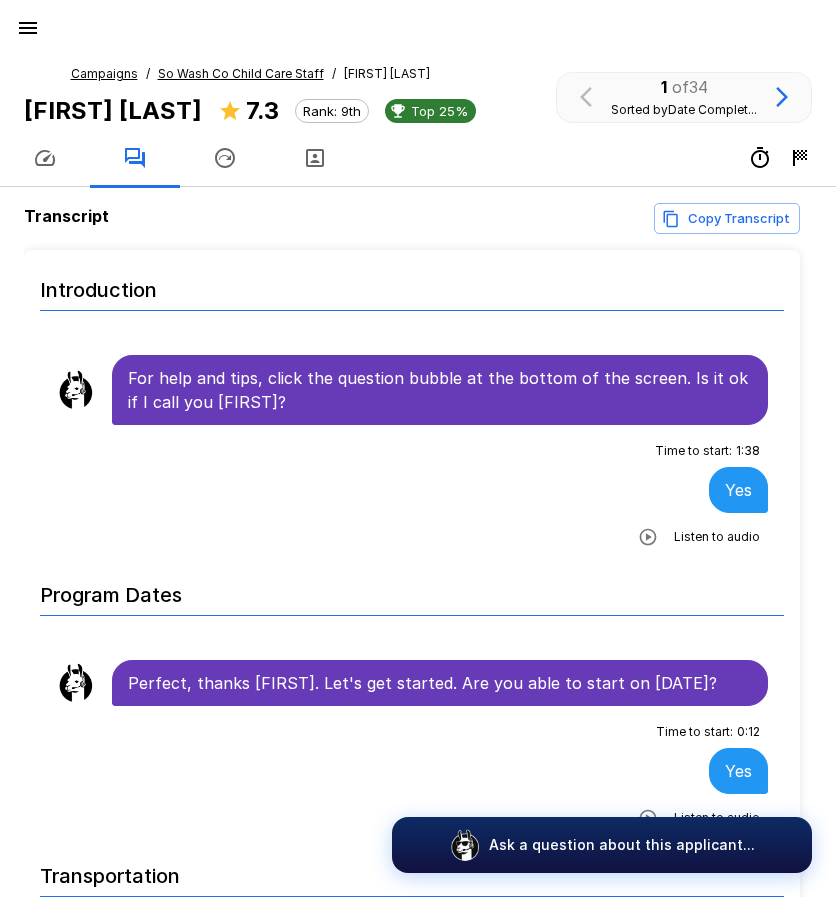 scroll, scrollTop: 0, scrollLeft: 0, axis: both 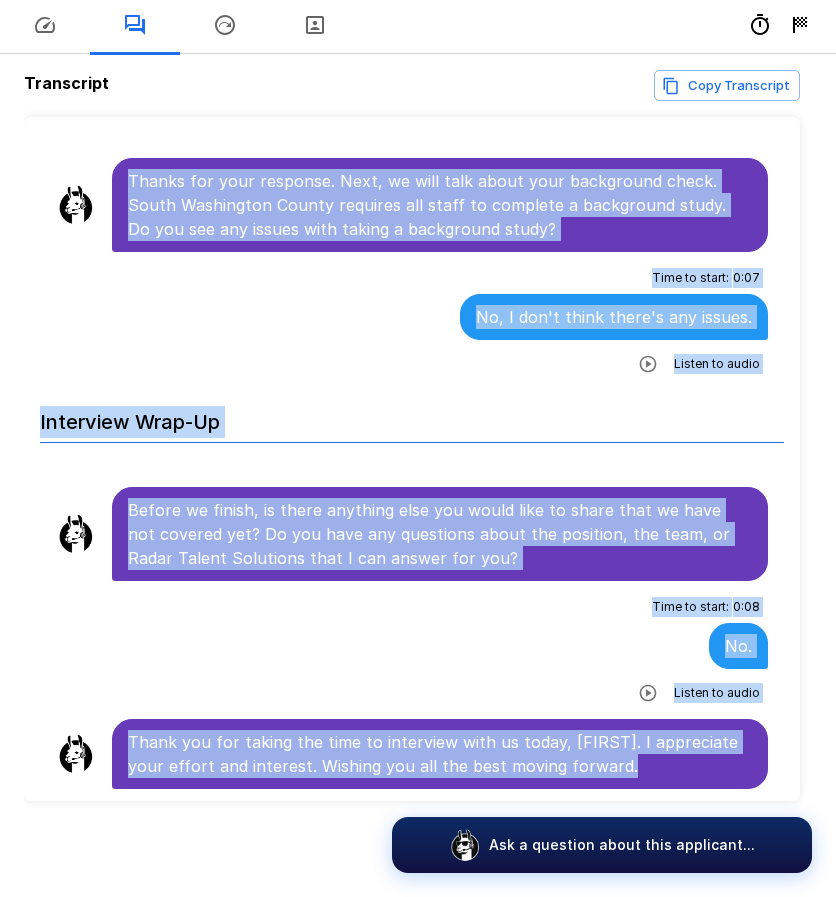 drag, startPoint x: 131, startPoint y: 381, endPoint x: 736, endPoint y: 770, distance: 719.2677 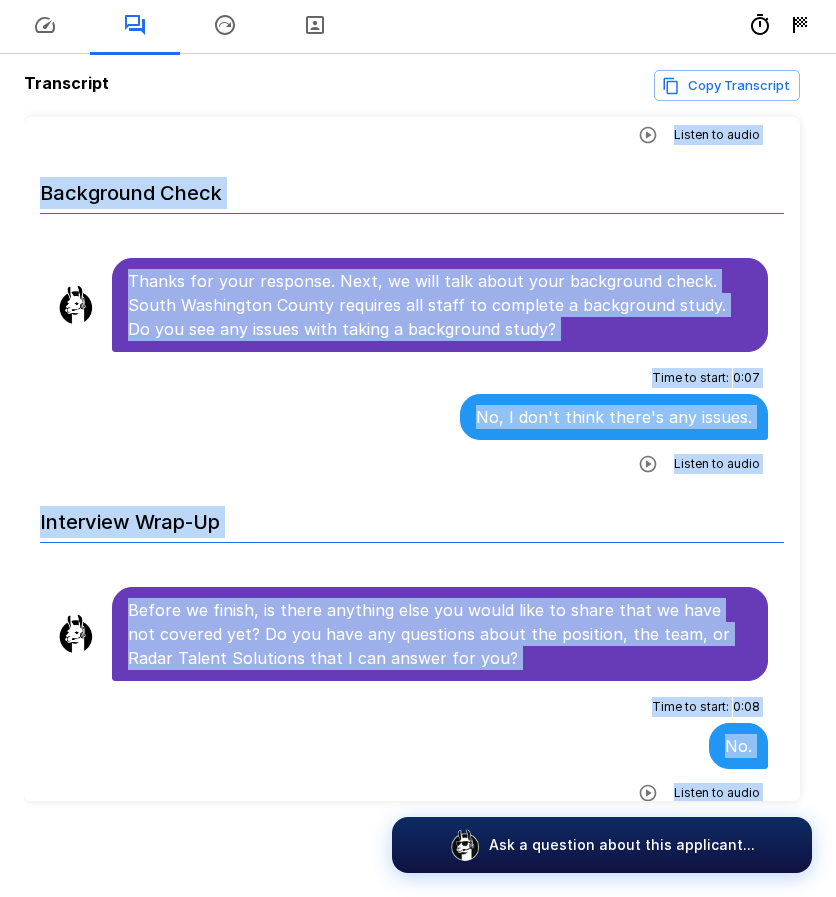 click on "Interview Wrap-Up" at bounding box center (412, 516) 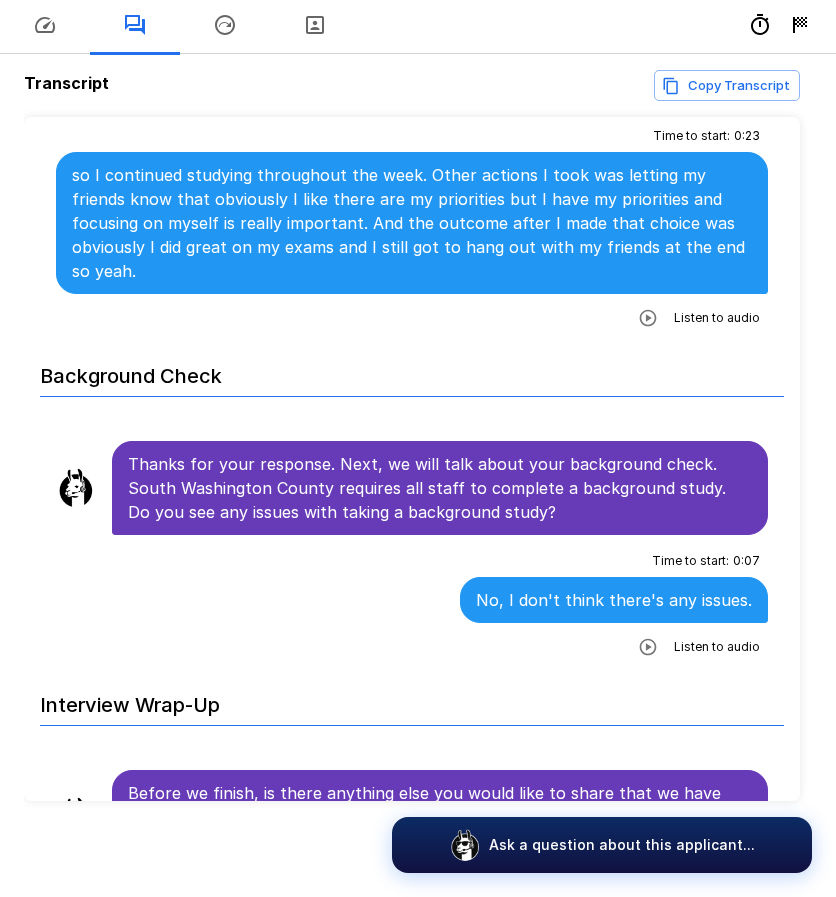 scroll, scrollTop: 3328, scrollLeft: 0, axis: vertical 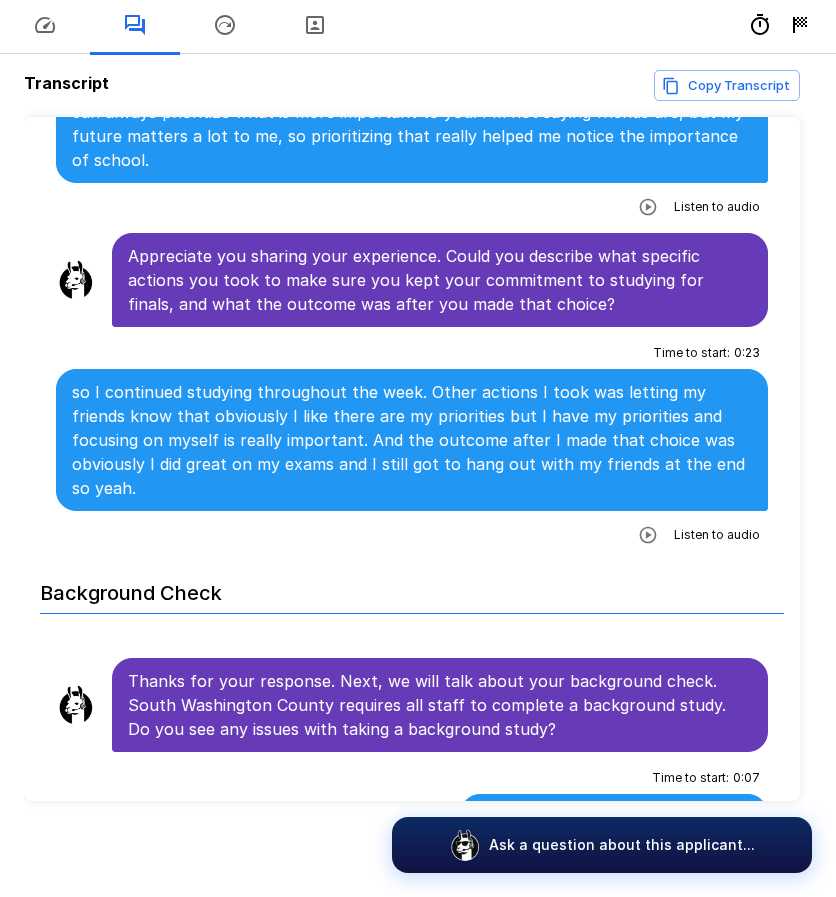 click 